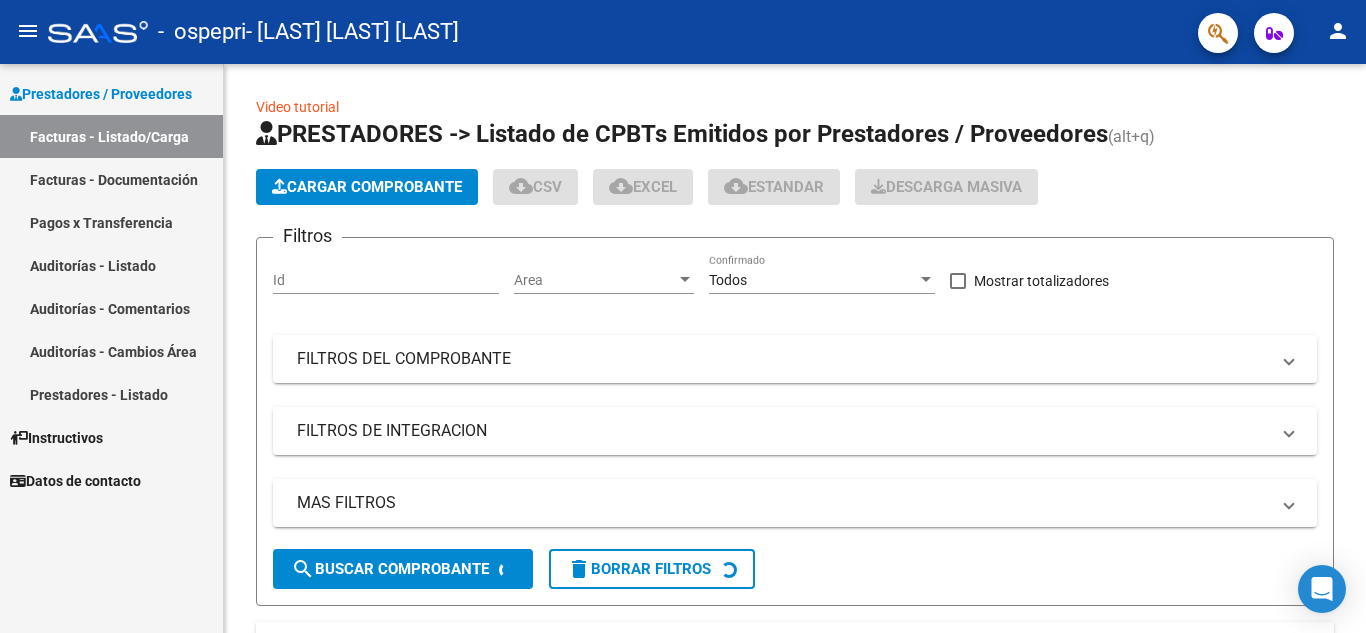 scroll, scrollTop: 0, scrollLeft: 0, axis: both 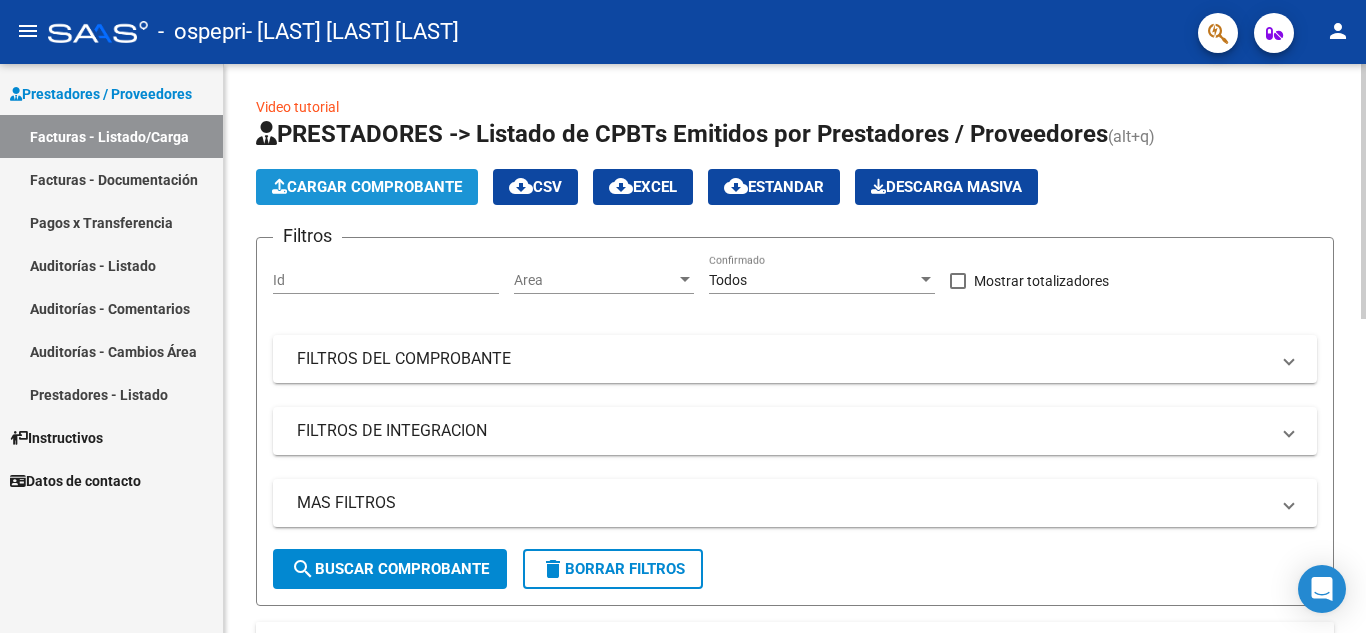 click on "Cargar Comprobante" 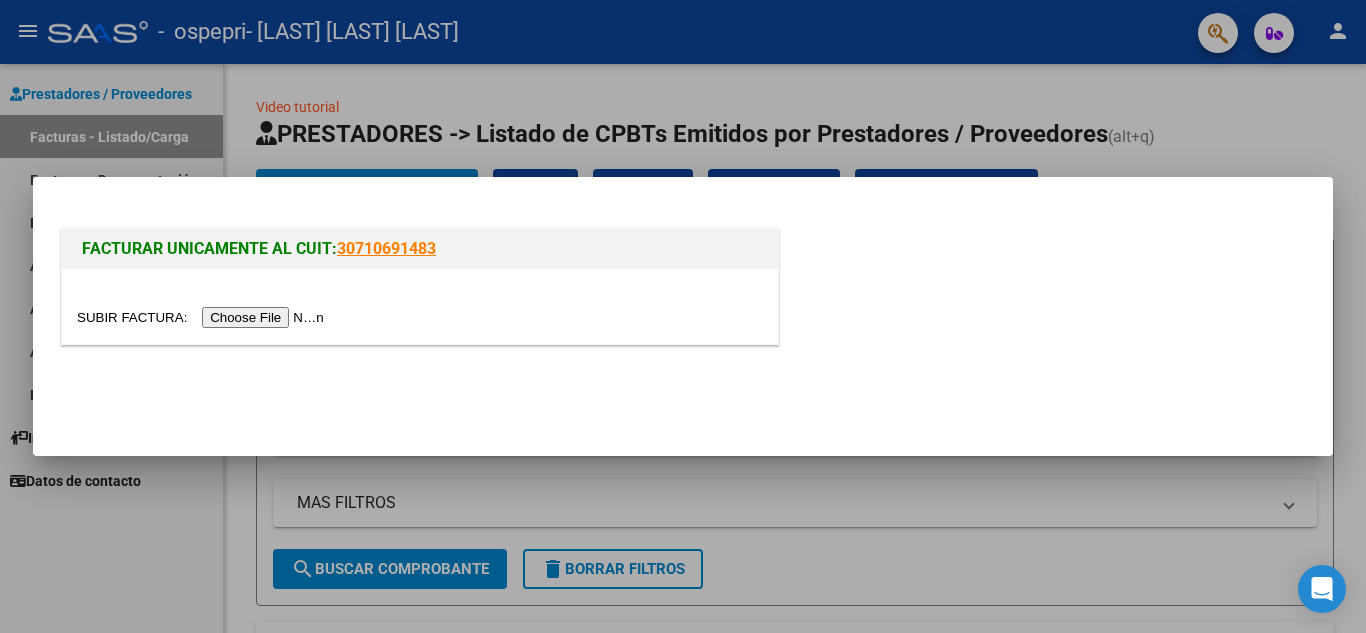 click at bounding box center [203, 317] 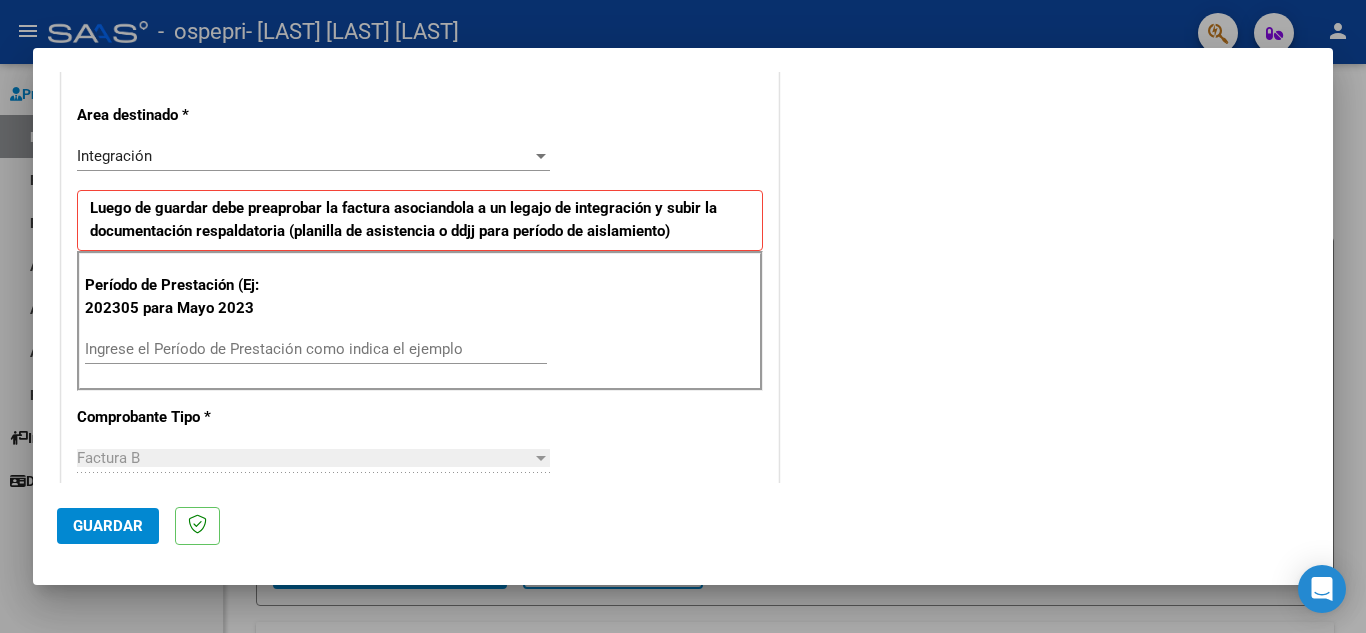 scroll, scrollTop: 440, scrollLeft: 0, axis: vertical 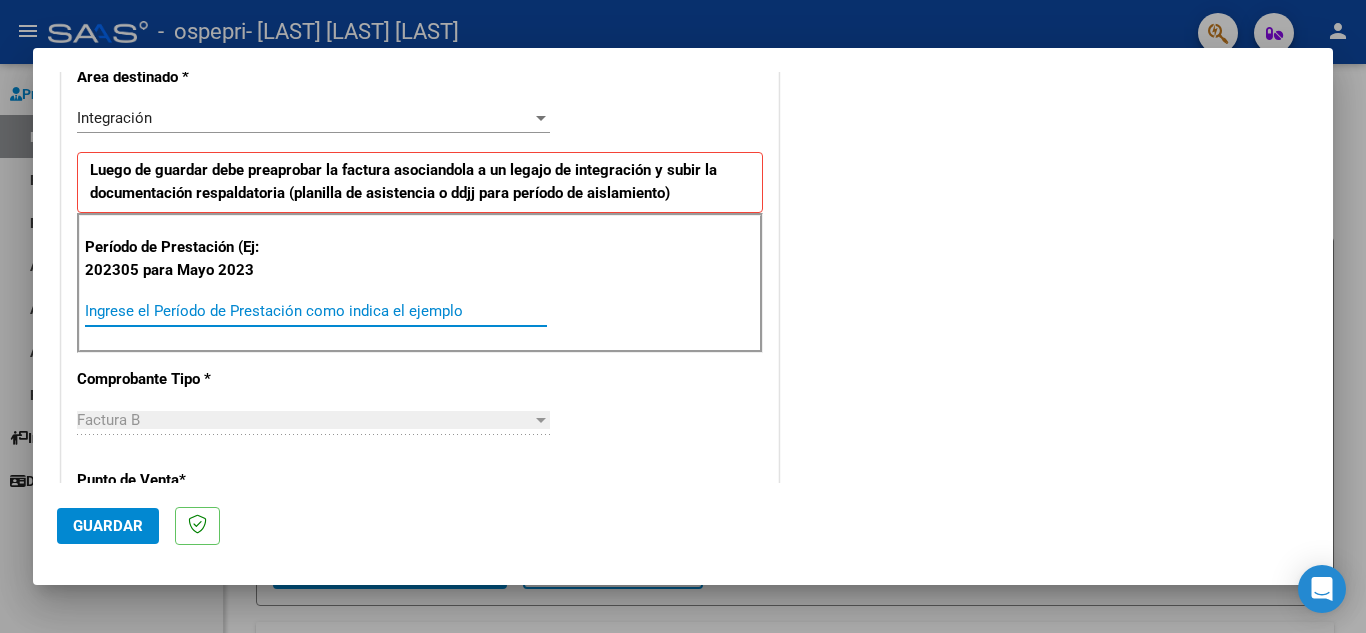 click on "Ingrese el Período de Prestación como indica el ejemplo" at bounding box center (316, 311) 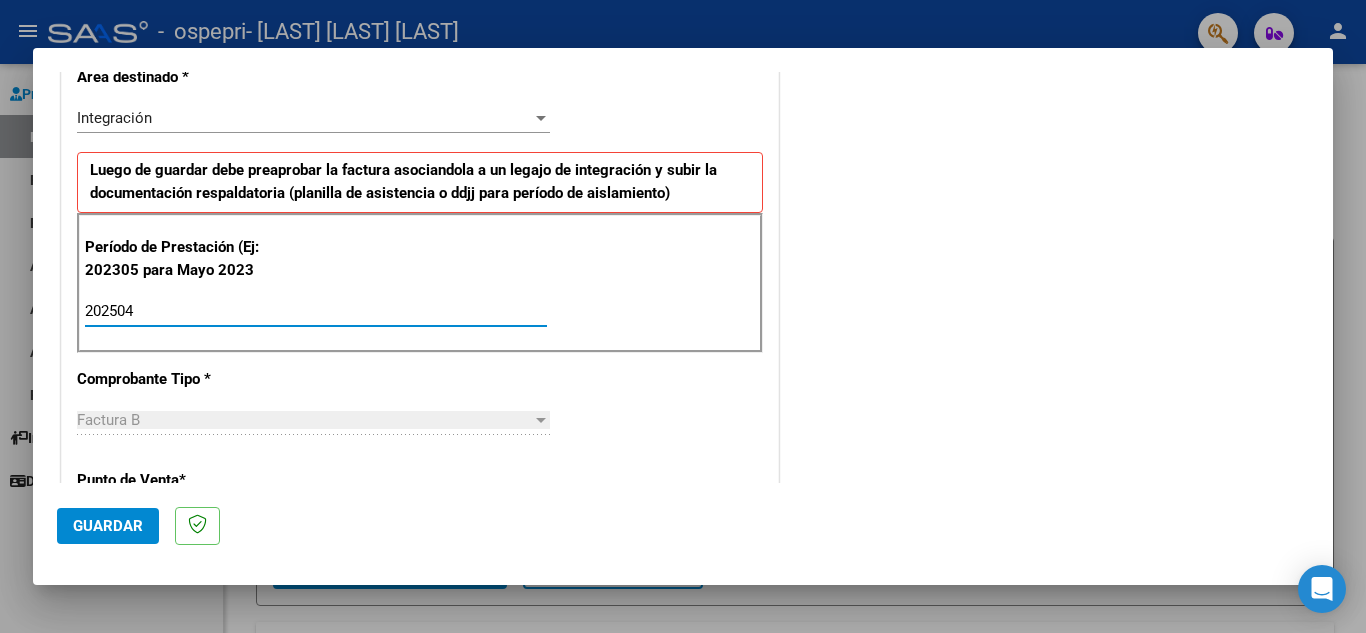 type on "202503" 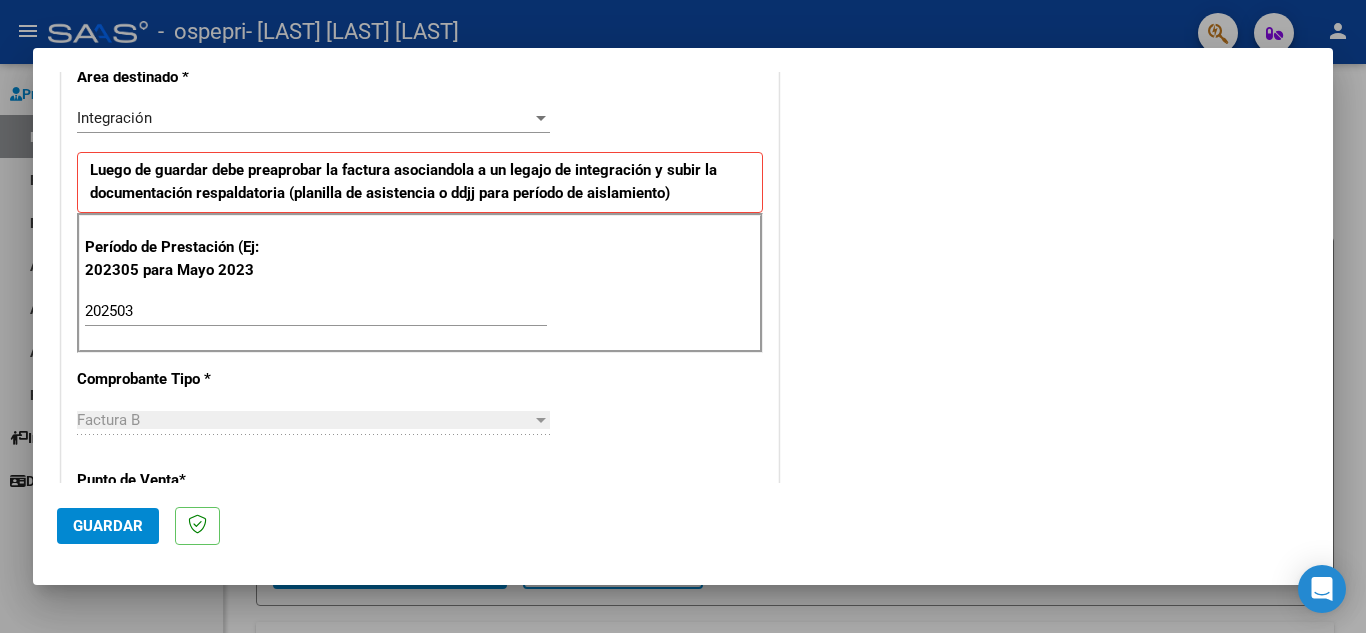 click on "Guardar" 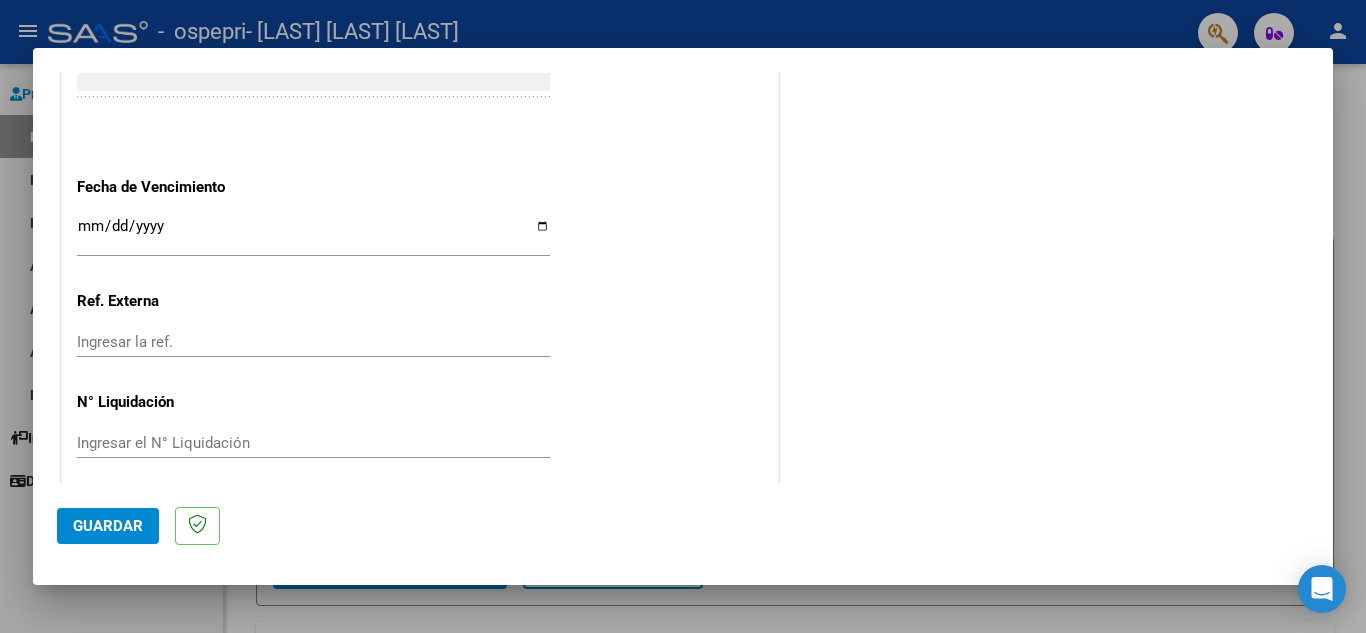 scroll, scrollTop: 1311, scrollLeft: 0, axis: vertical 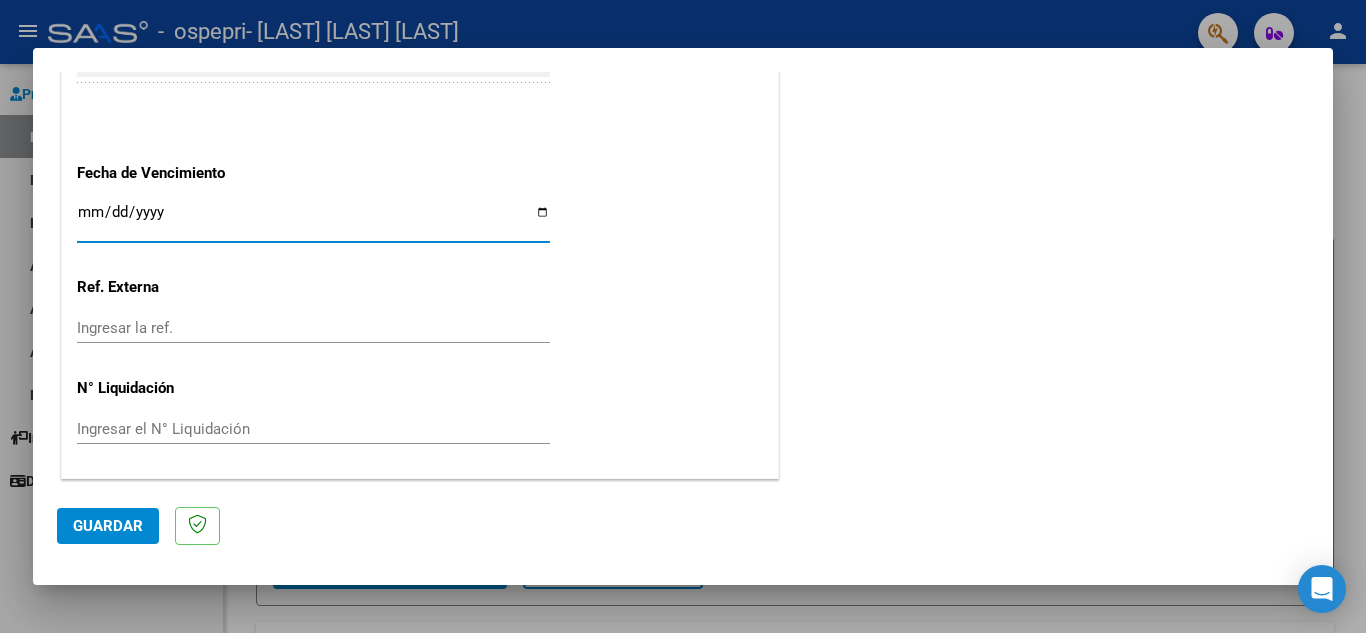 click on "Ingresar la fecha" at bounding box center [313, 220] 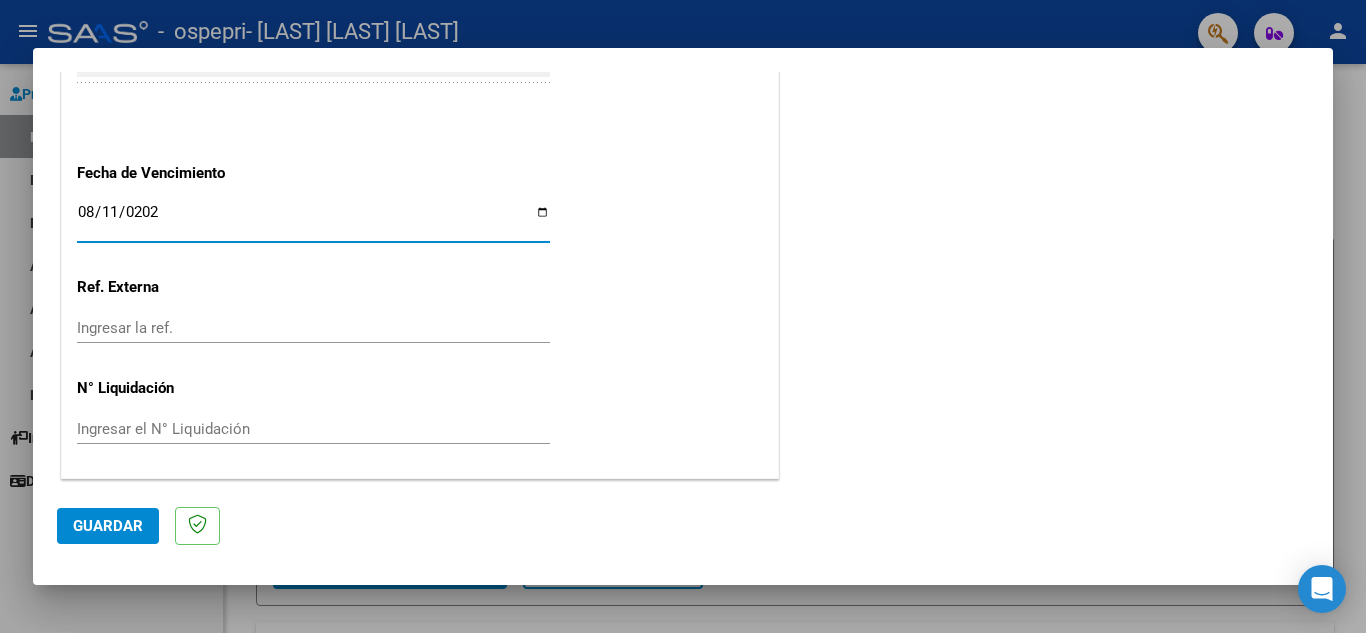 type on "2025-08-11" 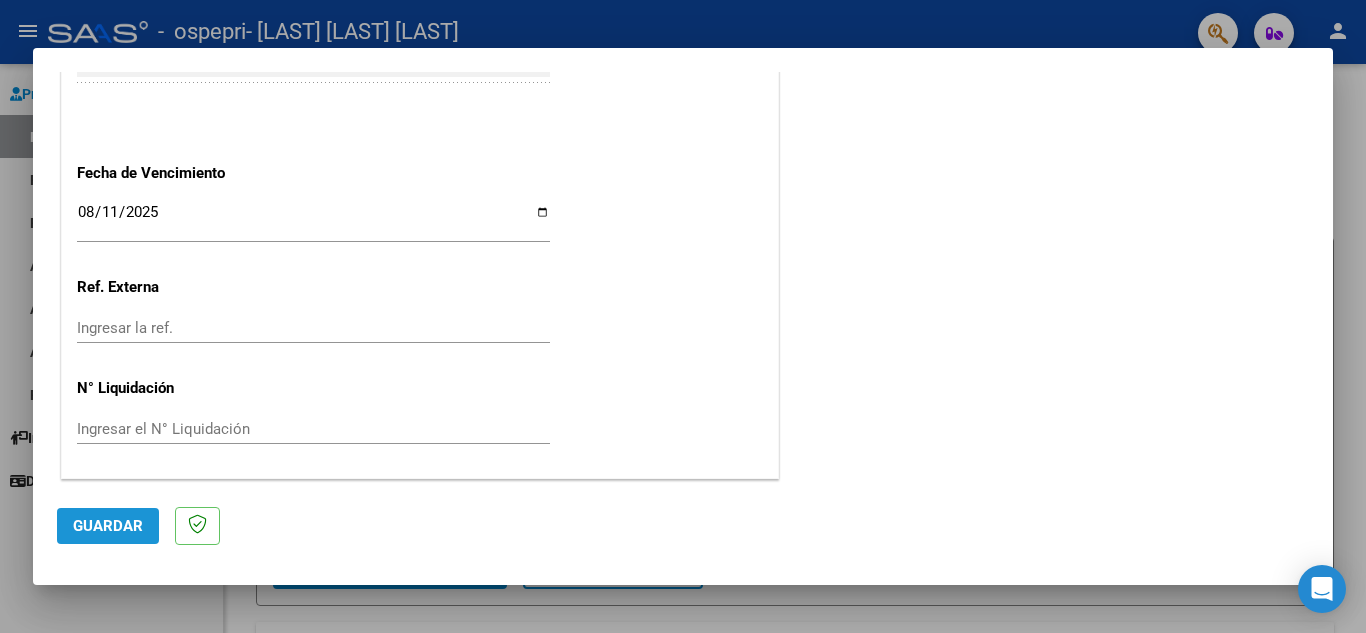click on "Guardar" 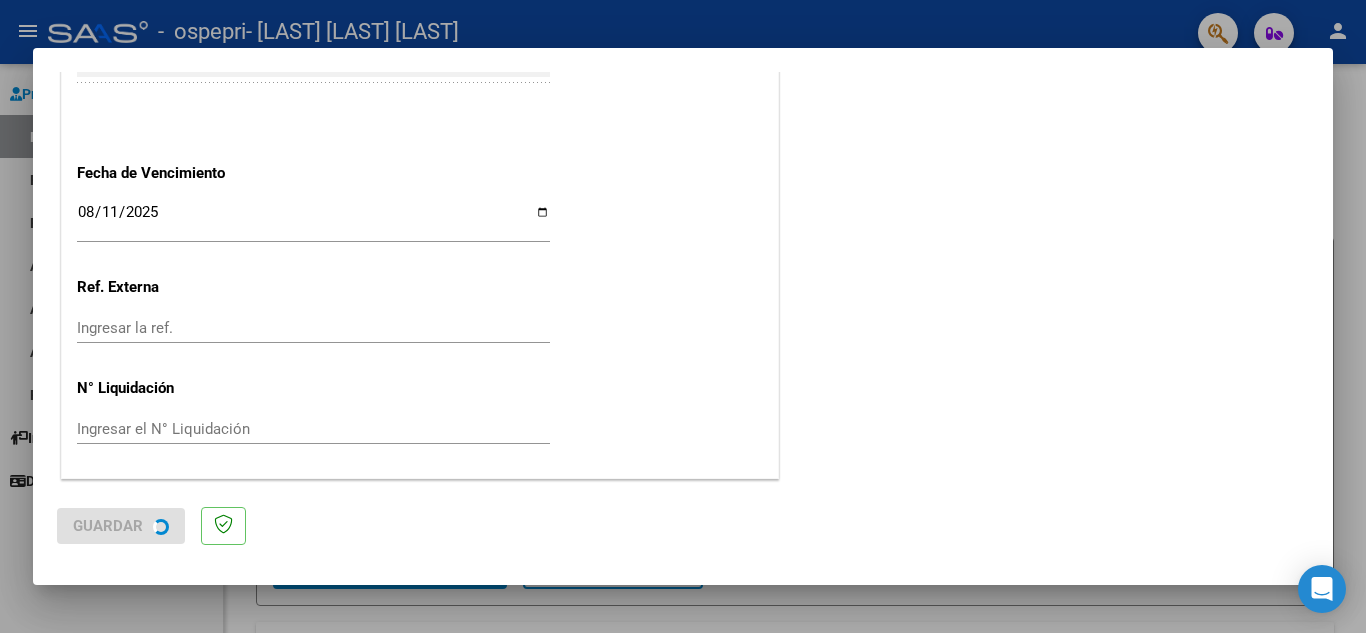 scroll, scrollTop: 0, scrollLeft: 0, axis: both 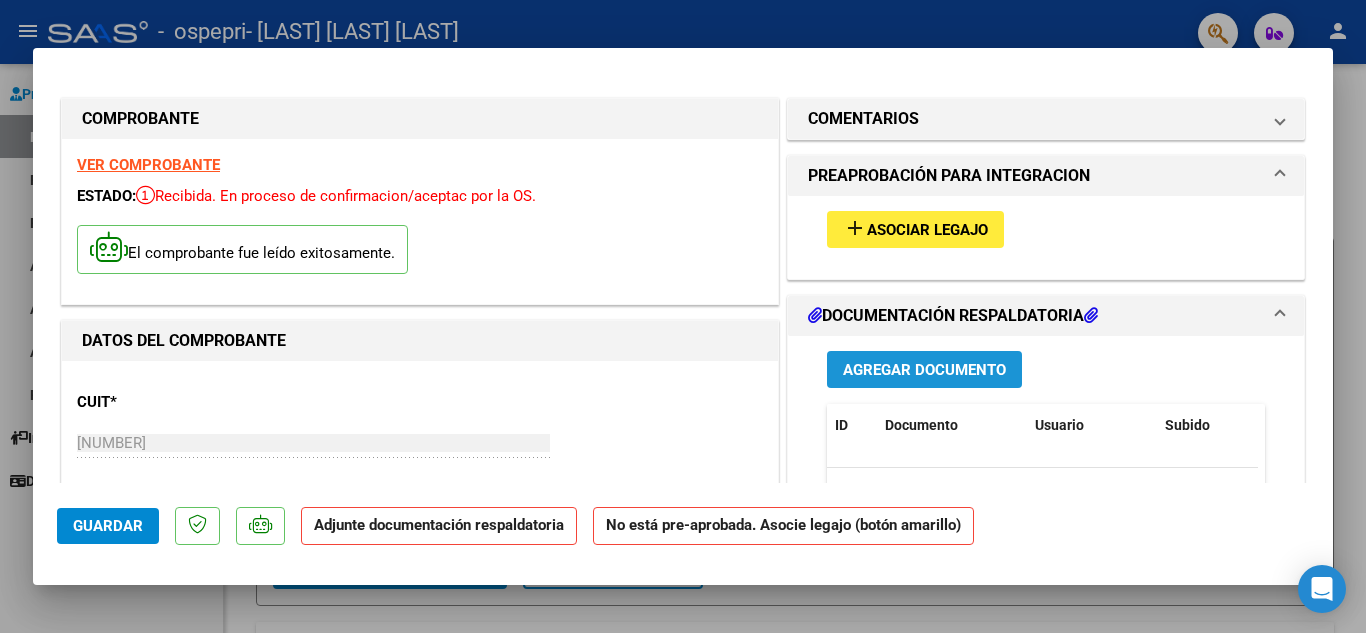 click on "Agregar Documento" at bounding box center [924, 370] 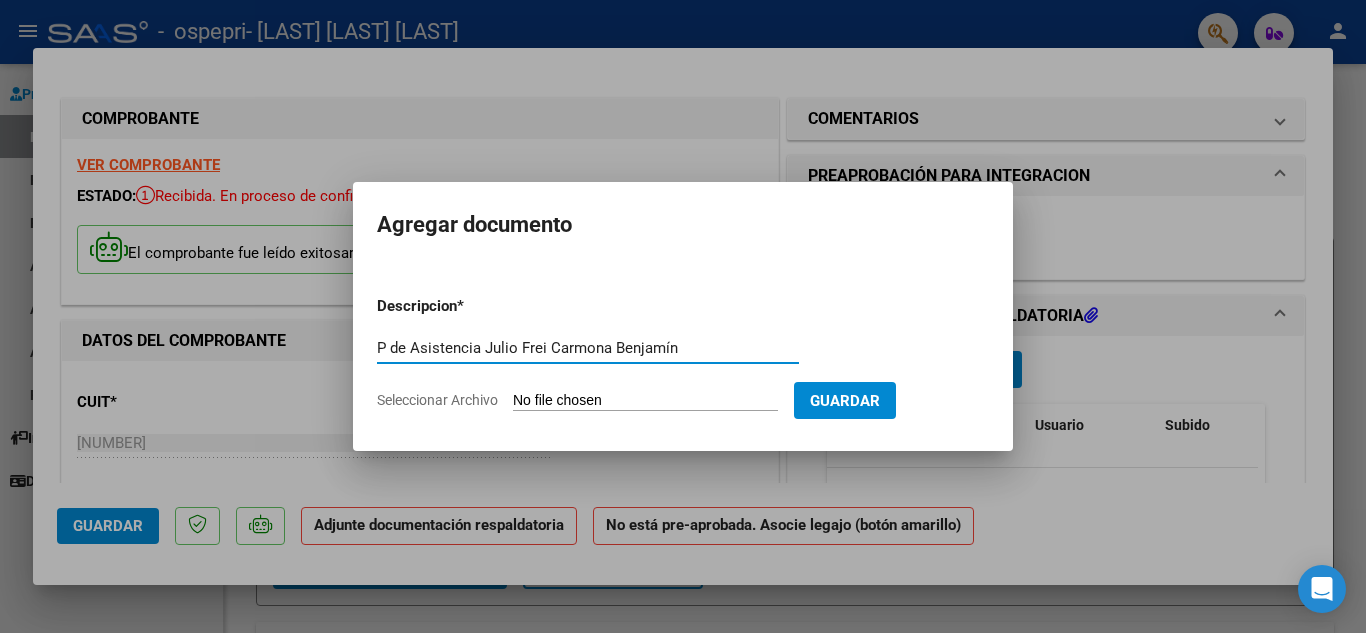 type on "P de Asistencia Julio Frei Carmona Benjamín" 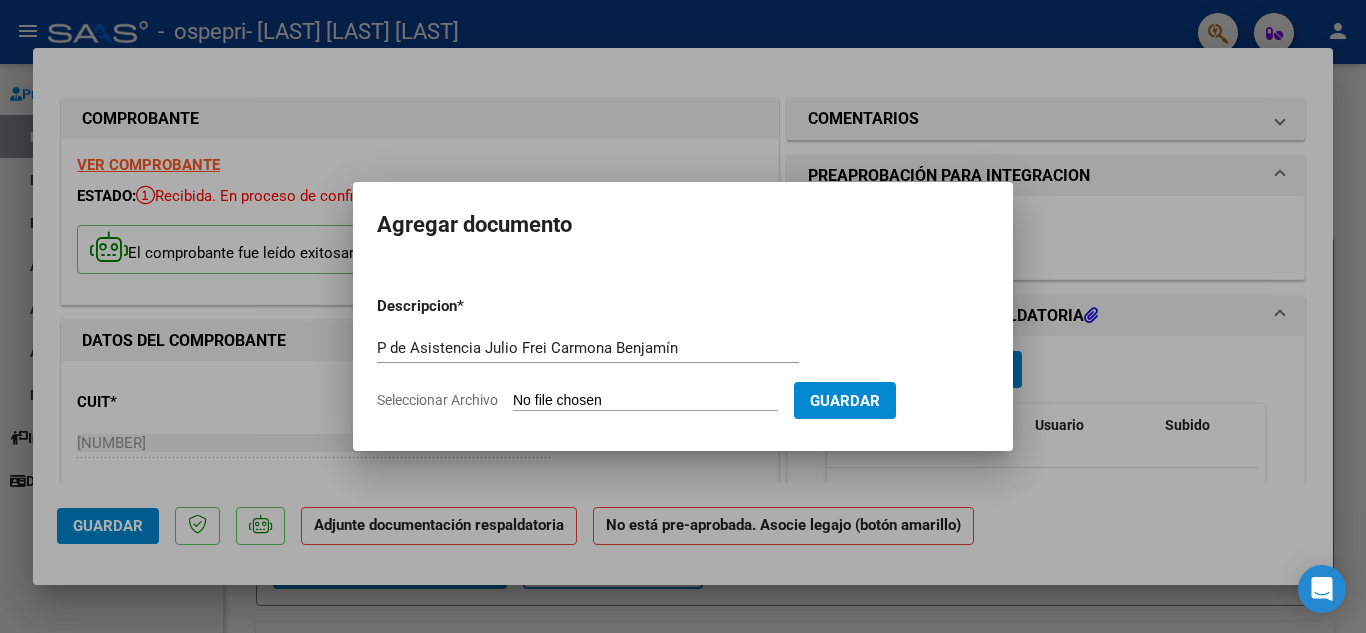 click on "Seleccionar Archivo" at bounding box center [645, 401] 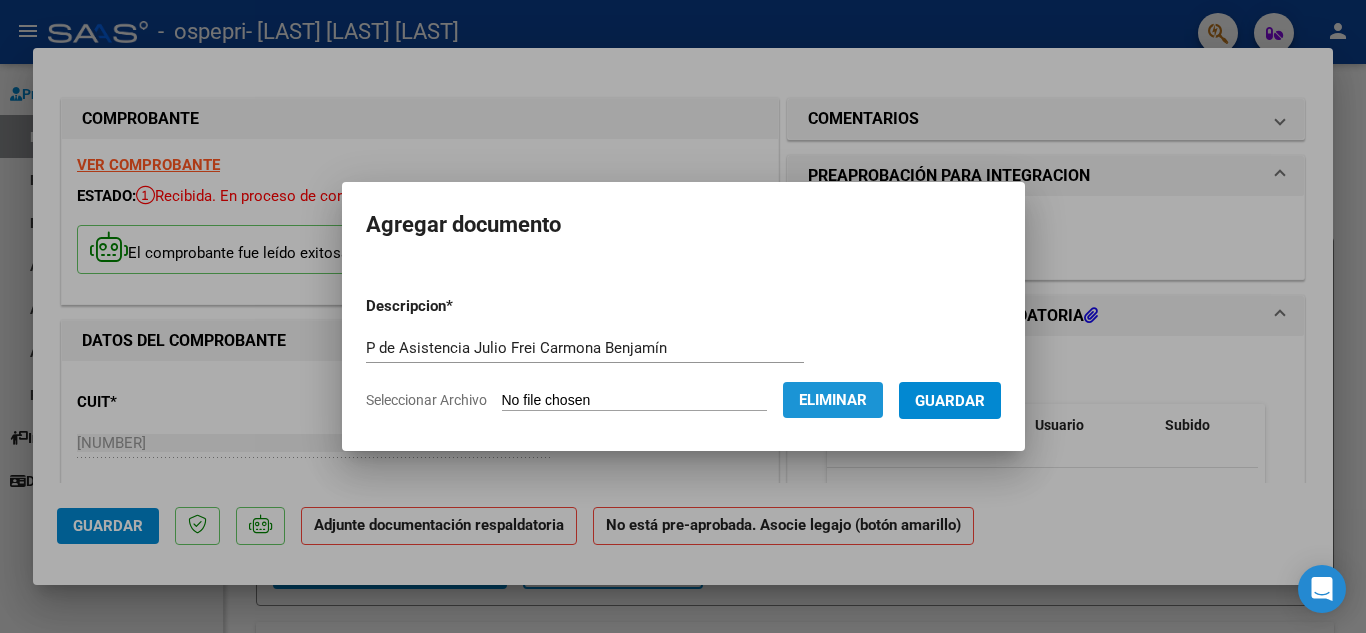 click on "Eliminar" 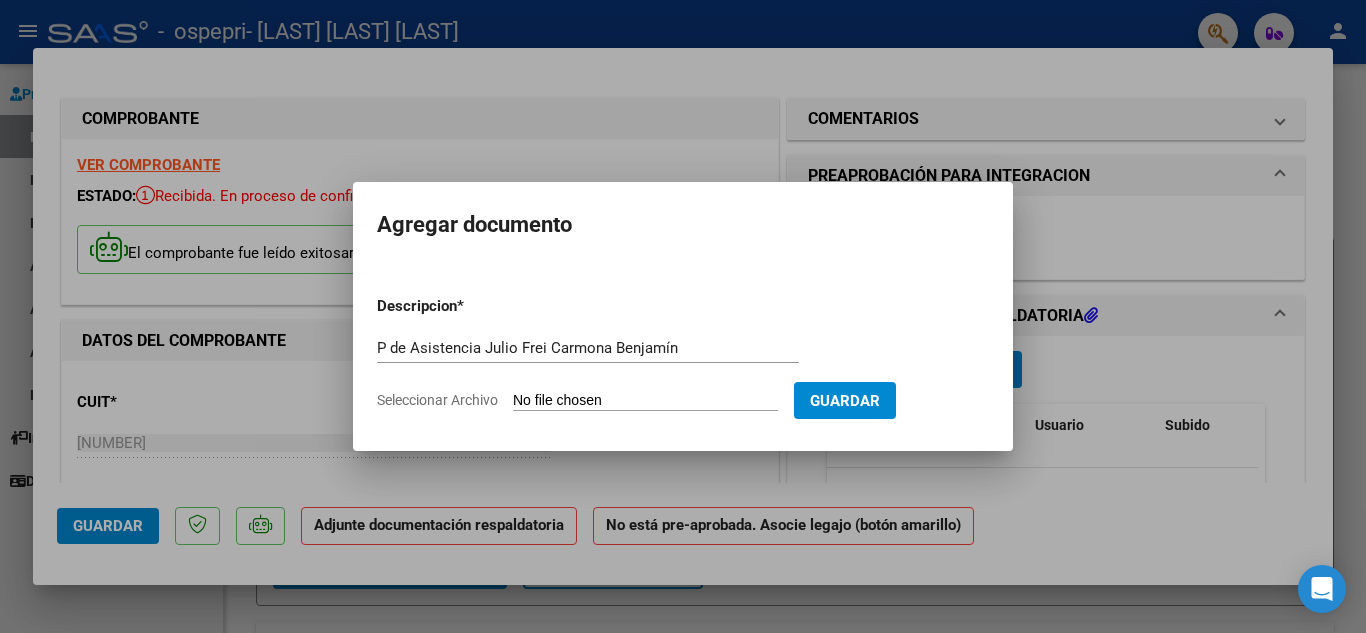click on "Seleccionar Archivo" at bounding box center [645, 401] 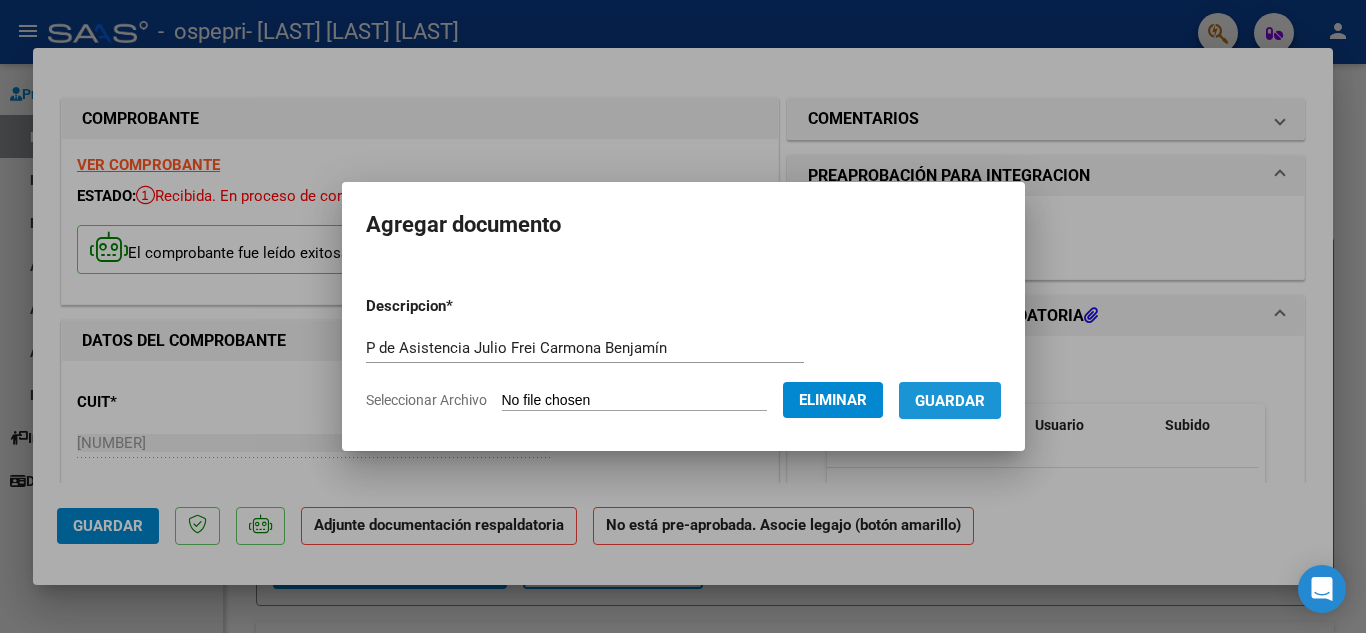 click on "Guardar" at bounding box center [950, 401] 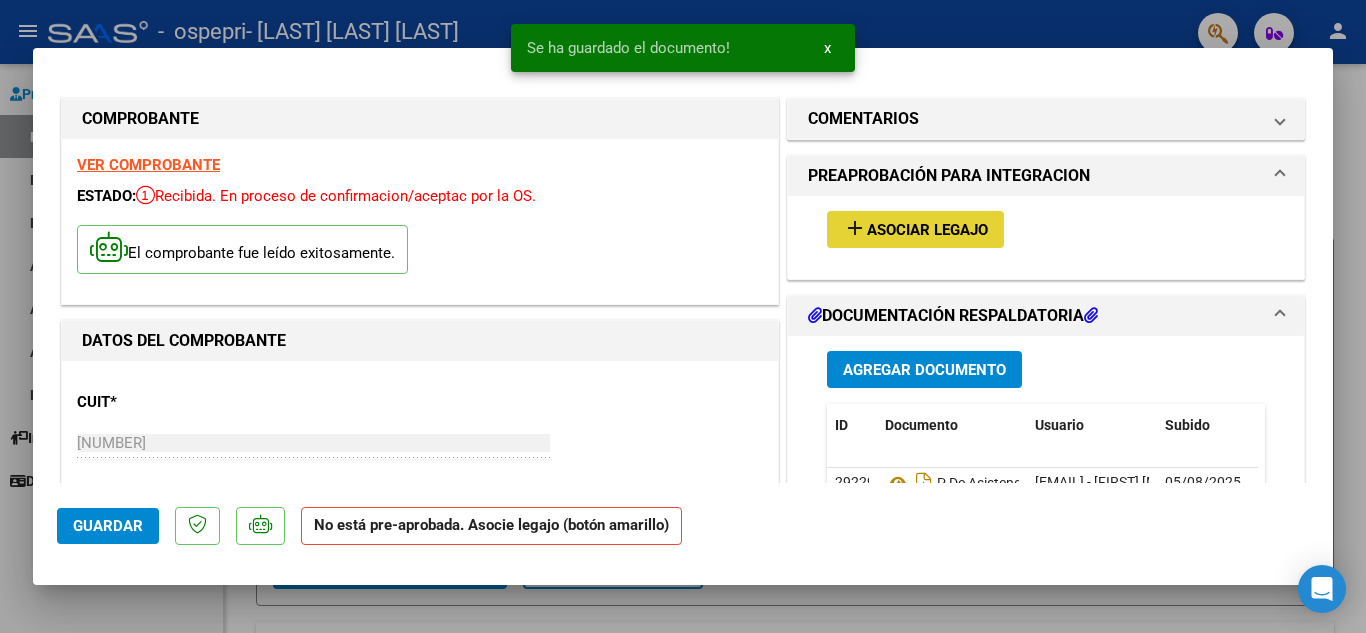 click on "Asociar Legajo" at bounding box center [927, 230] 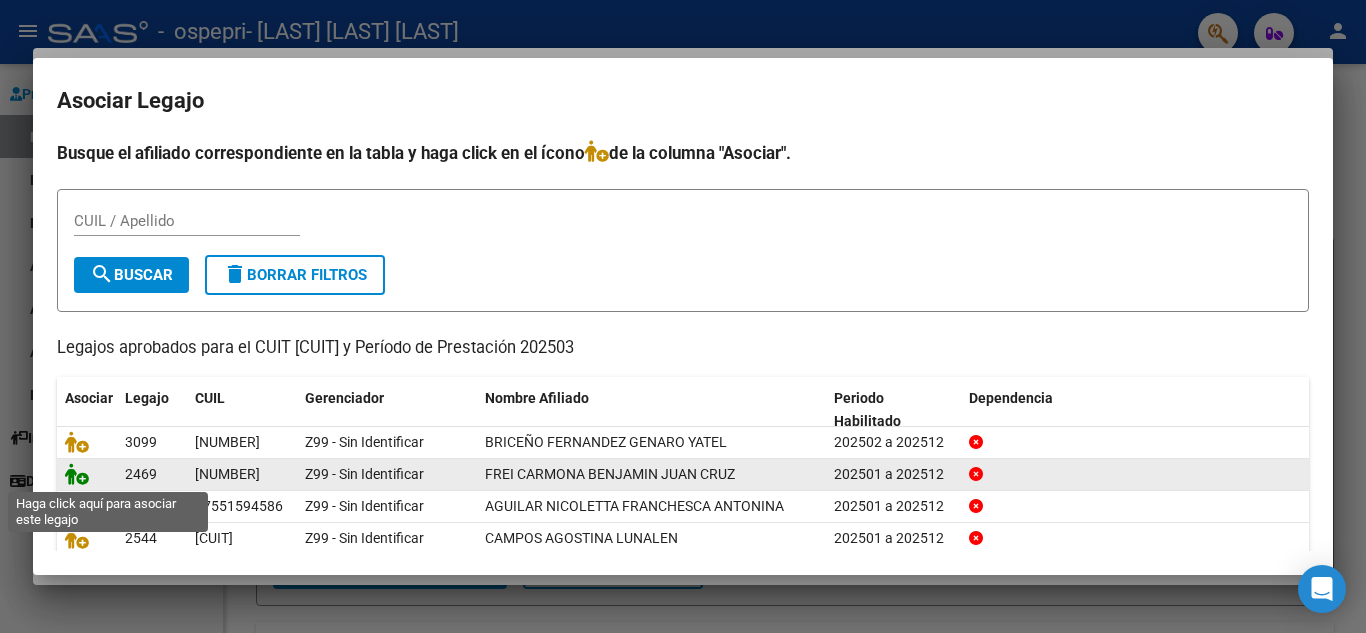 click 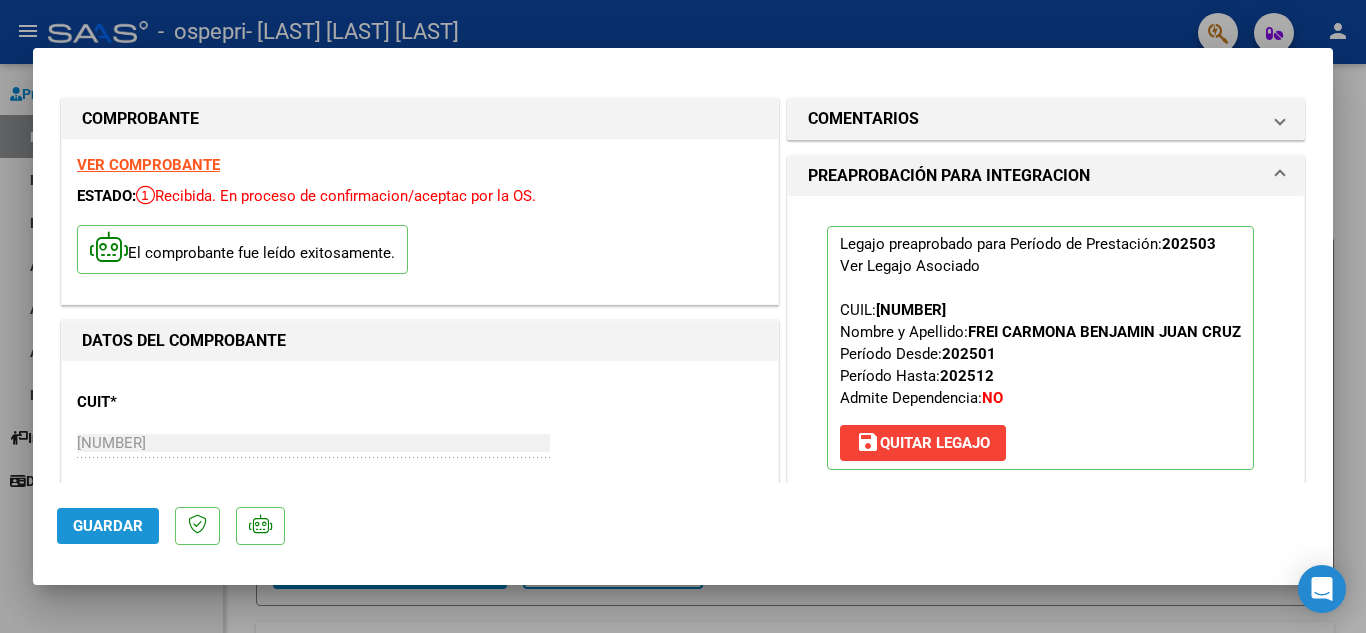 click on "Guardar" 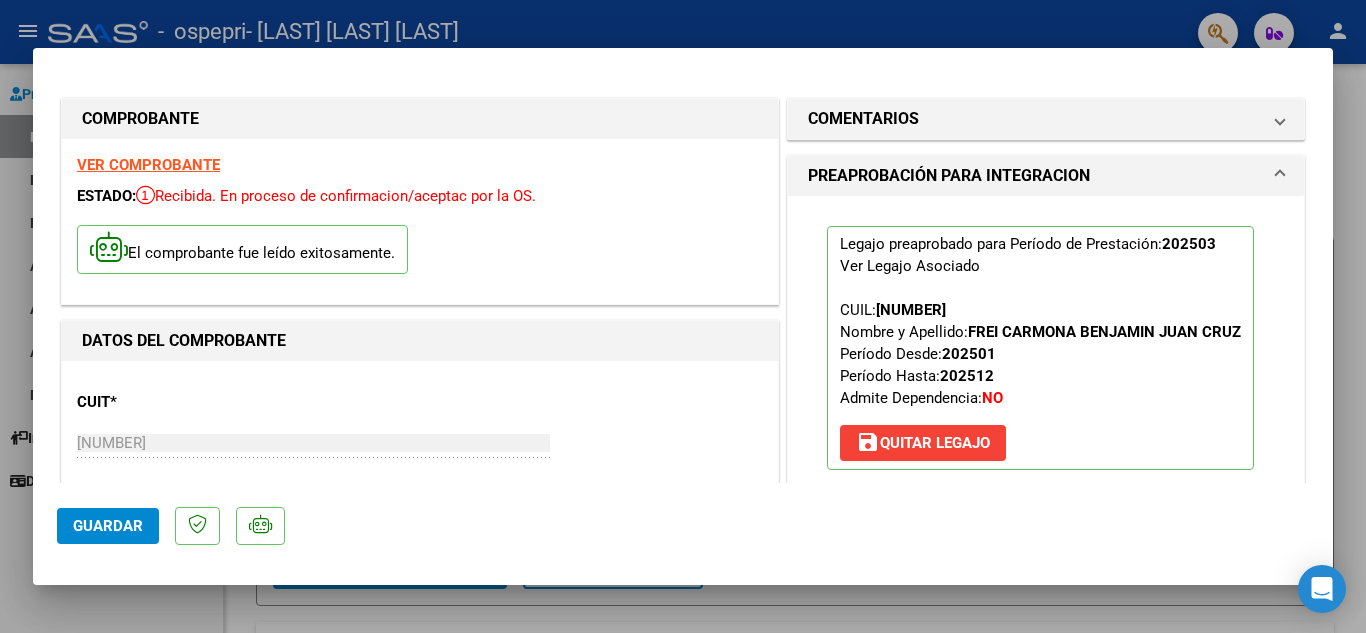 click at bounding box center (683, 316) 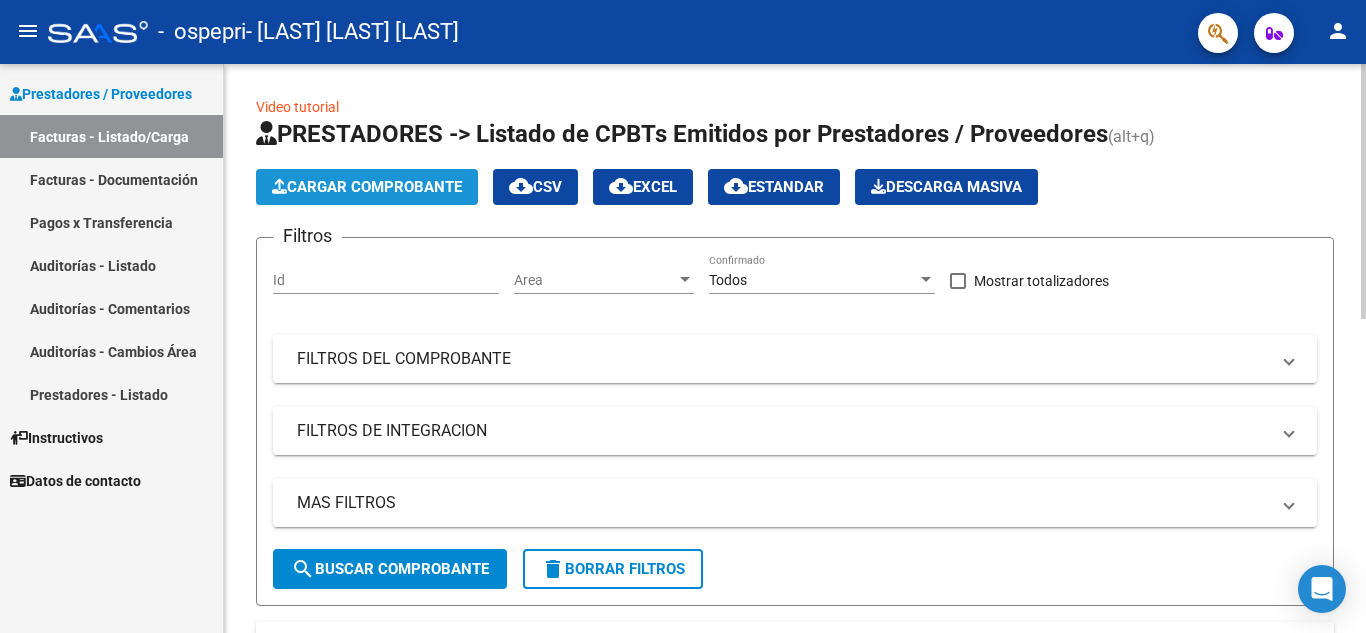 click on "Cargar Comprobante" 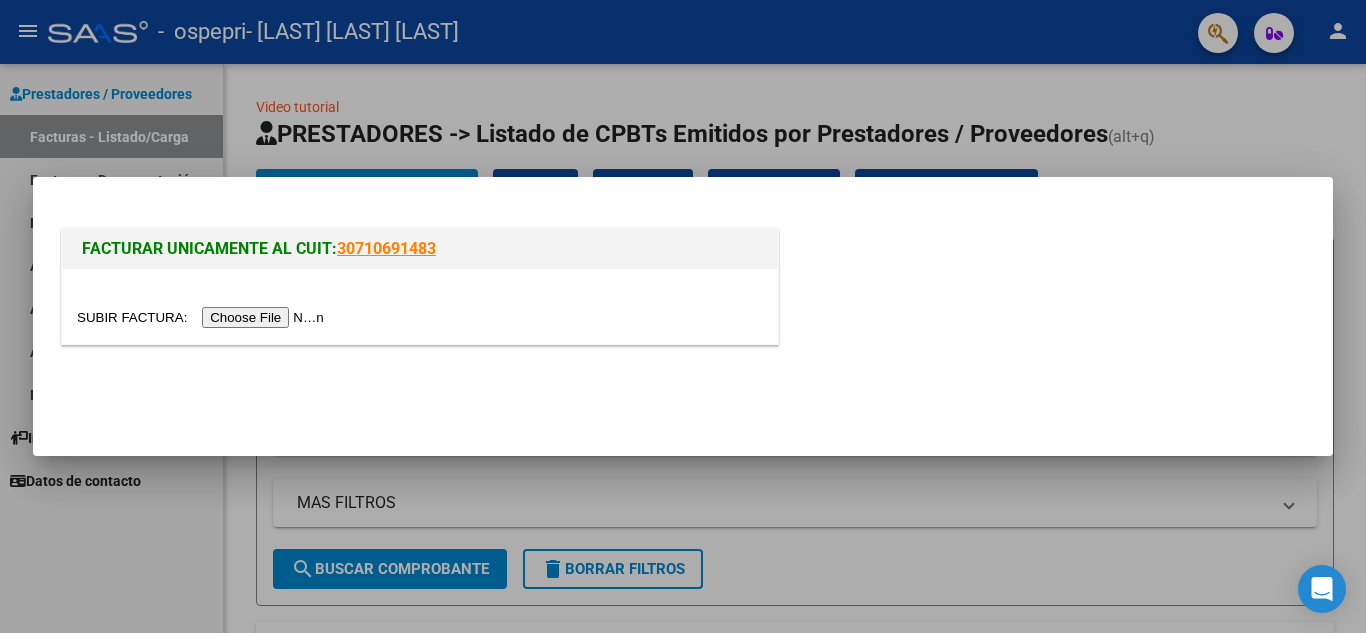 click at bounding box center (203, 317) 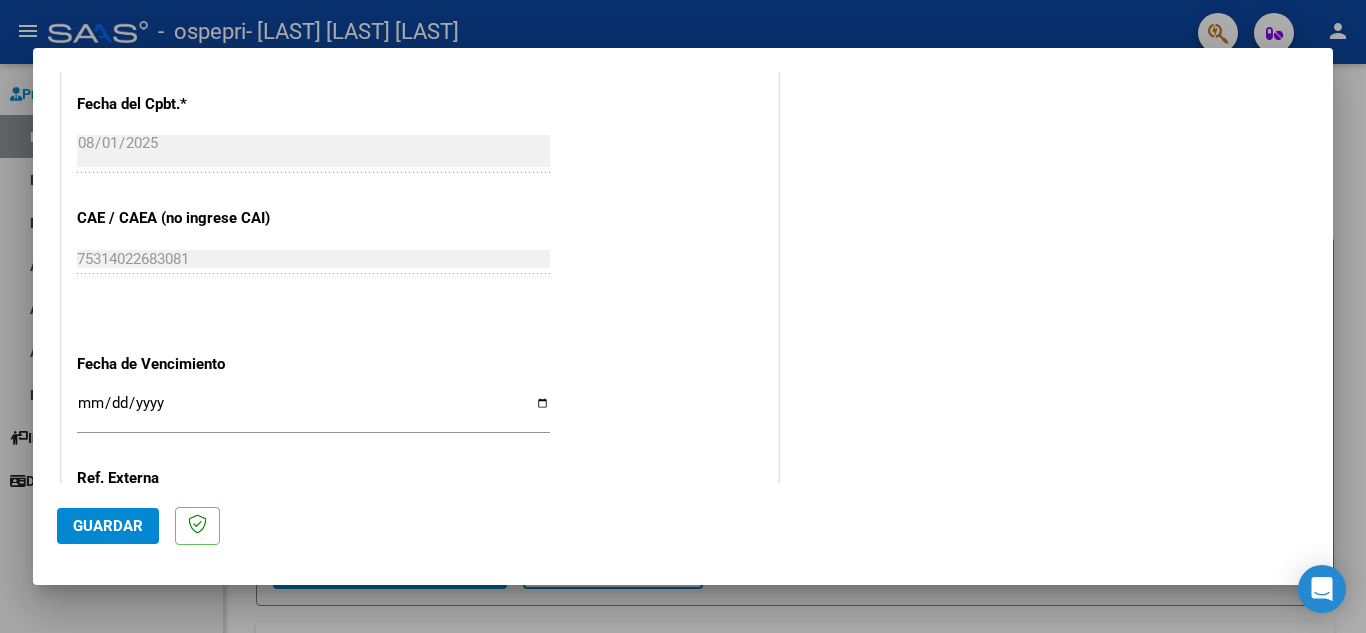 scroll, scrollTop: 1160, scrollLeft: 0, axis: vertical 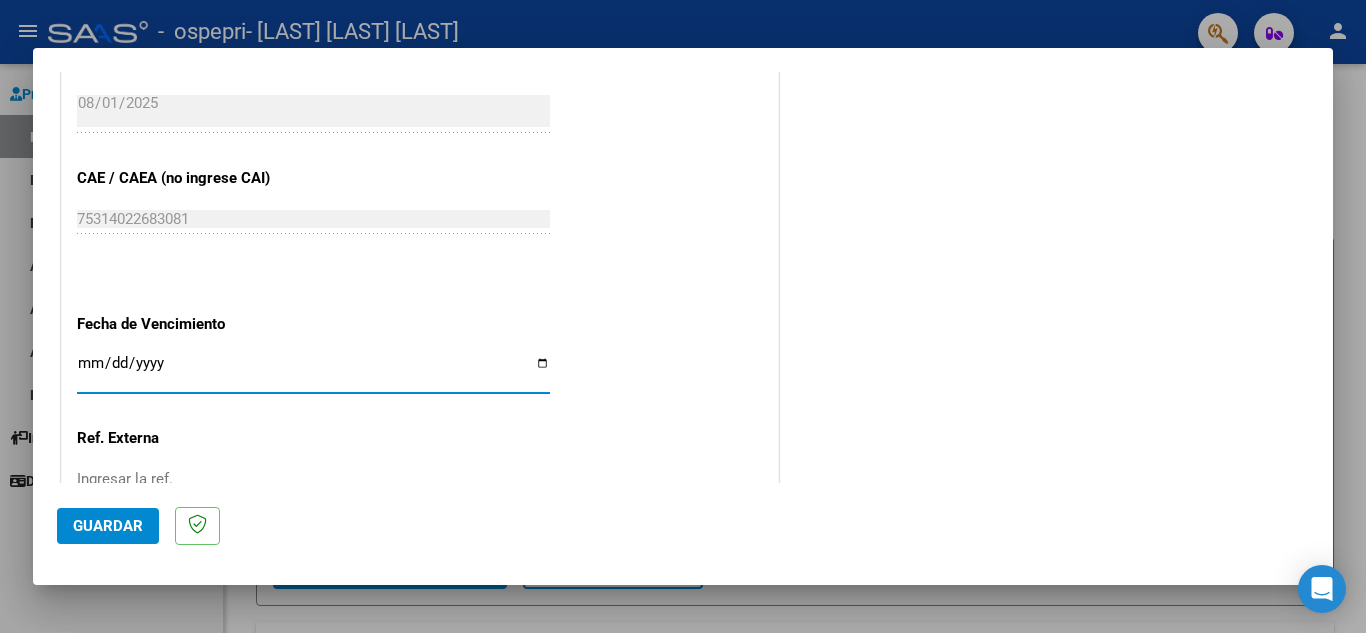 click on "Ingresar la fecha" at bounding box center [313, 371] 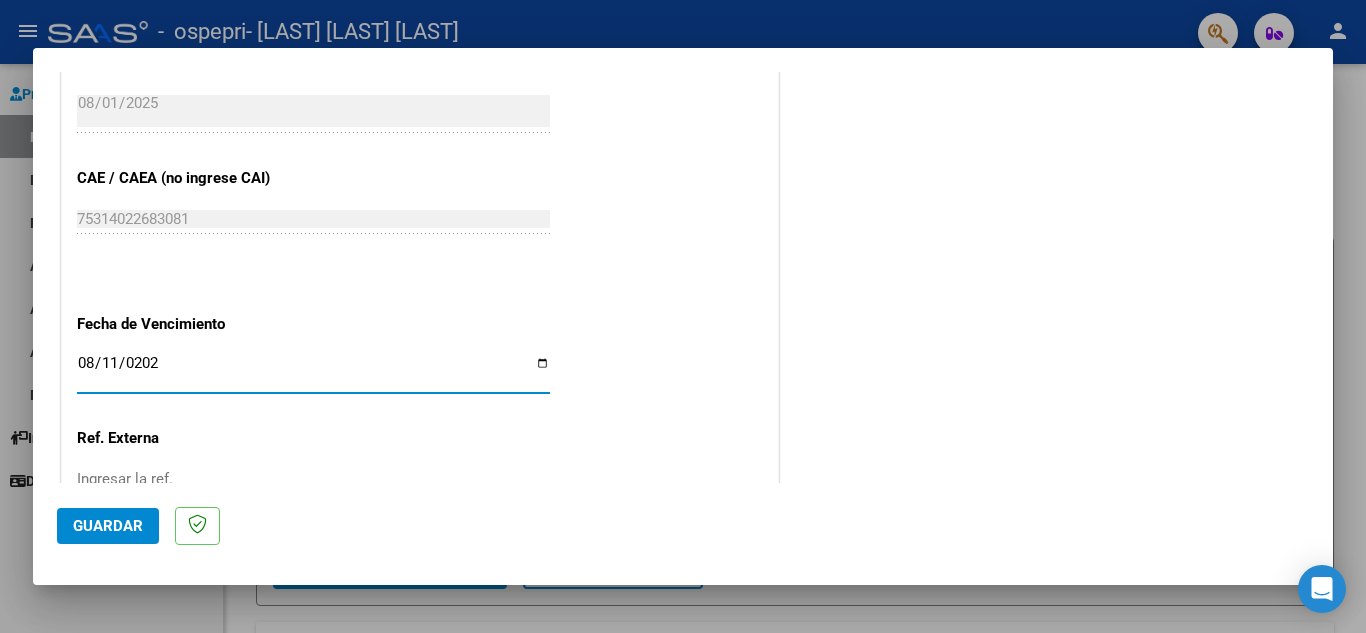 type on "2025-08-11" 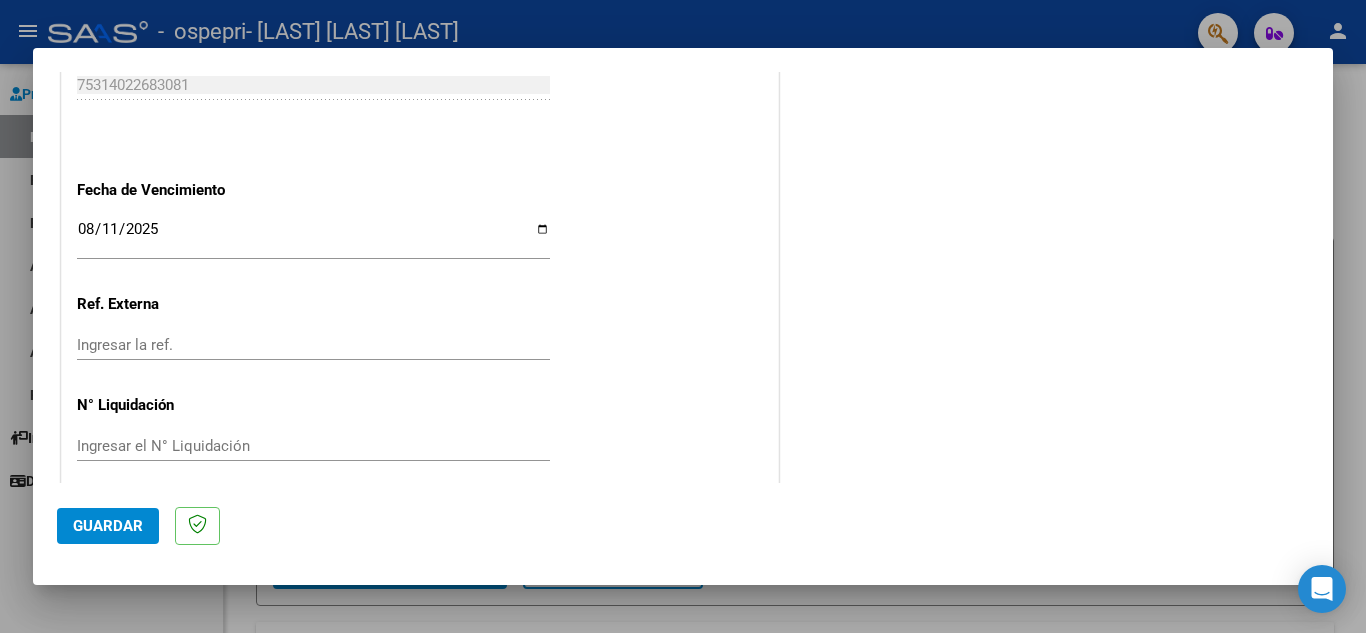 scroll, scrollTop: 1311, scrollLeft: 0, axis: vertical 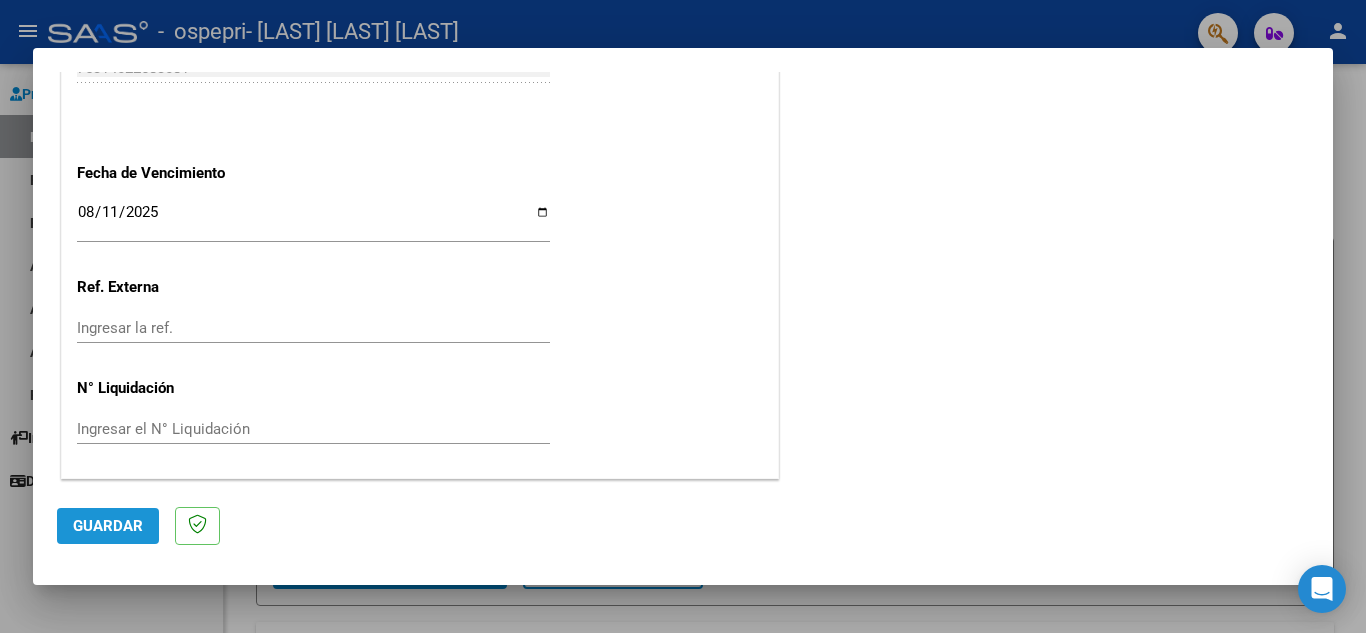 click on "Guardar" 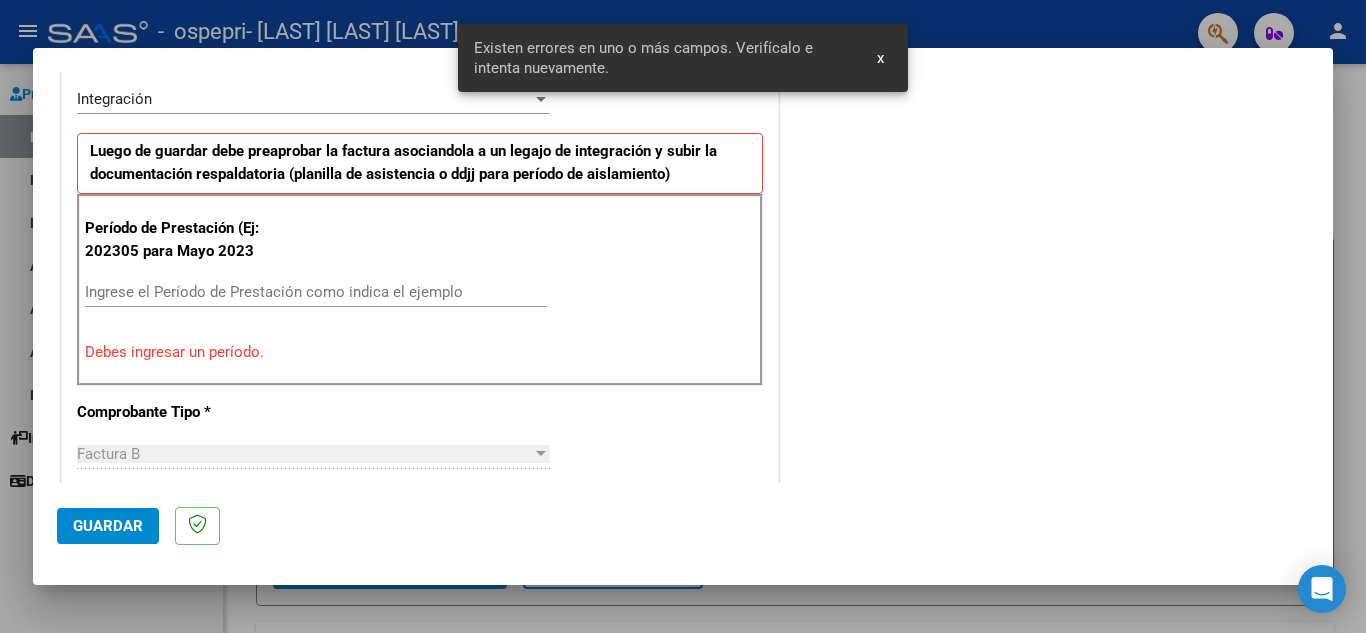 scroll, scrollTop: 453, scrollLeft: 0, axis: vertical 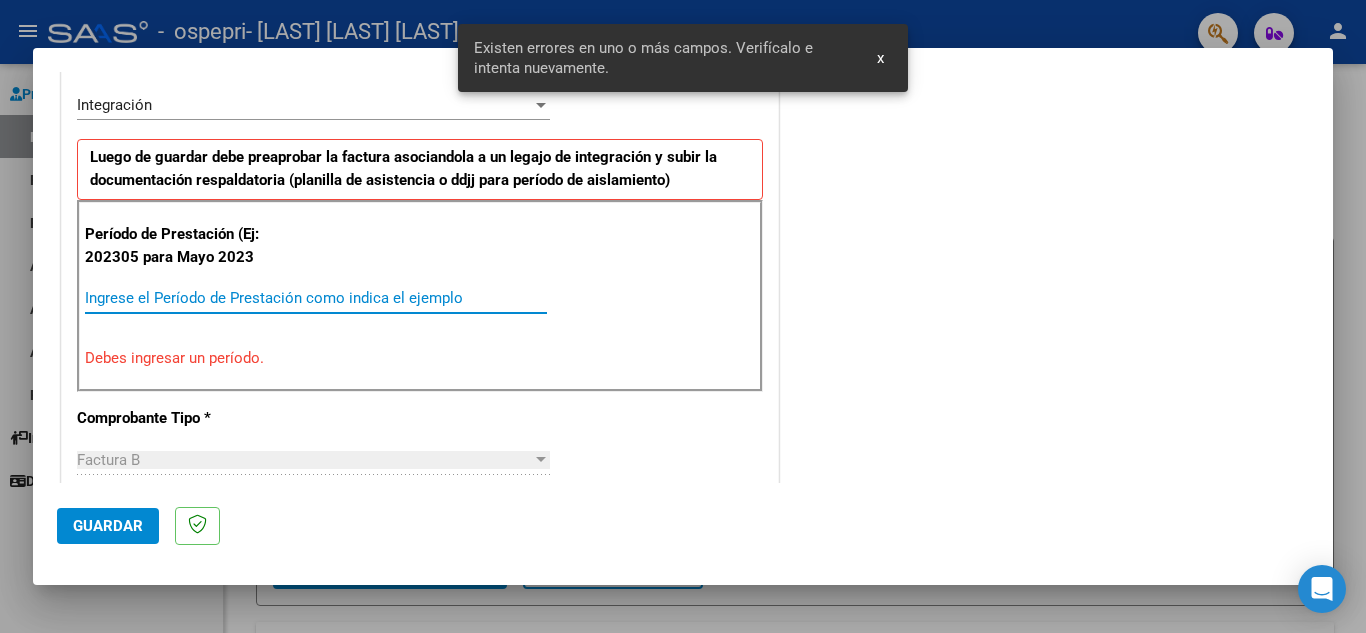 click on "Ingrese el Período de Prestación como indica el ejemplo" at bounding box center [316, 298] 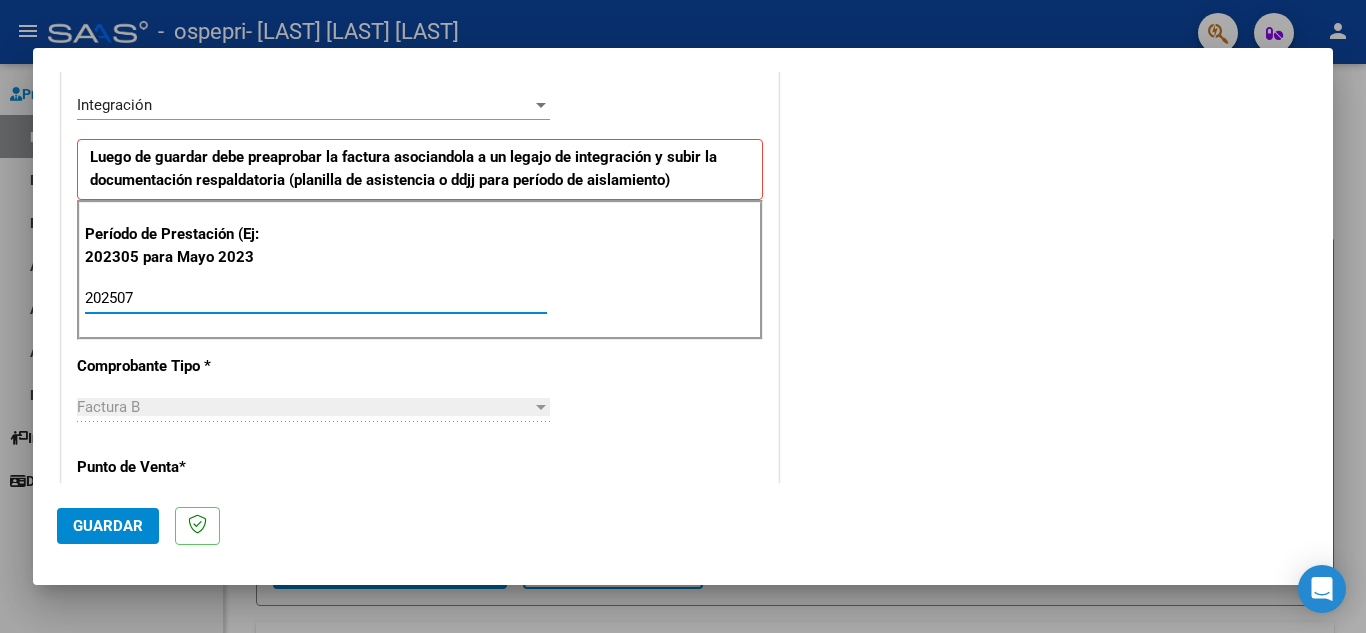 type on "202507" 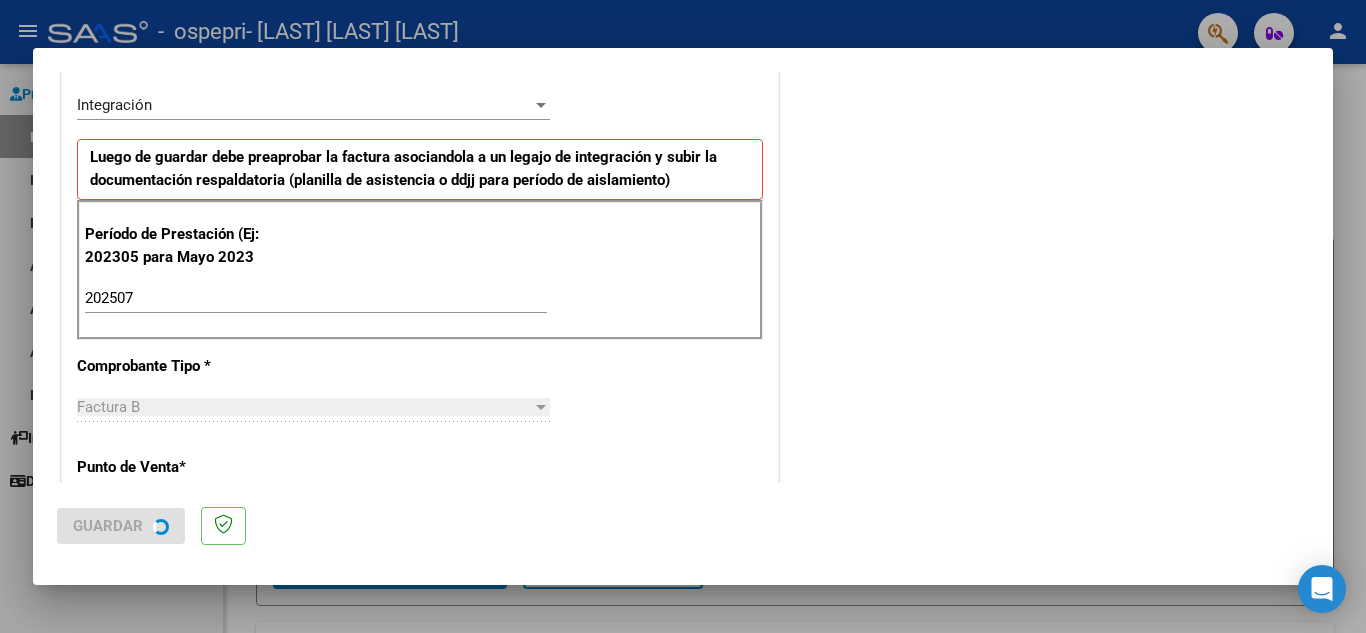 scroll, scrollTop: 0, scrollLeft: 0, axis: both 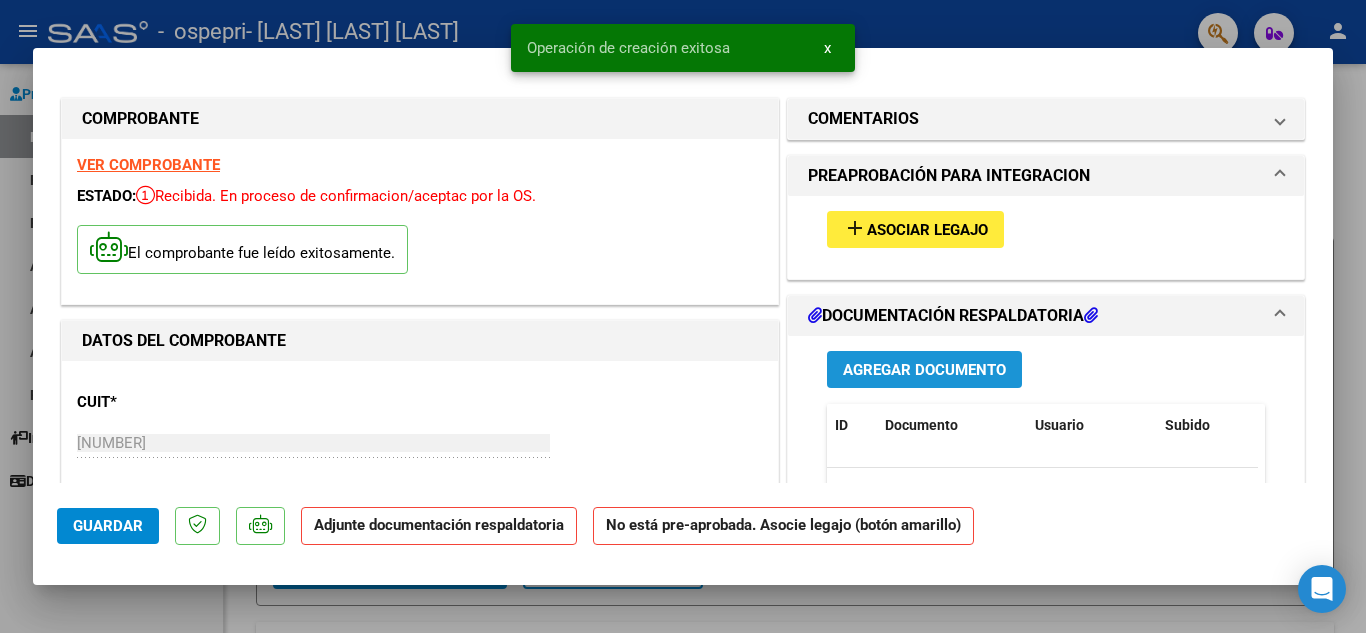 click on "Agregar Documento" at bounding box center (924, 370) 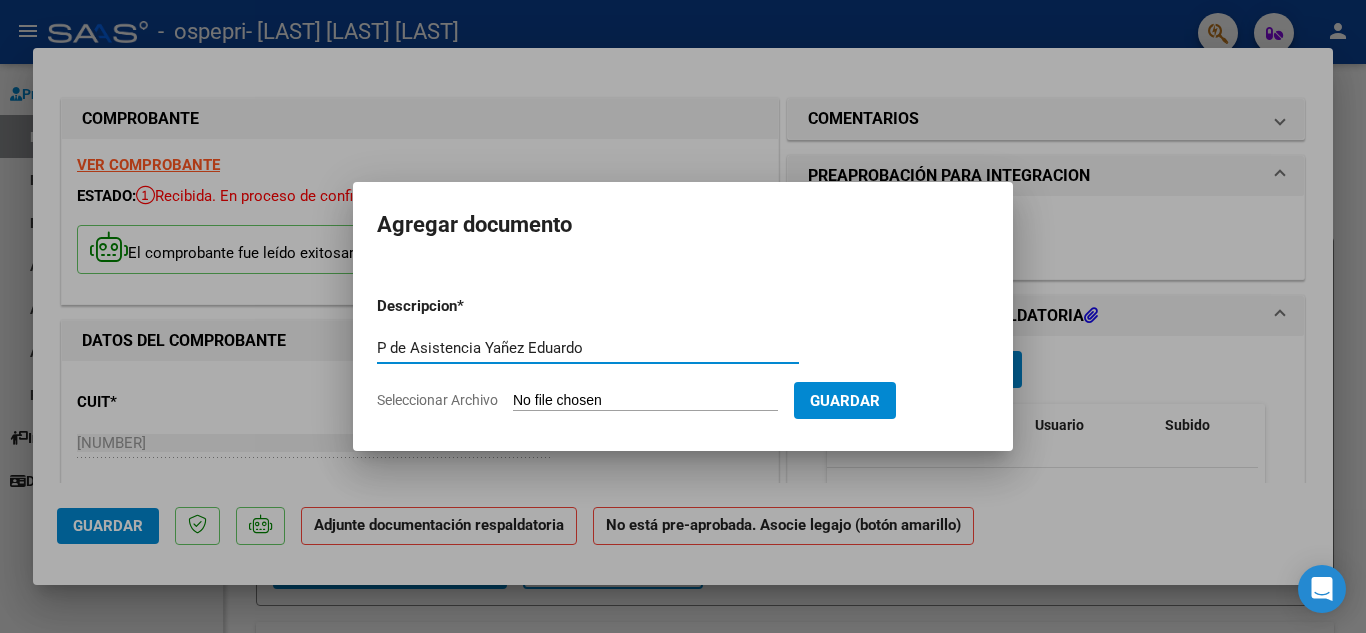 type on "P de Asistencia Yañez Eduardo" 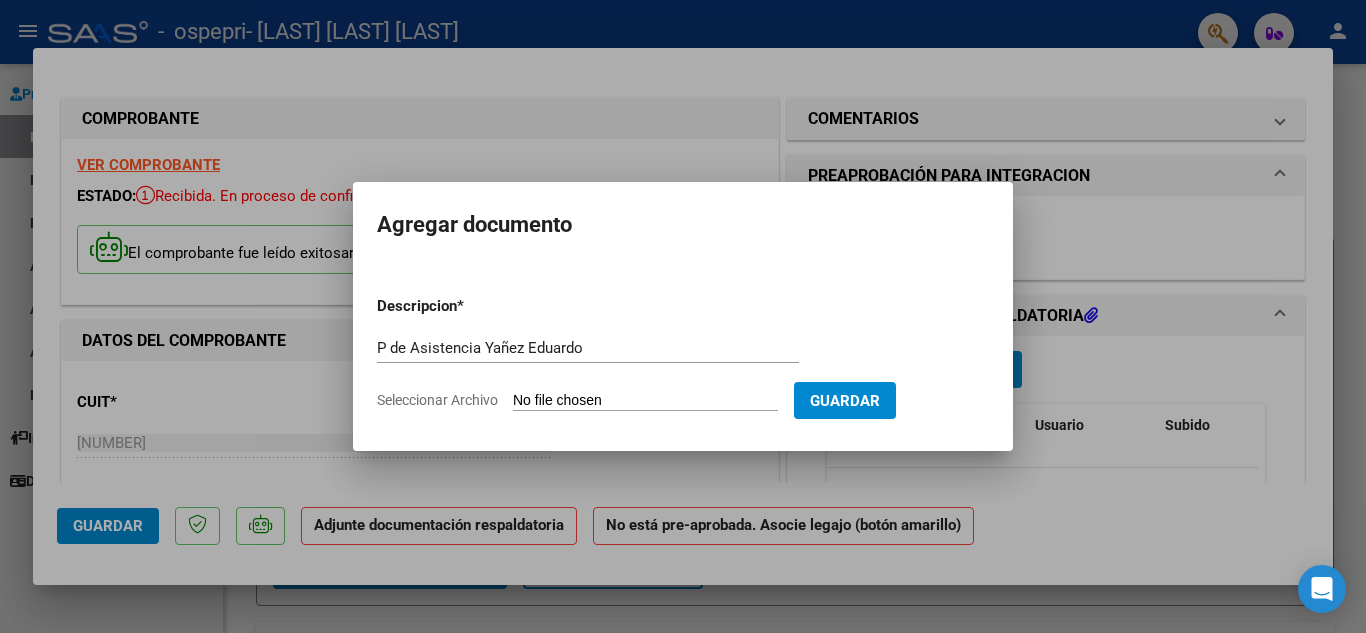 click on "Seleccionar Archivo" at bounding box center (645, 401) 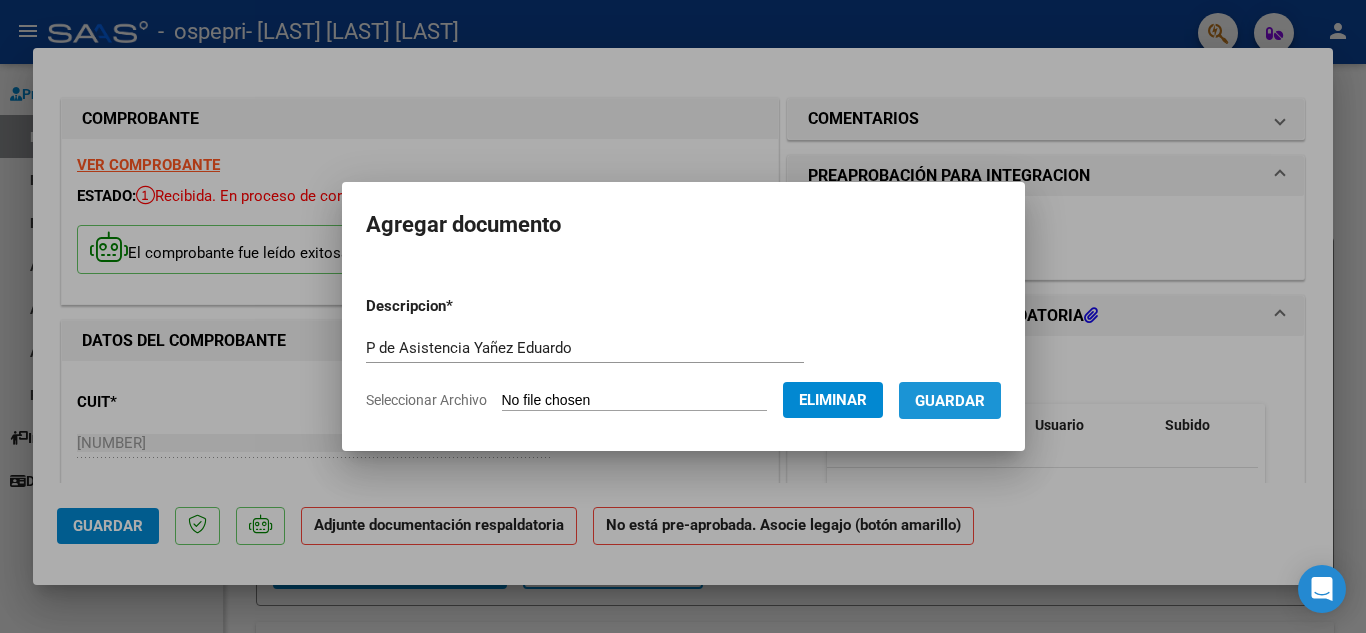 click on "Guardar" at bounding box center [950, 401] 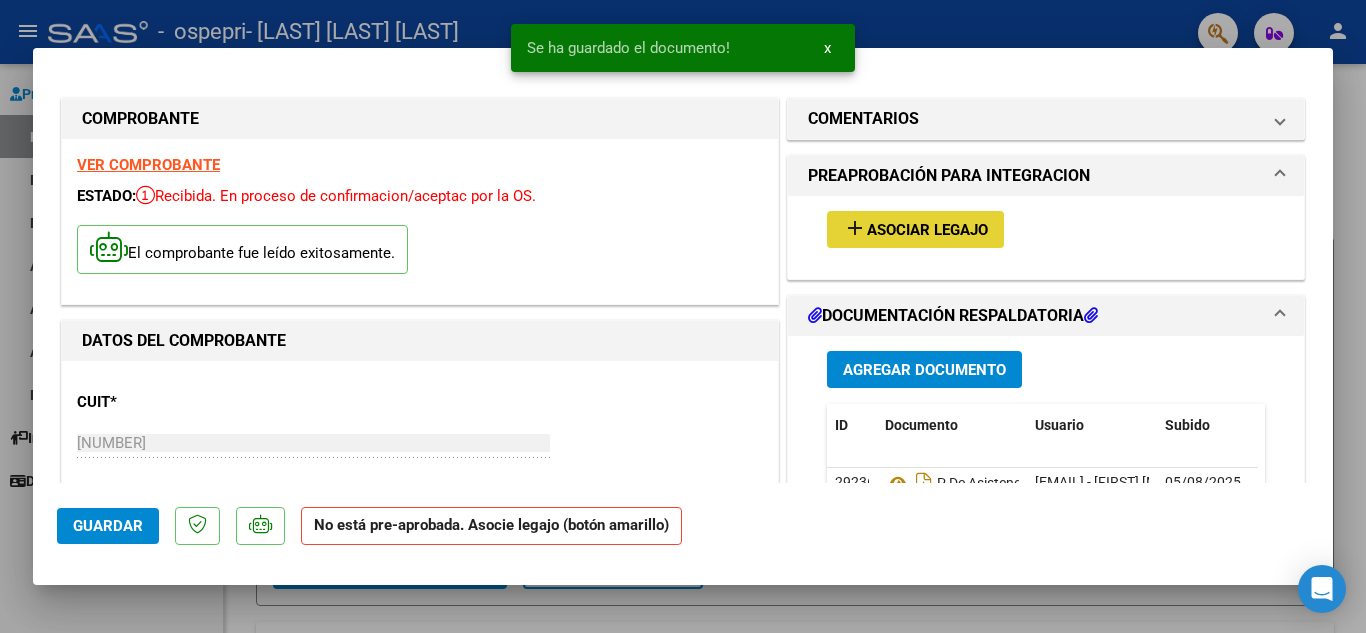 click on "Asociar Legajo" at bounding box center (927, 230) 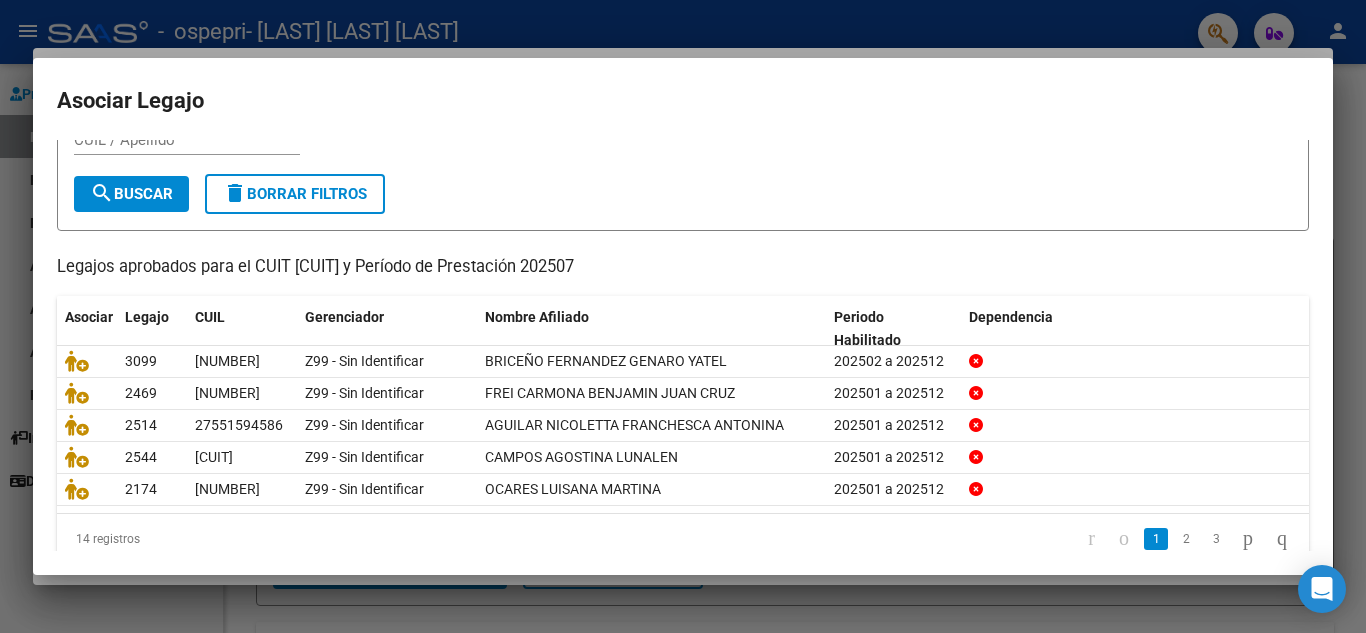 scroll, scrollTop: 115, scrollLeft: 0, axis: vertical 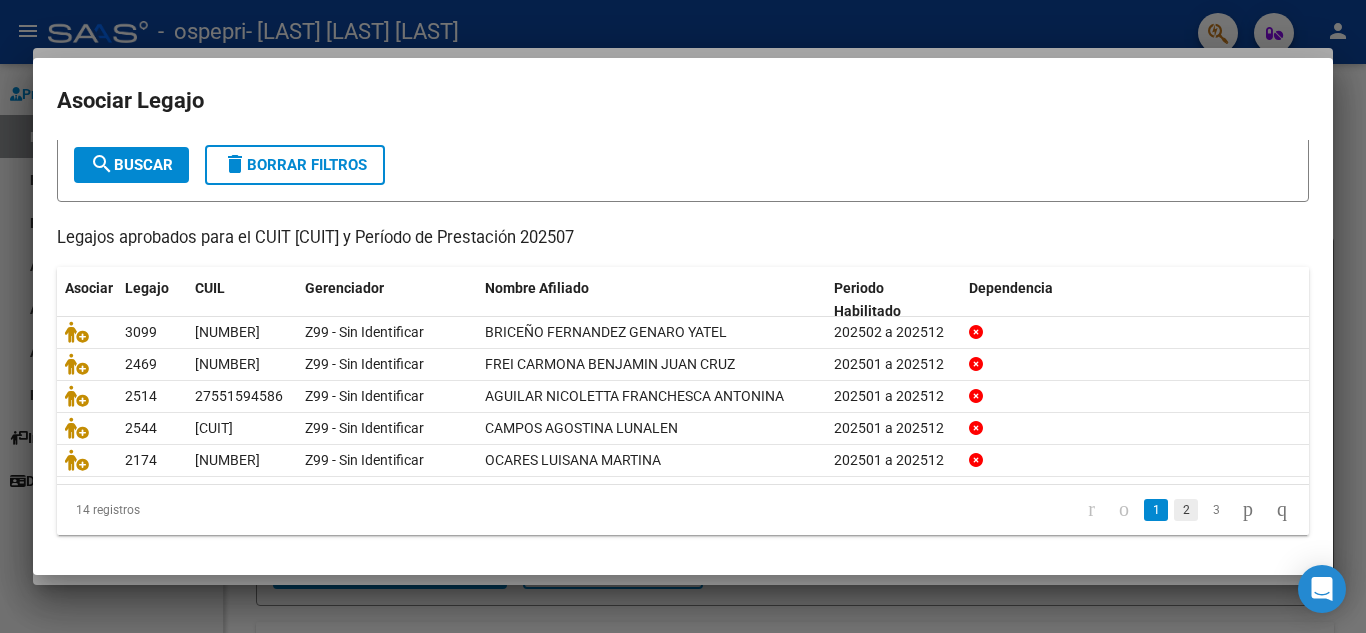 click on "2" 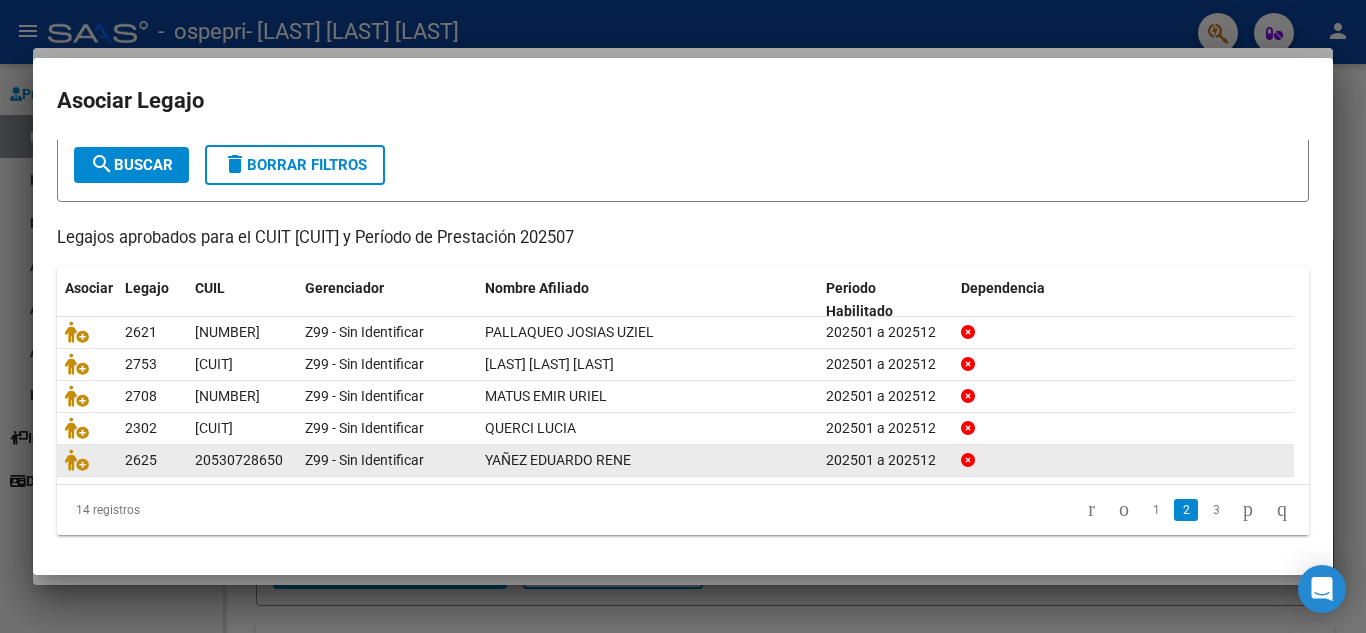 click 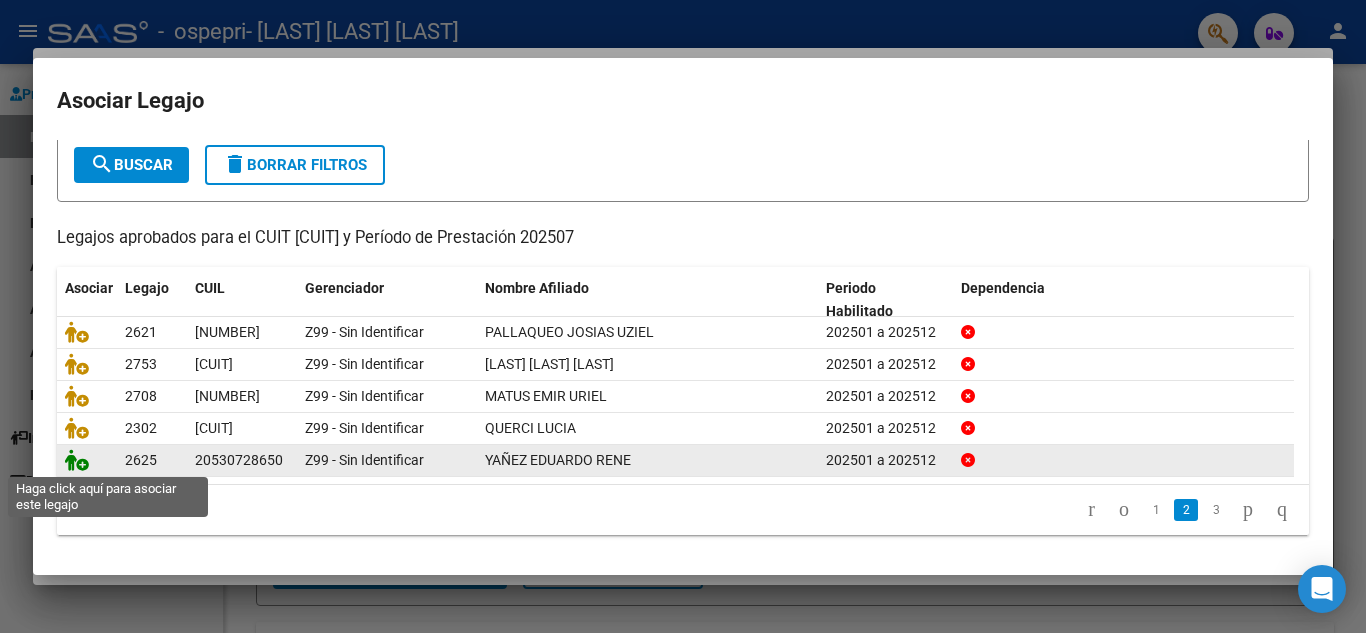 click 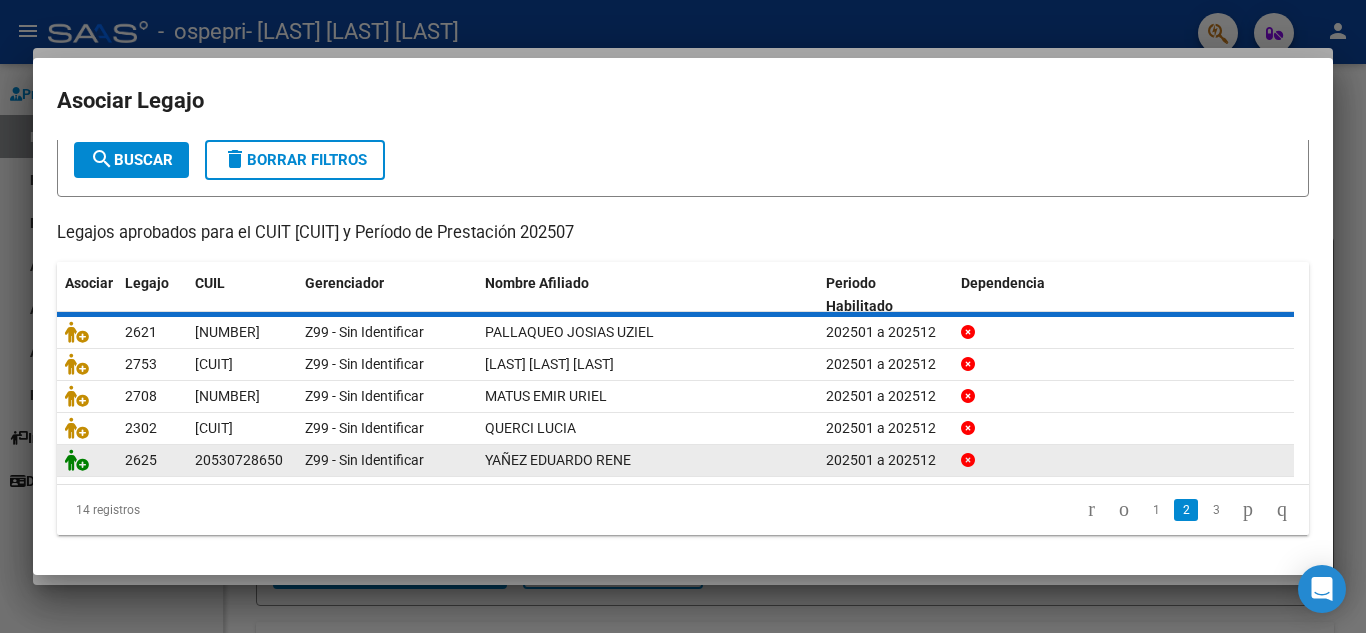scroll, scrollTop: 0, scrollLeft: 0, axis: both 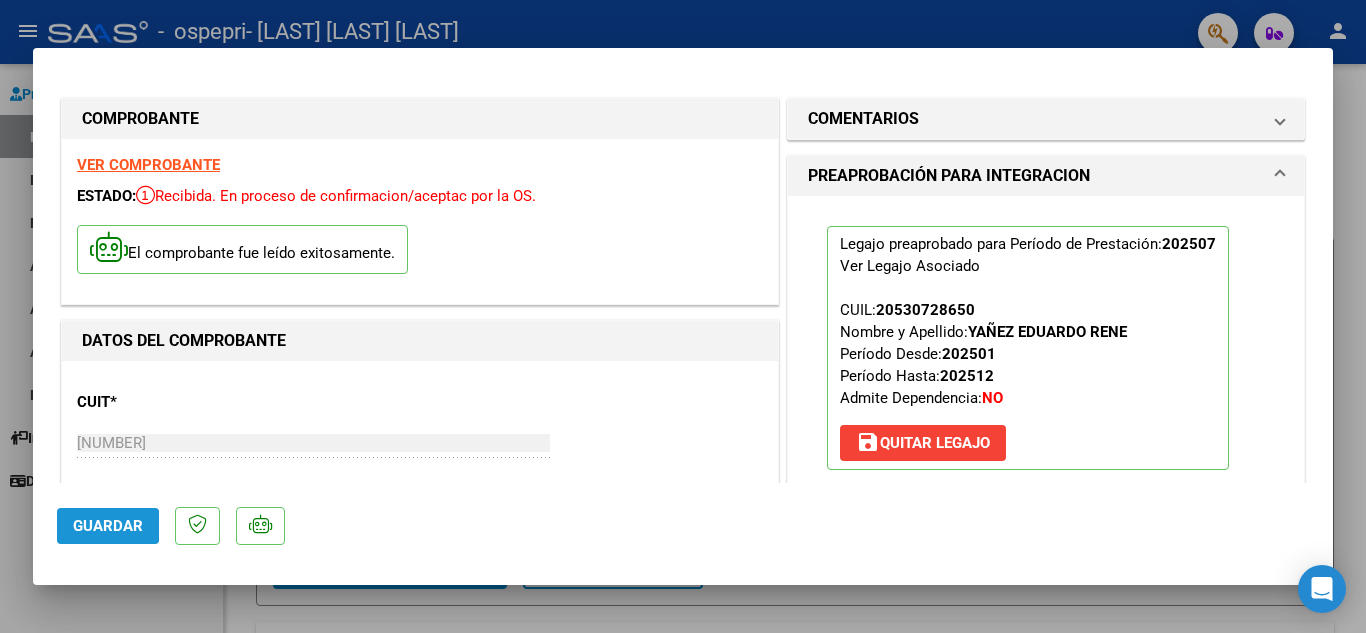 click on "Guardar" 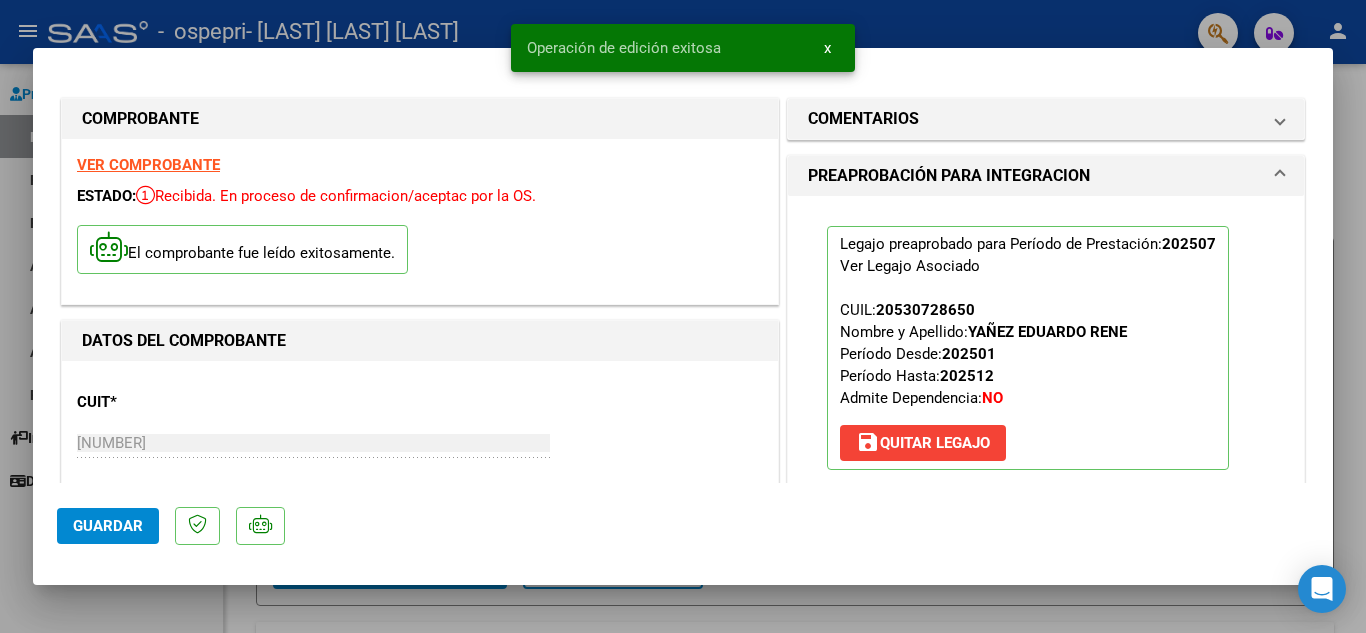 click at bounding box center (683, 316) 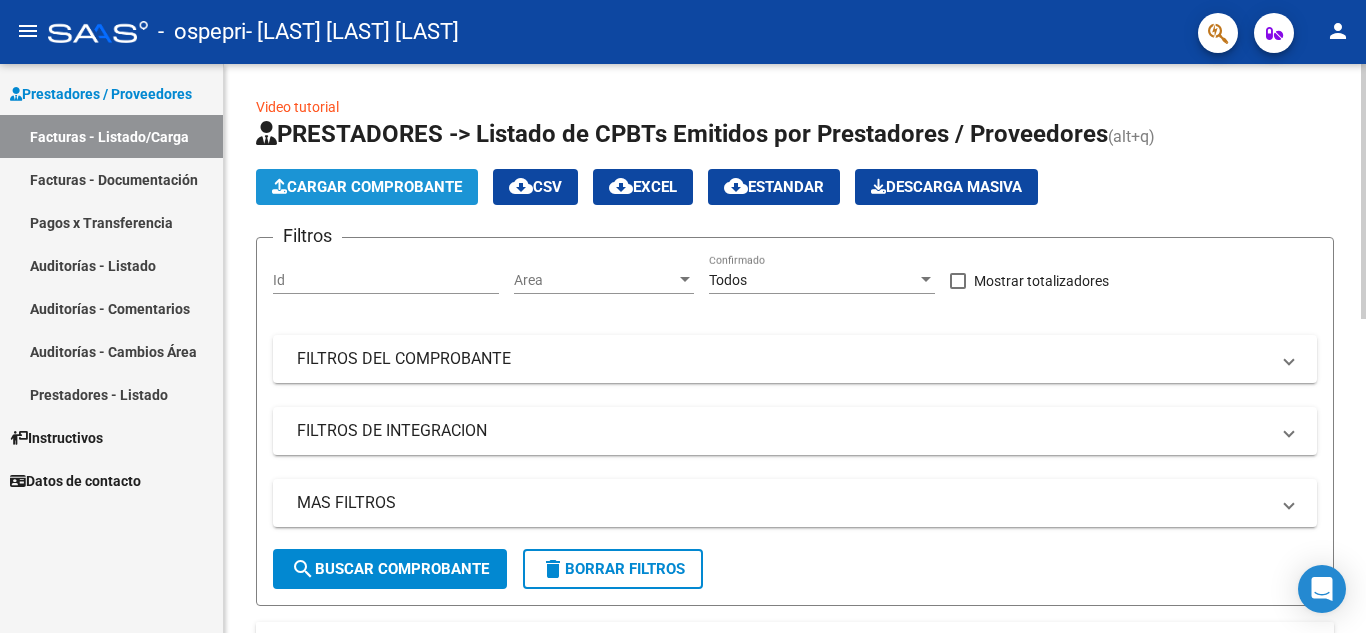 click on "Cargar Comprobante" 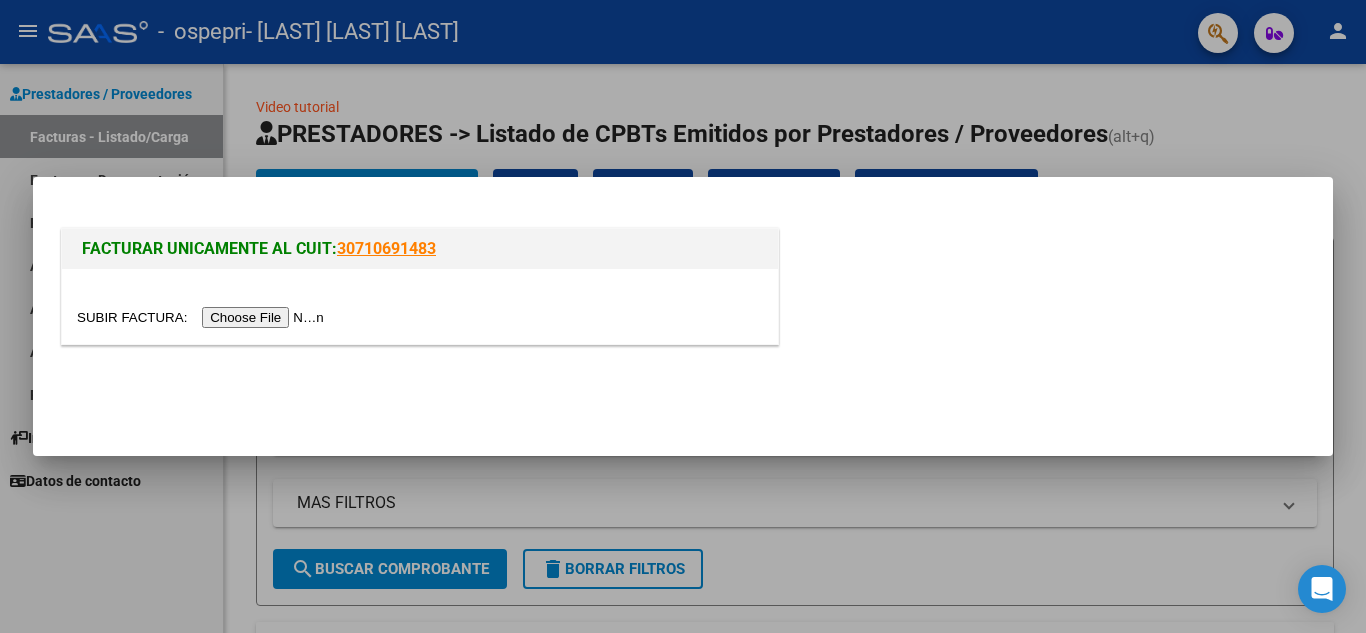 click at bounding box center (683, 316) 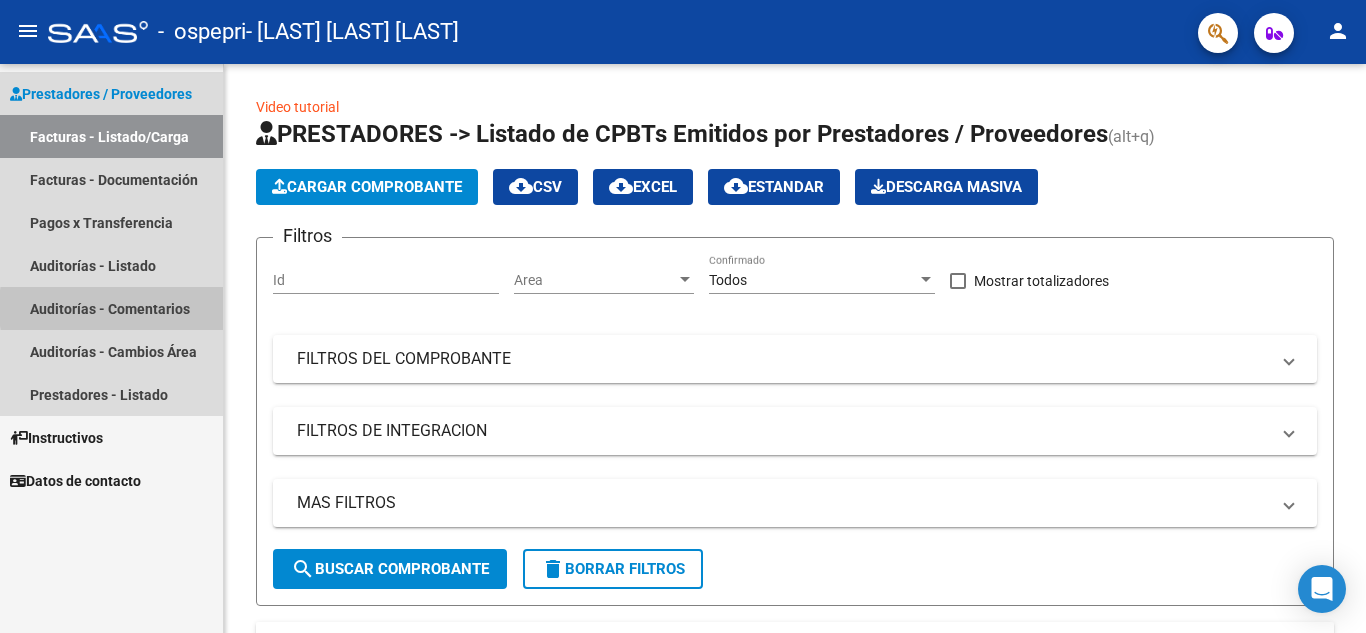 click on "Auditorías - Comentarios" at bounding box center [111, 308] 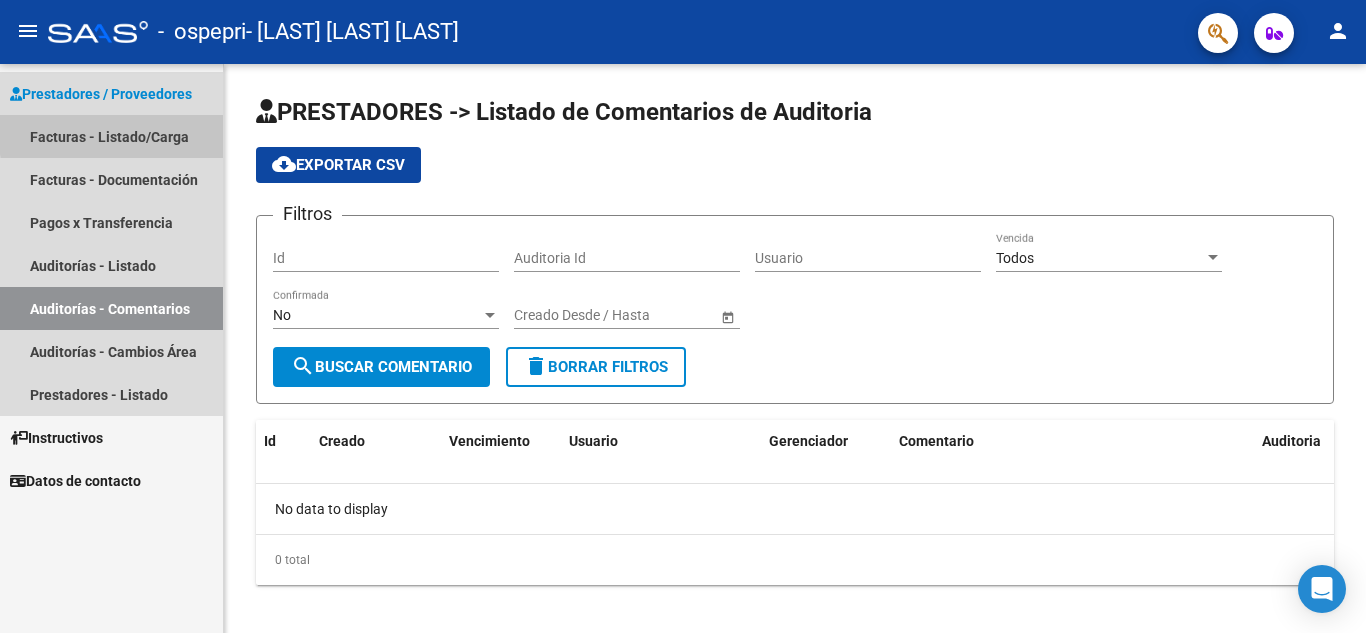click on "Facturas - Listado/Carga" at bounding box center [111, 136] 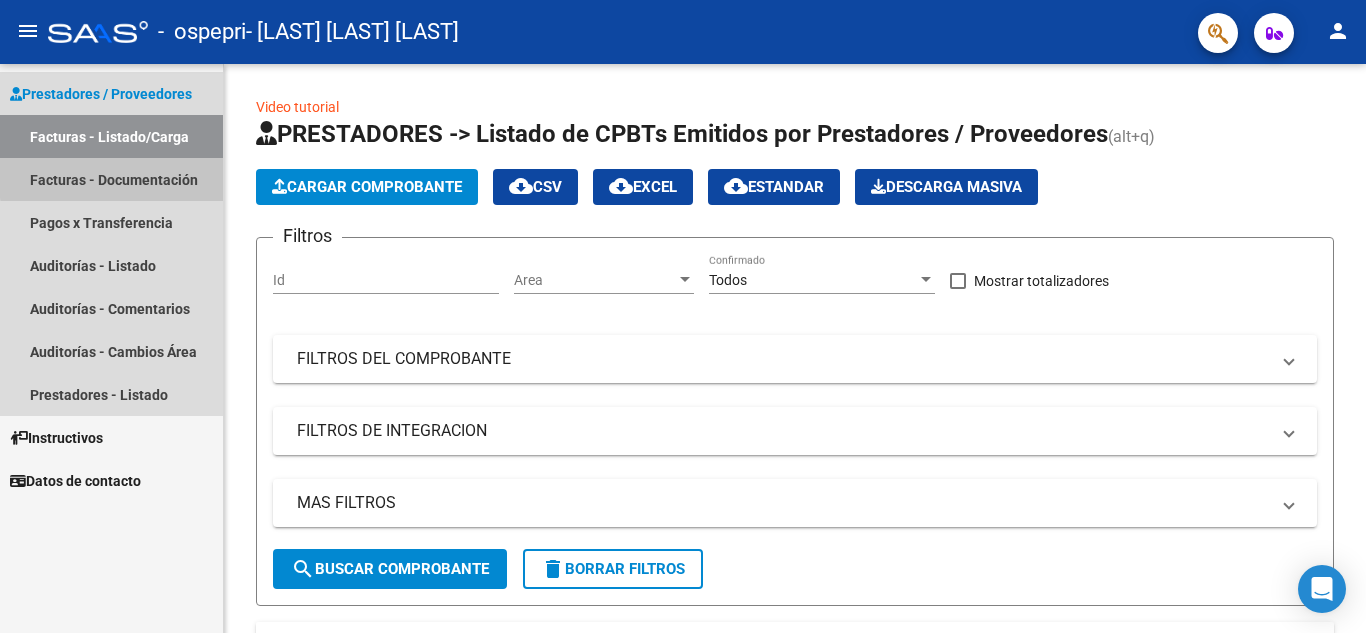 click on "Facturas - Documentación" at bounding box center (111, 179) 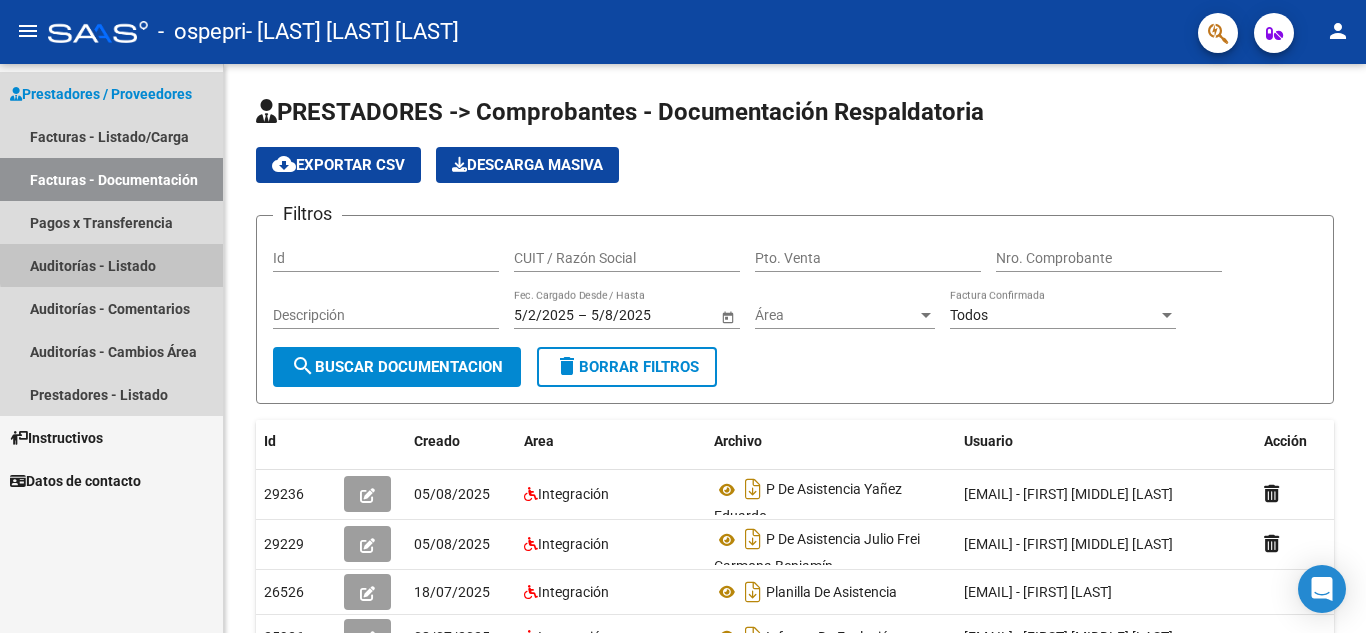click on "Auditorías - Listado" at bounding box center [111, 265] 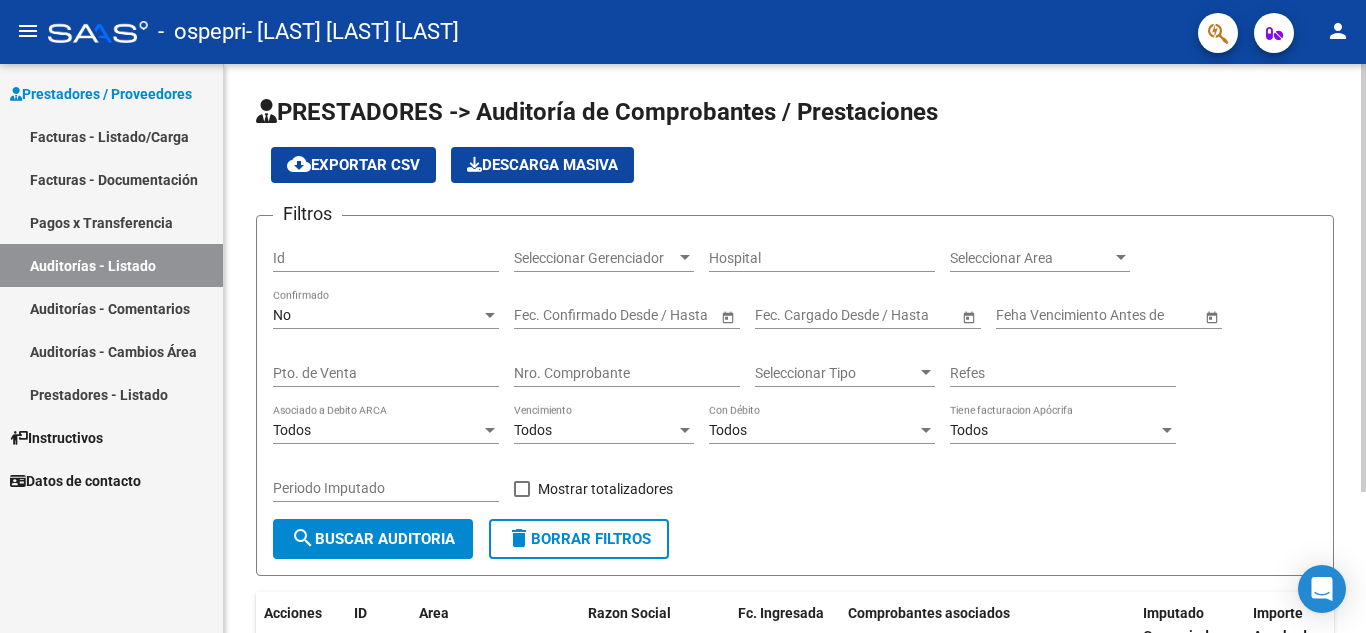 scroll, scrollTop: 188, scrollLeft: 0, axis: vertical 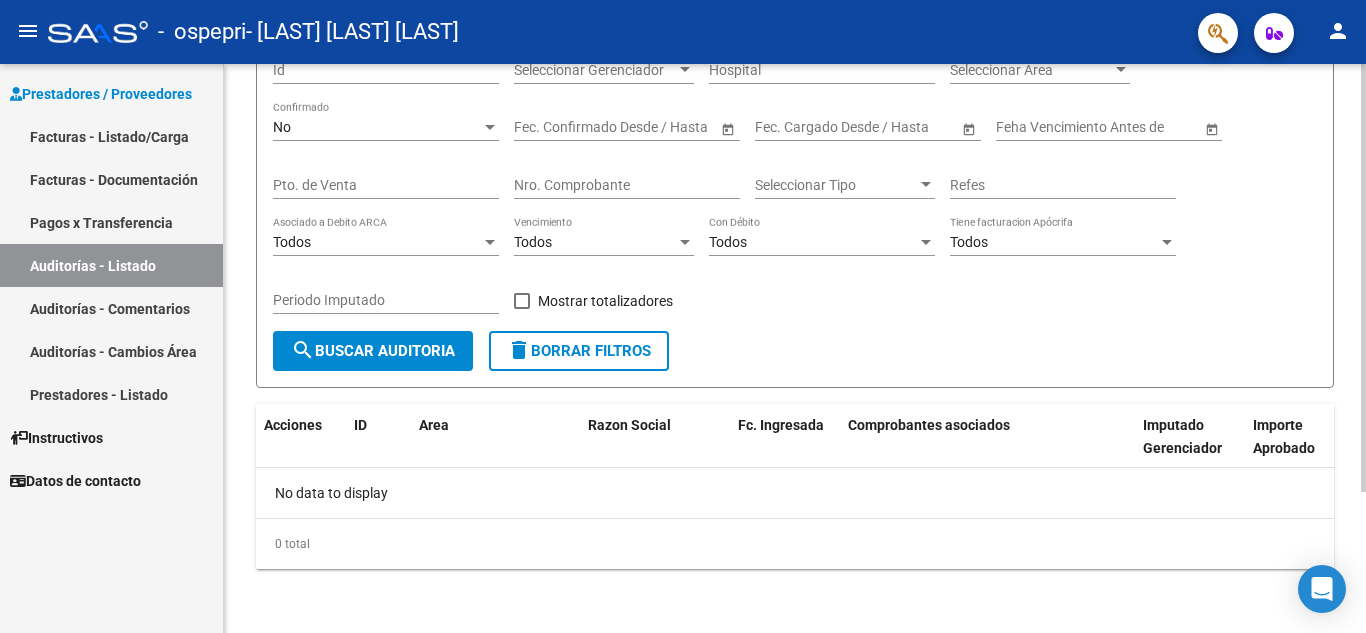 click 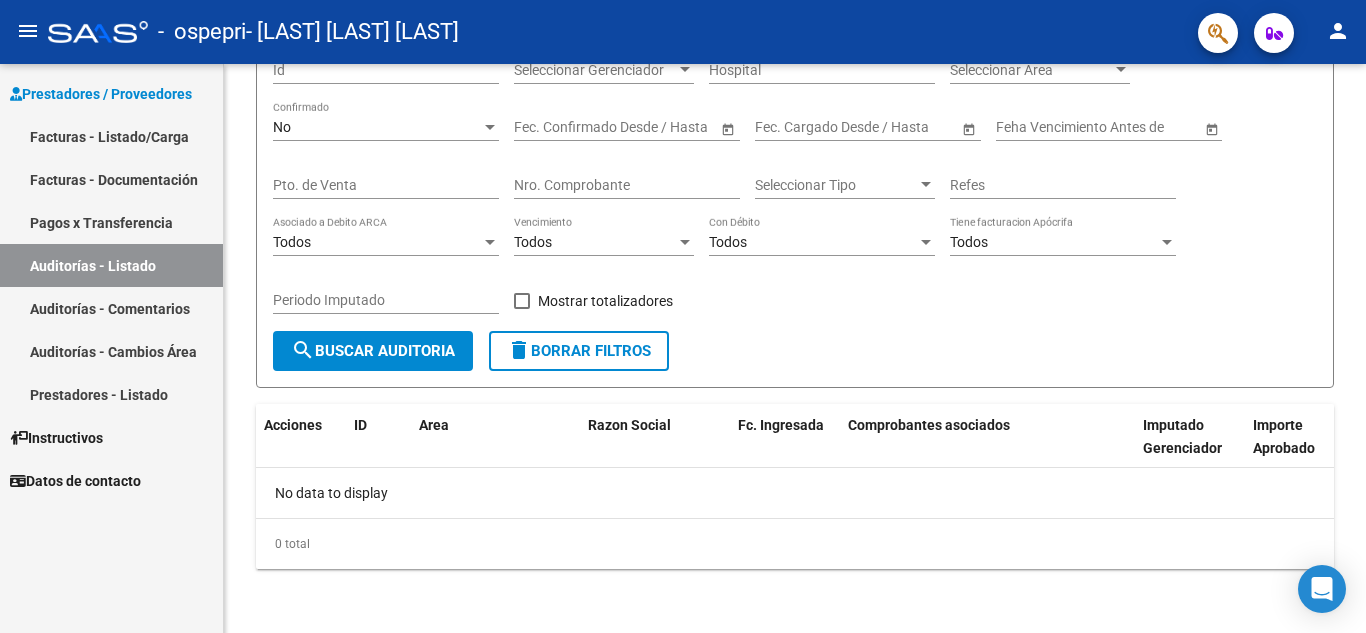 click on "Facturas - Listado/Carga" at bounding box center (111, 136) 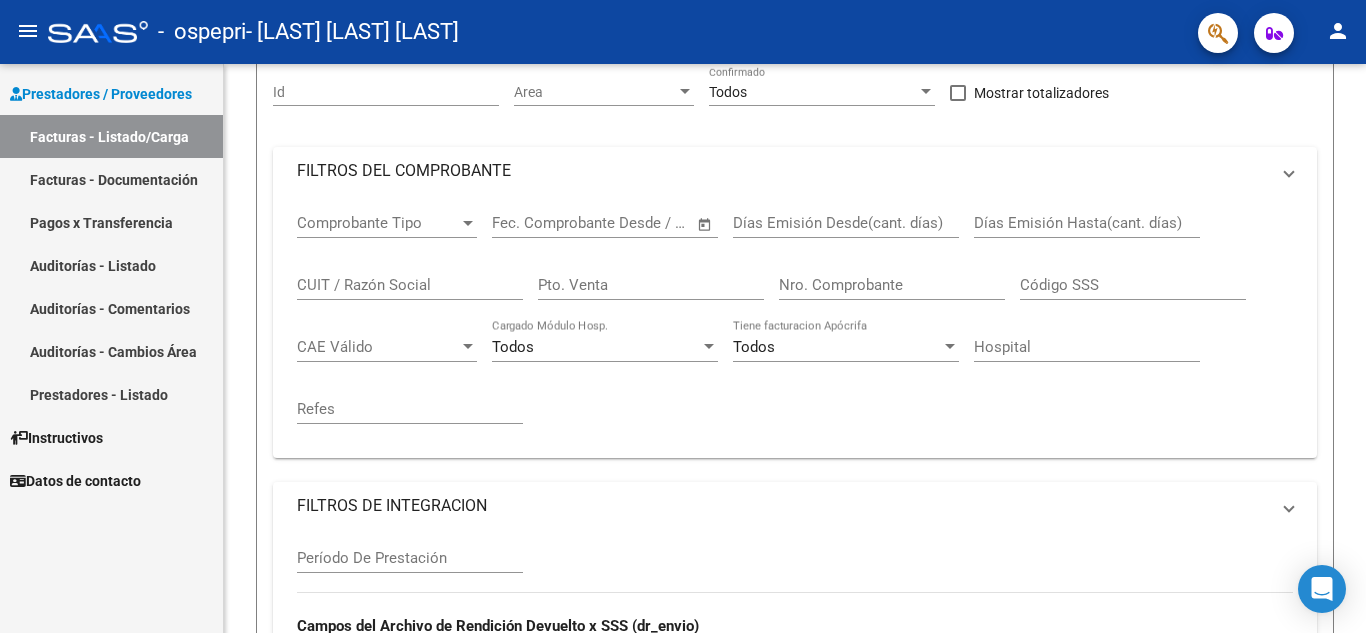 scroll, scrollTop: 0, scrollLeft: 0, axis: both 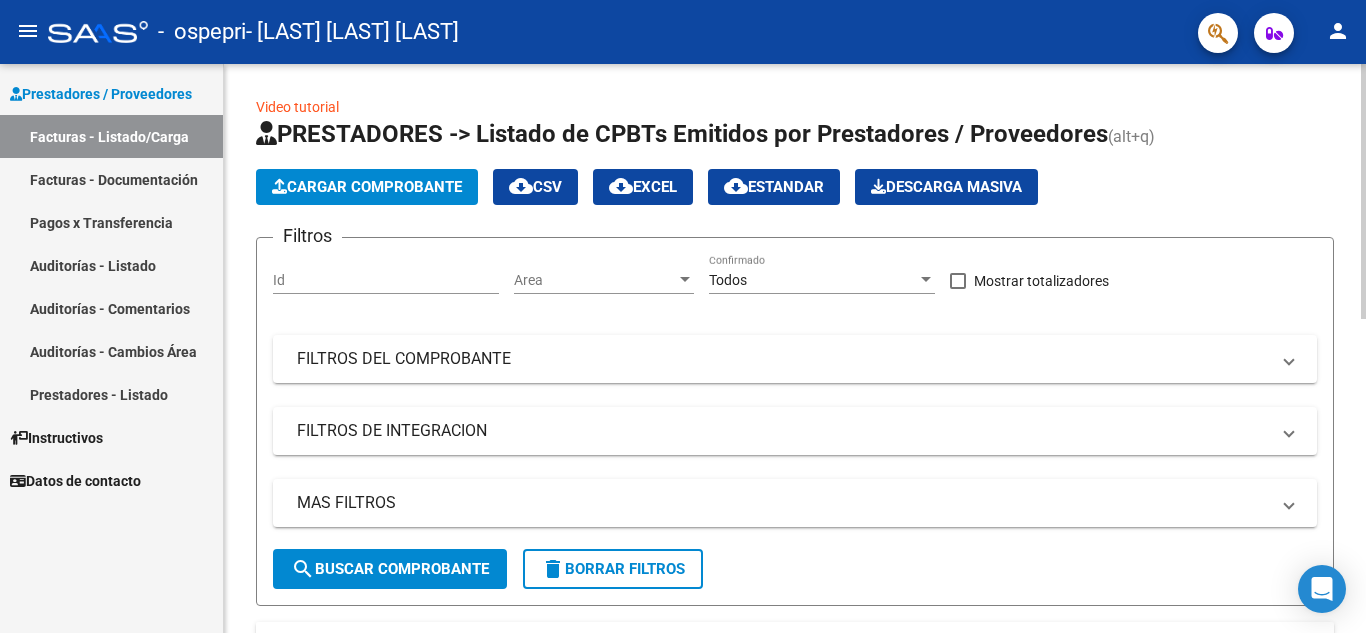 click on "search  Buscar Comprobante" 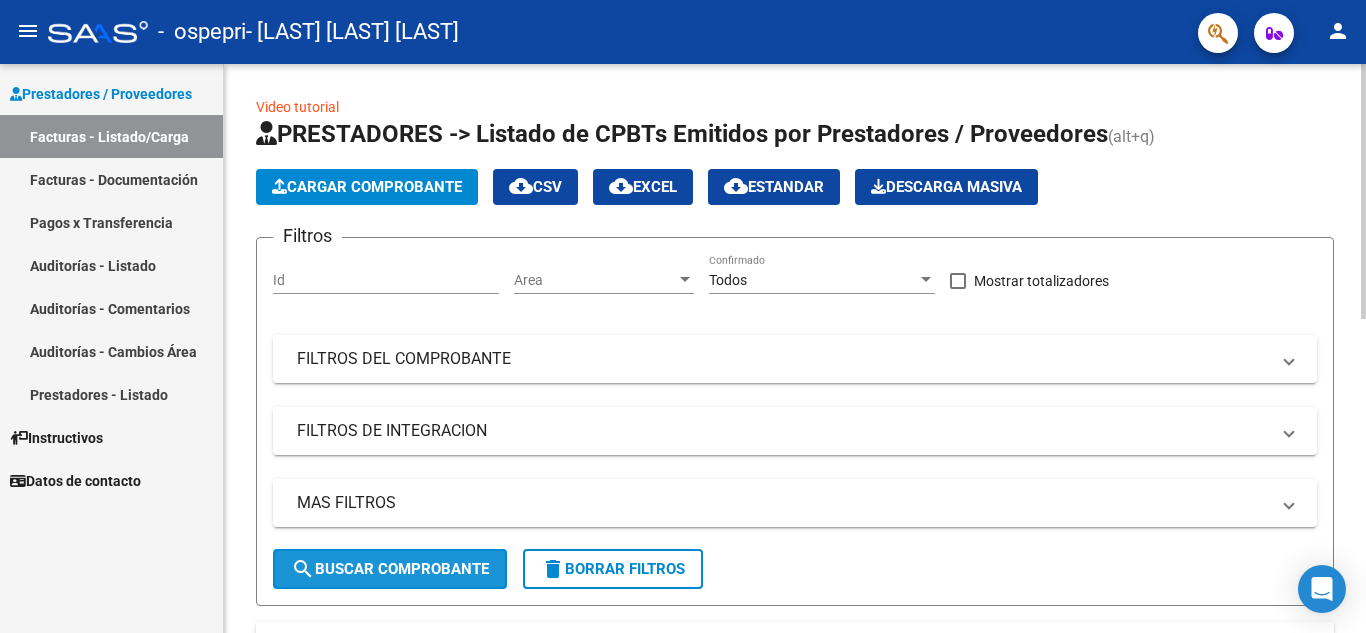 click on "search  Buscar Comprobante" 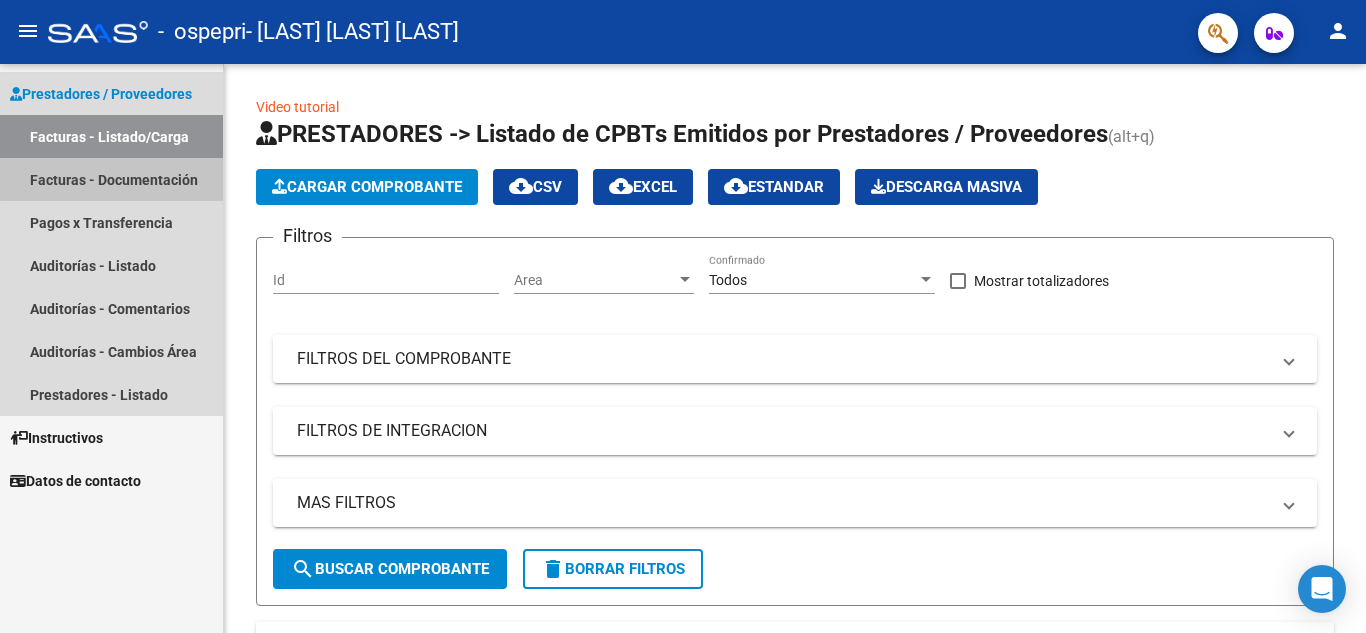 click on "Facturas - Documentación" at bounding box center (111, 179) 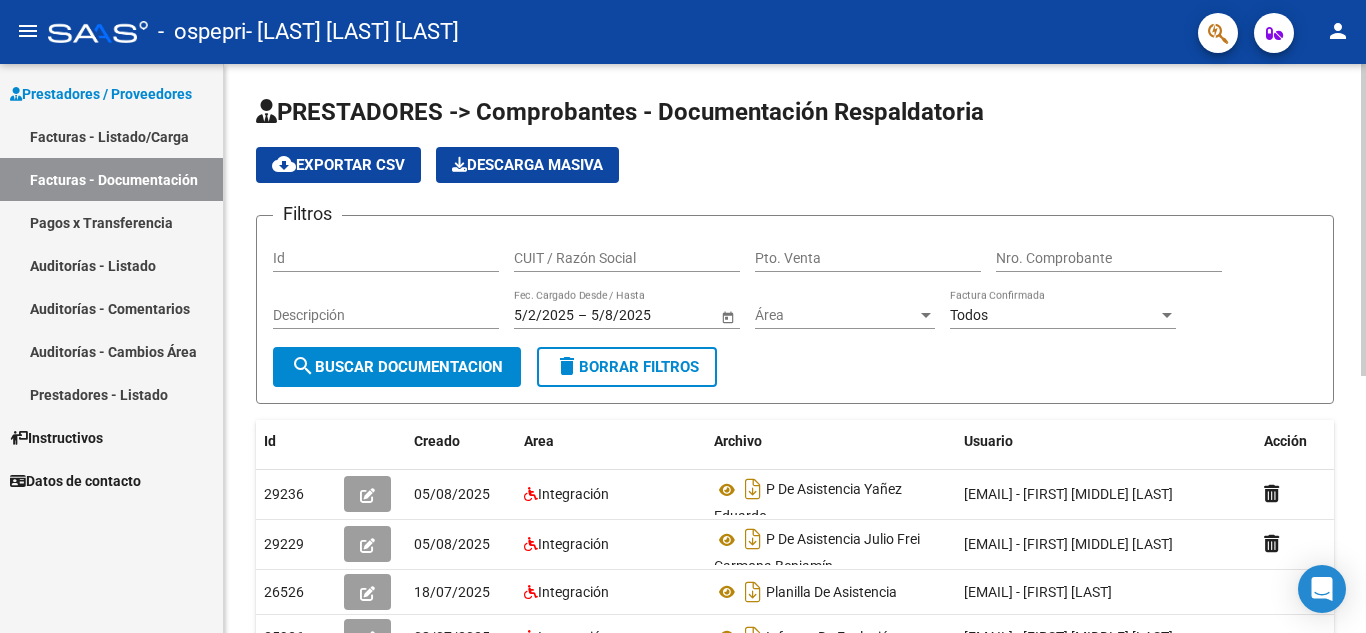 scroll, scrollTop: 469, scrollLeft: 0, axis: vertical 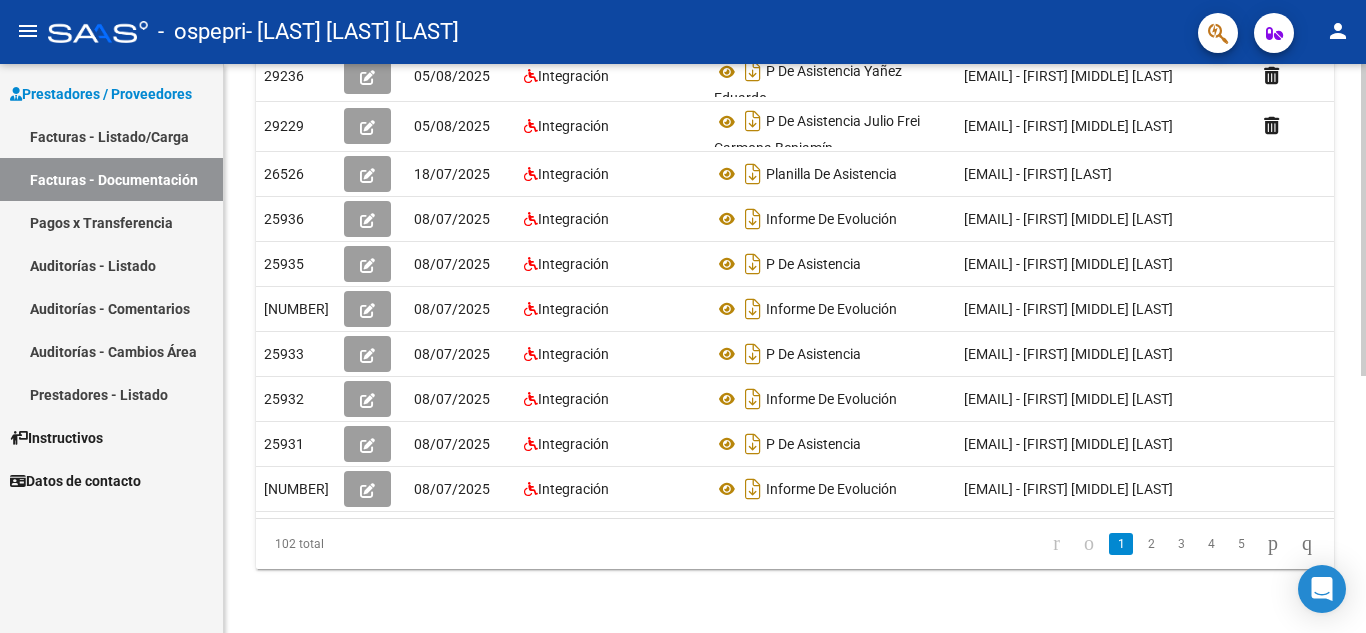 click 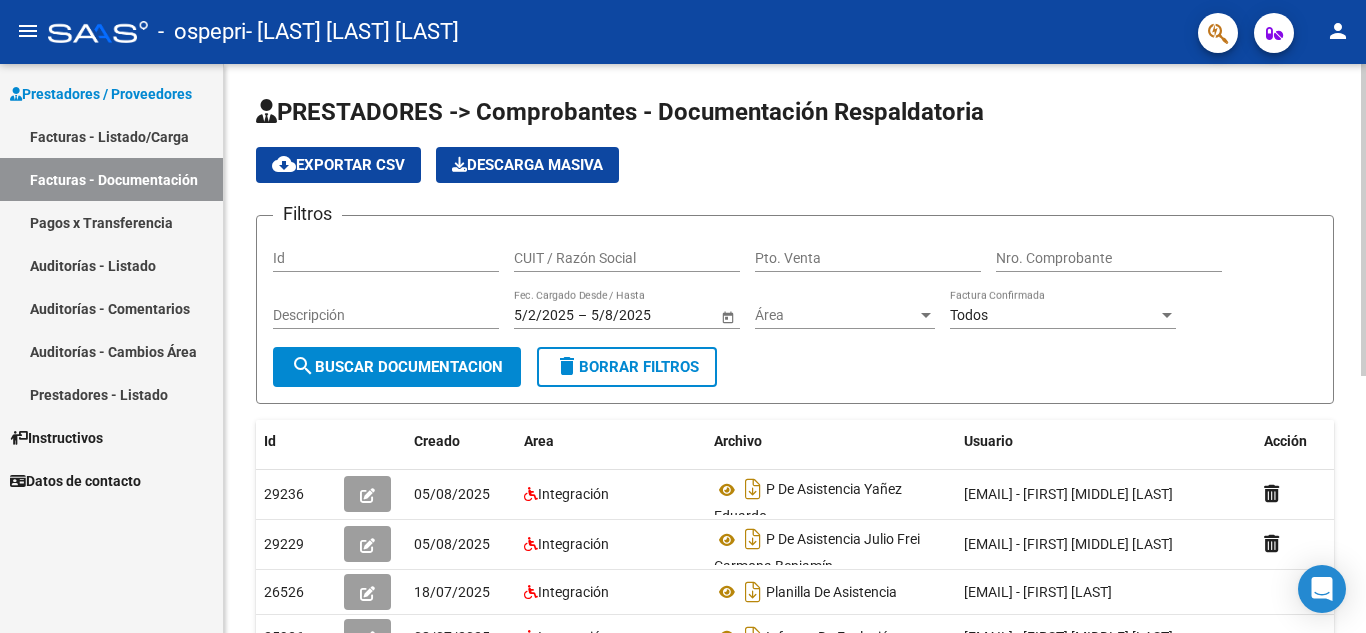 click 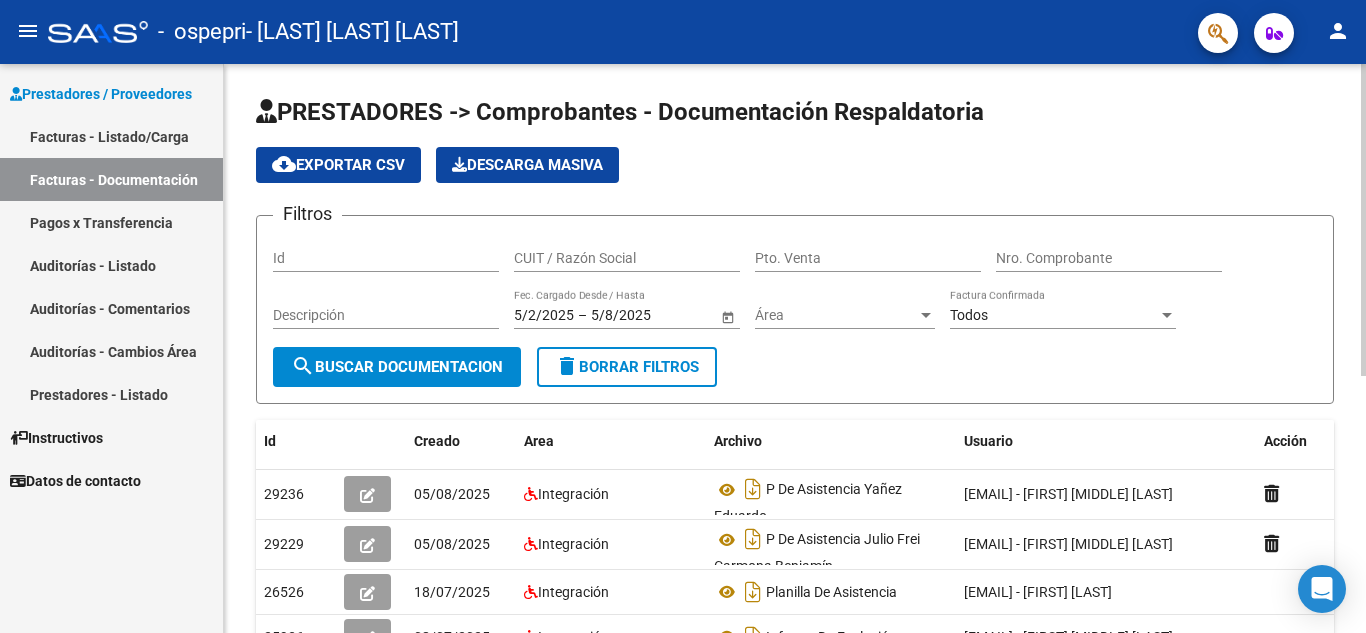 scroll, scrollTop: 469, scrollLeft: 0, axis: vertical 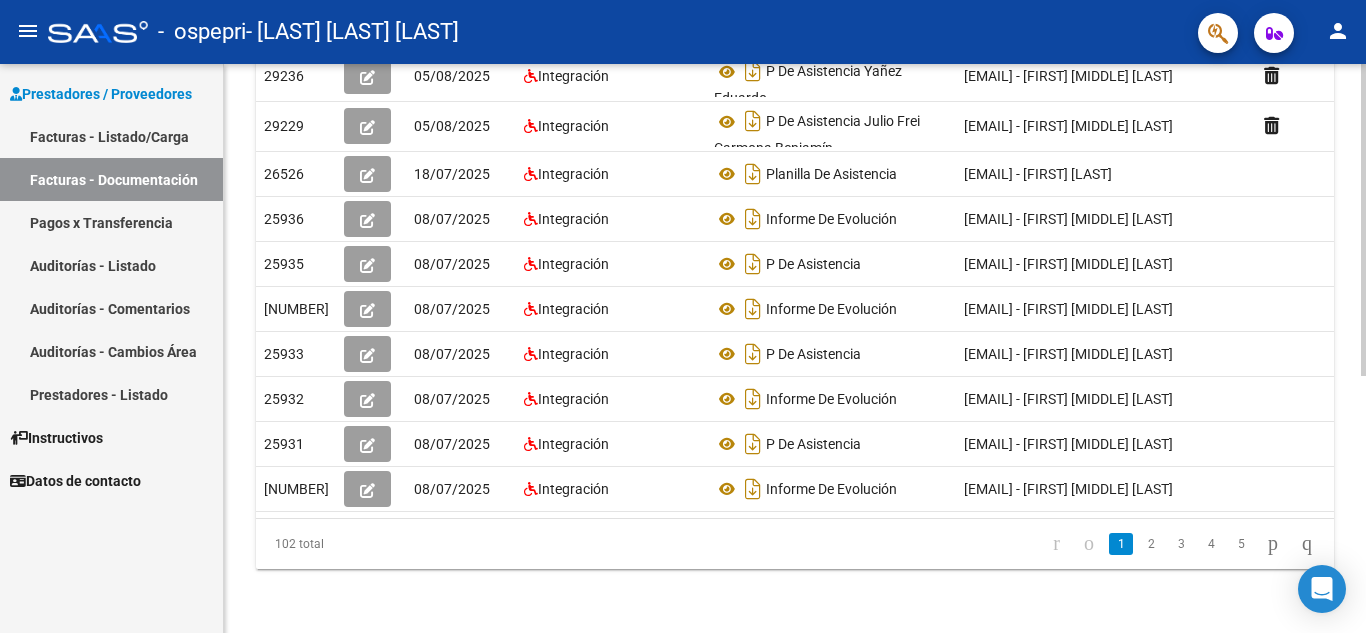 click 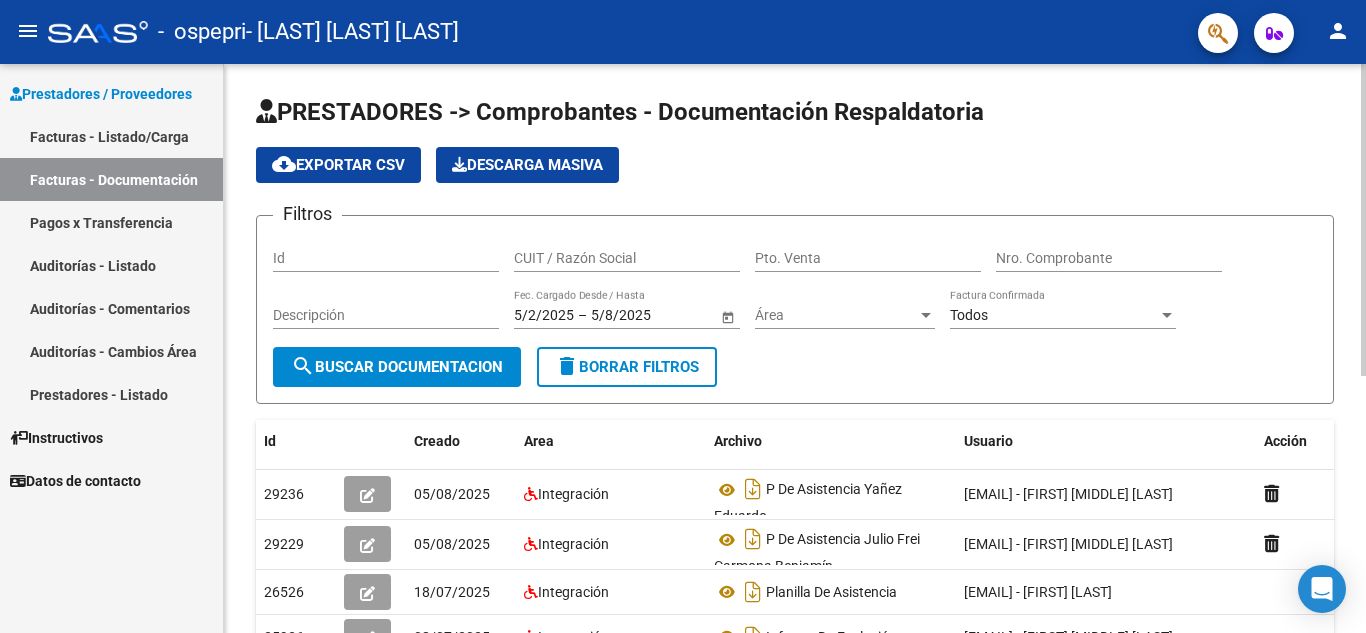 click 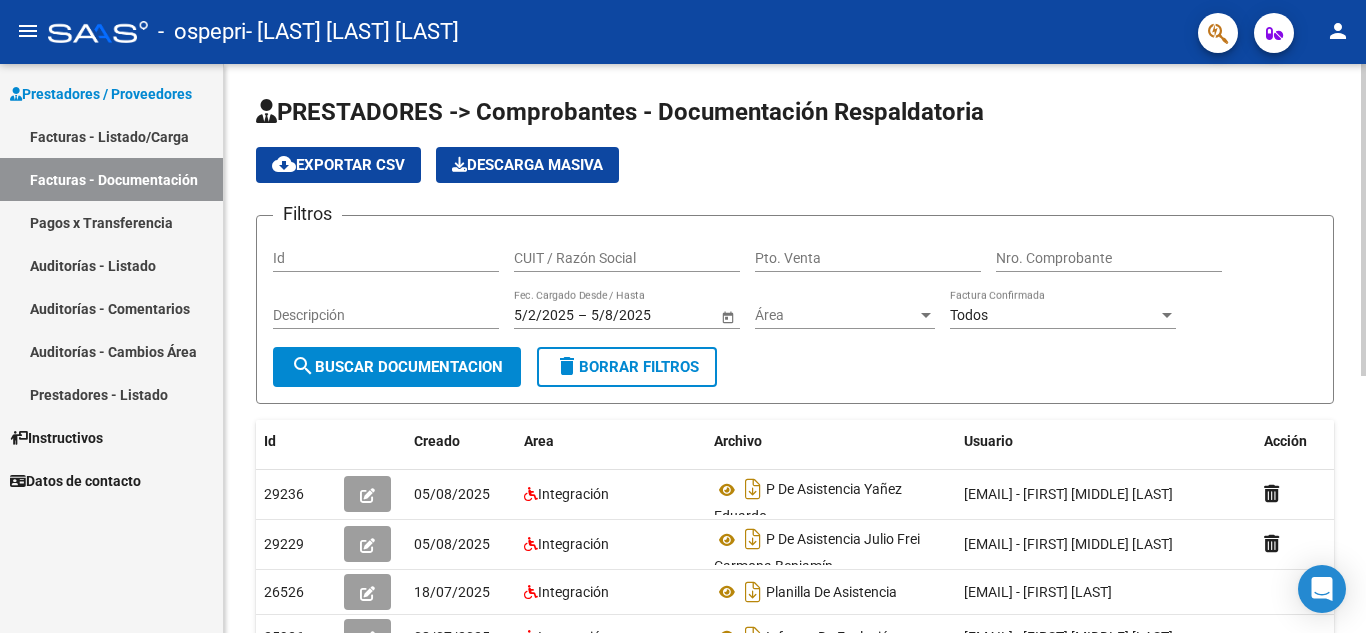 click 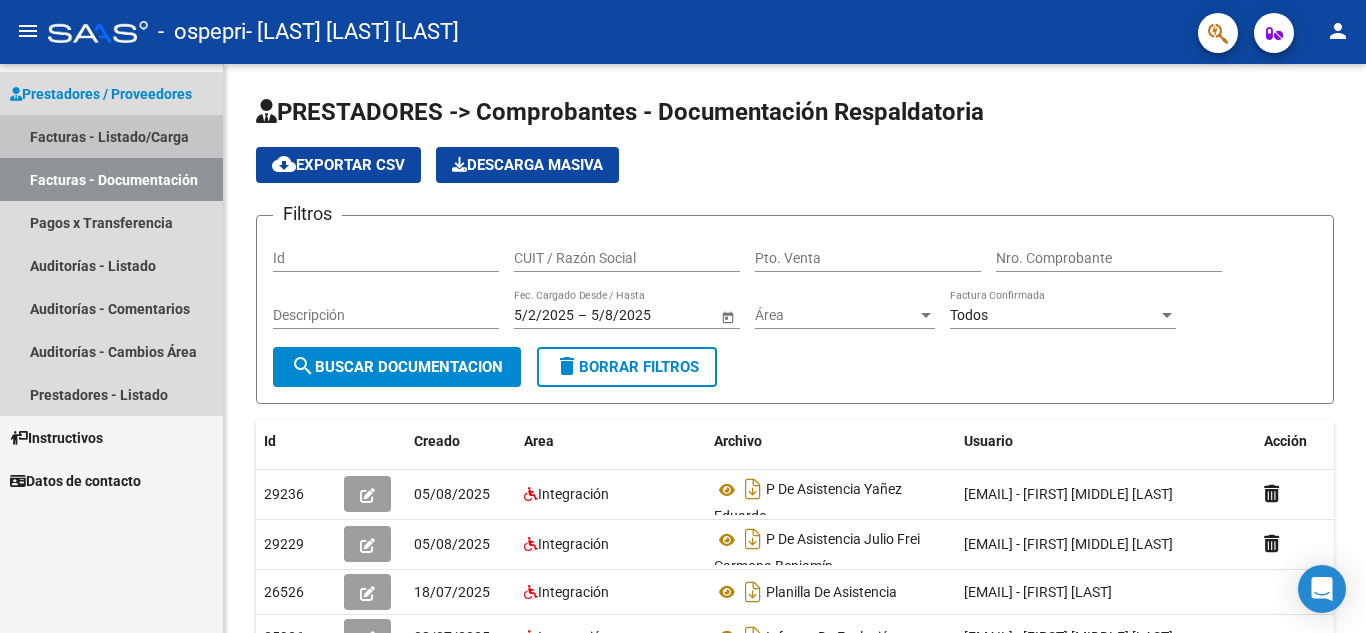 click on "Facturas - Listado/Carga" at bounding box center (111, 136) 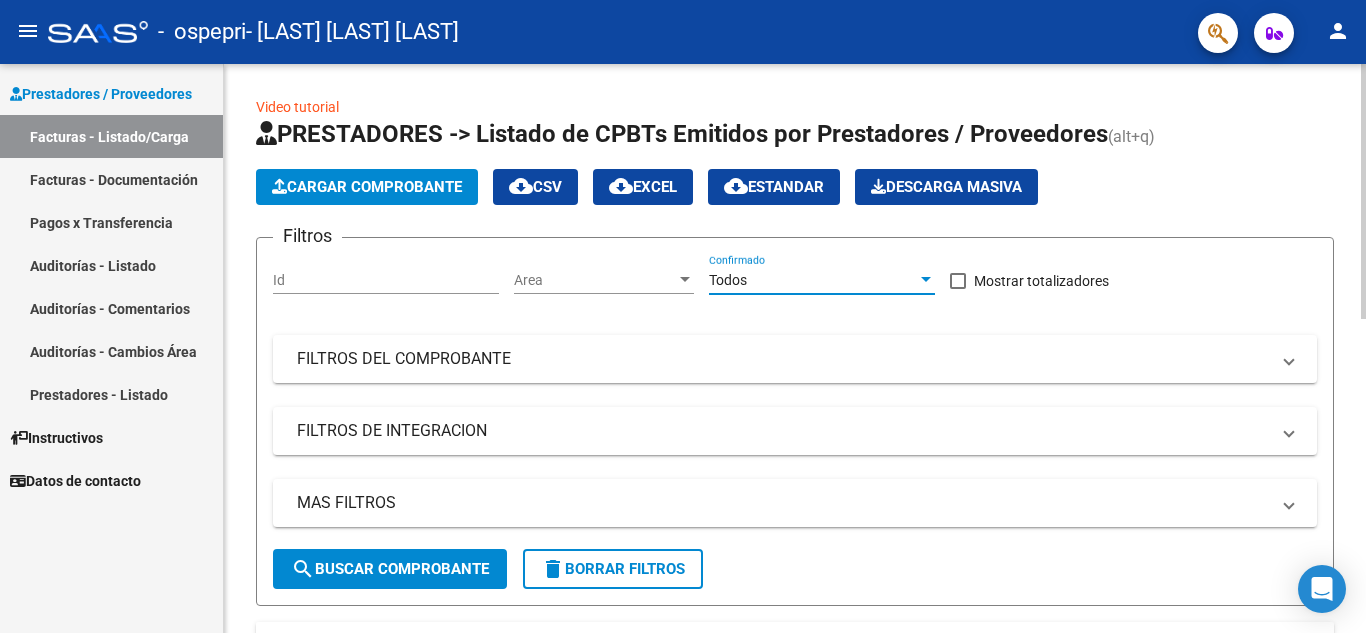 click at bounding box center (926, 280) 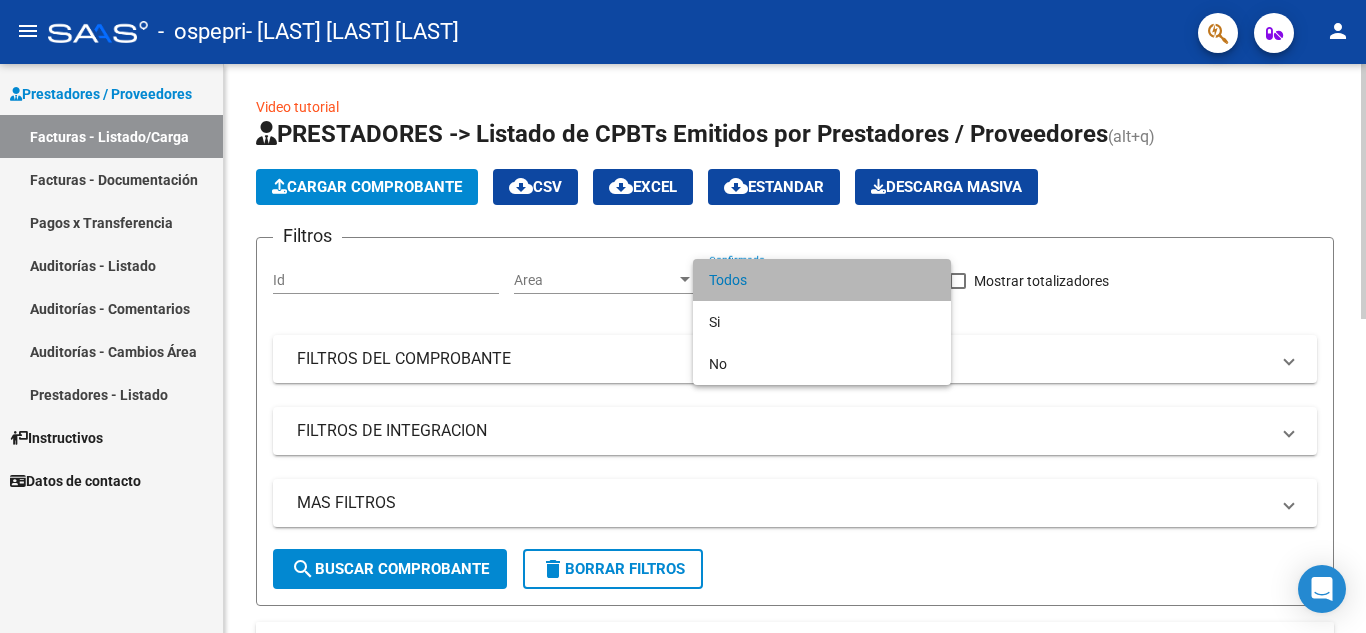 click on "Todos" at bounding box center [822, 280] 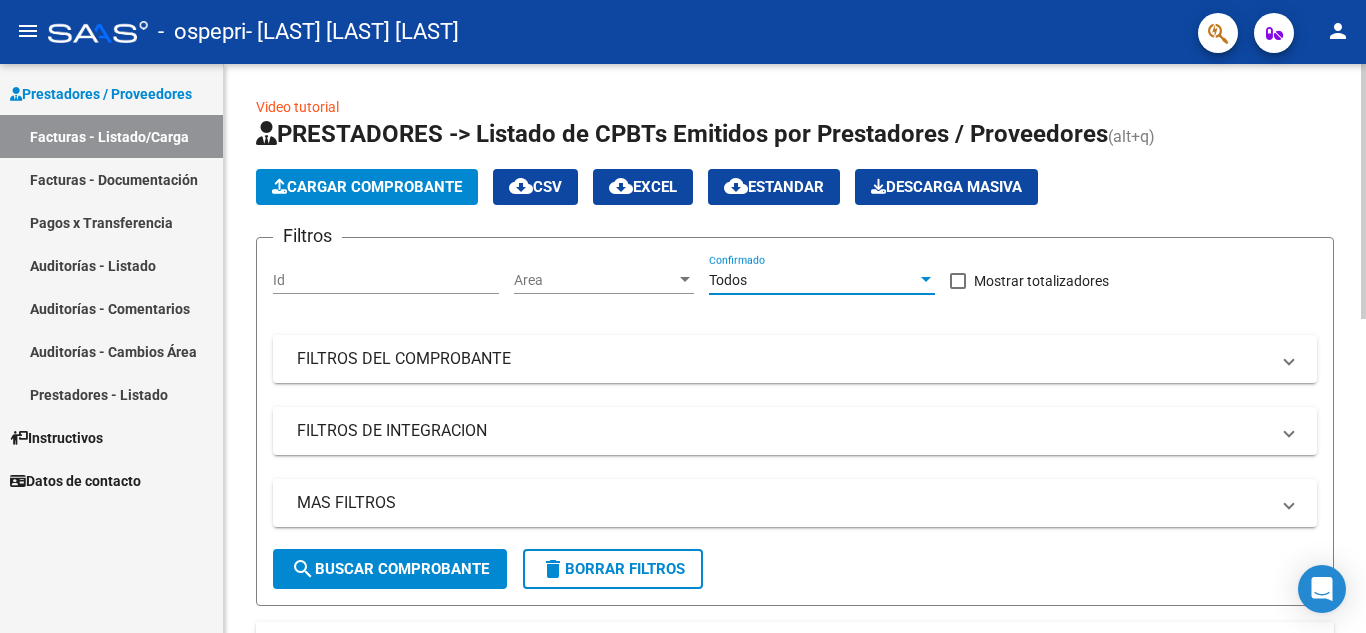 click at bounding box center [926, 279] 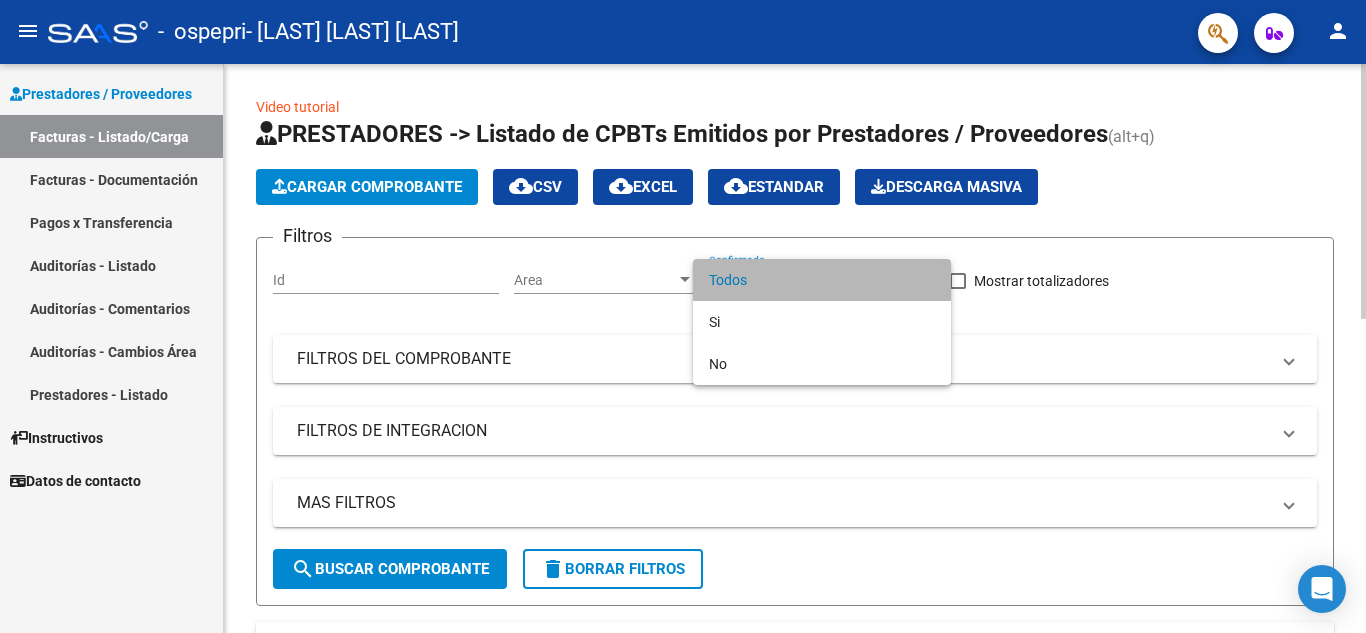 click on "Todos" at bounding box center (822, 280) 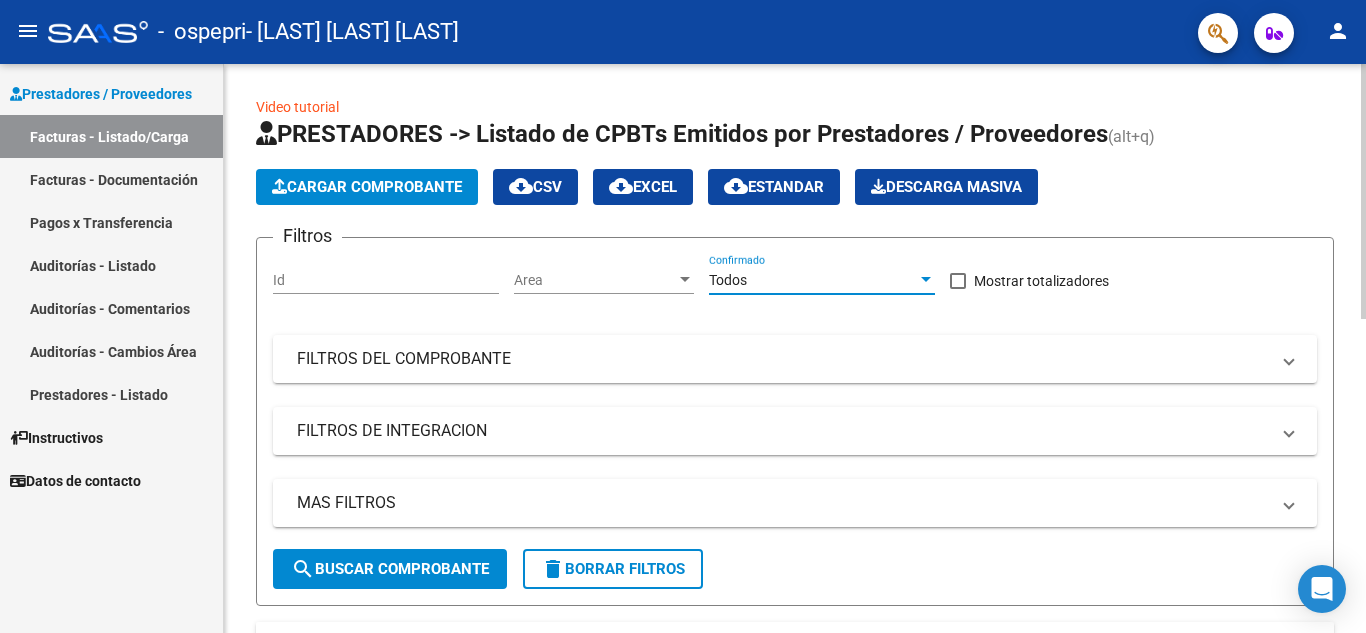 click at bounding box center [926, 279] 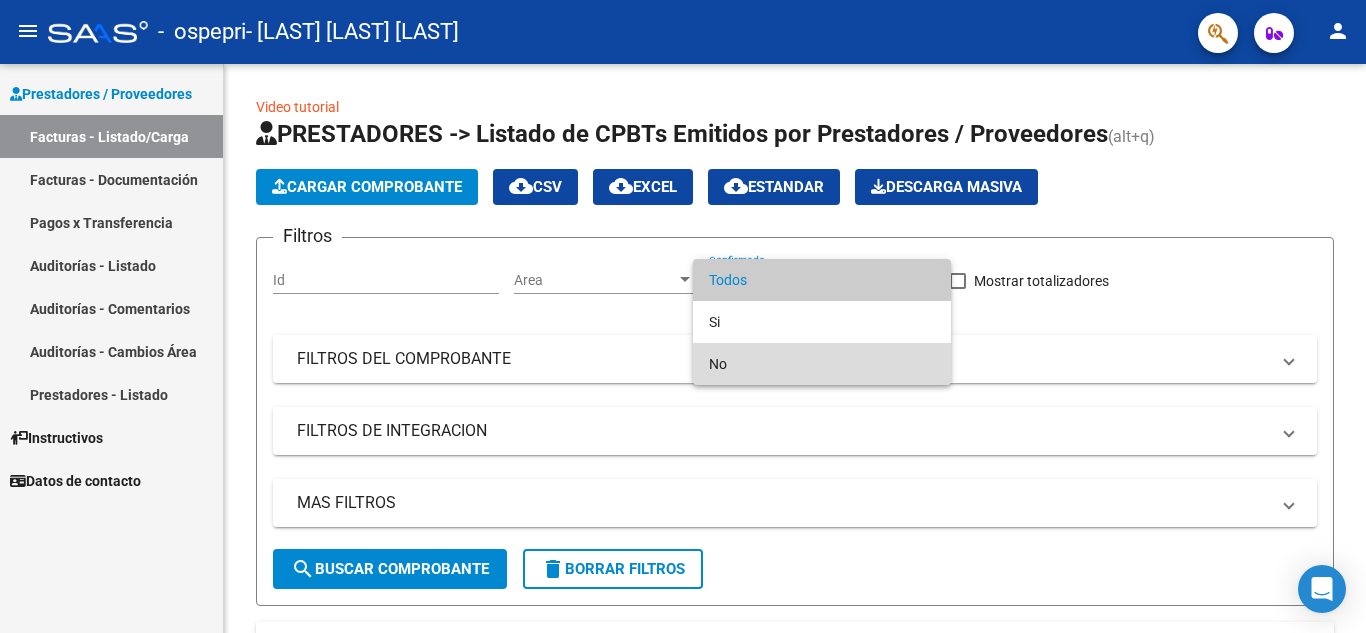 click on "No" at bounding box center [822, 364] 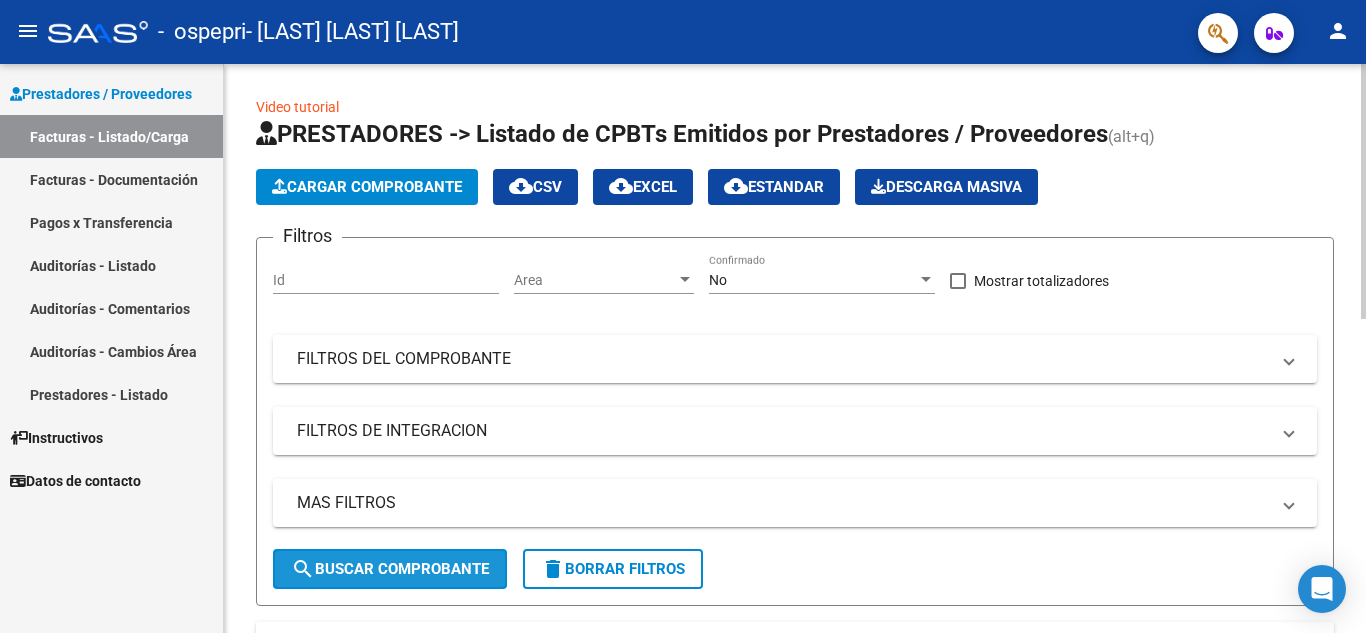 click on "search  Buscar Comprobante" 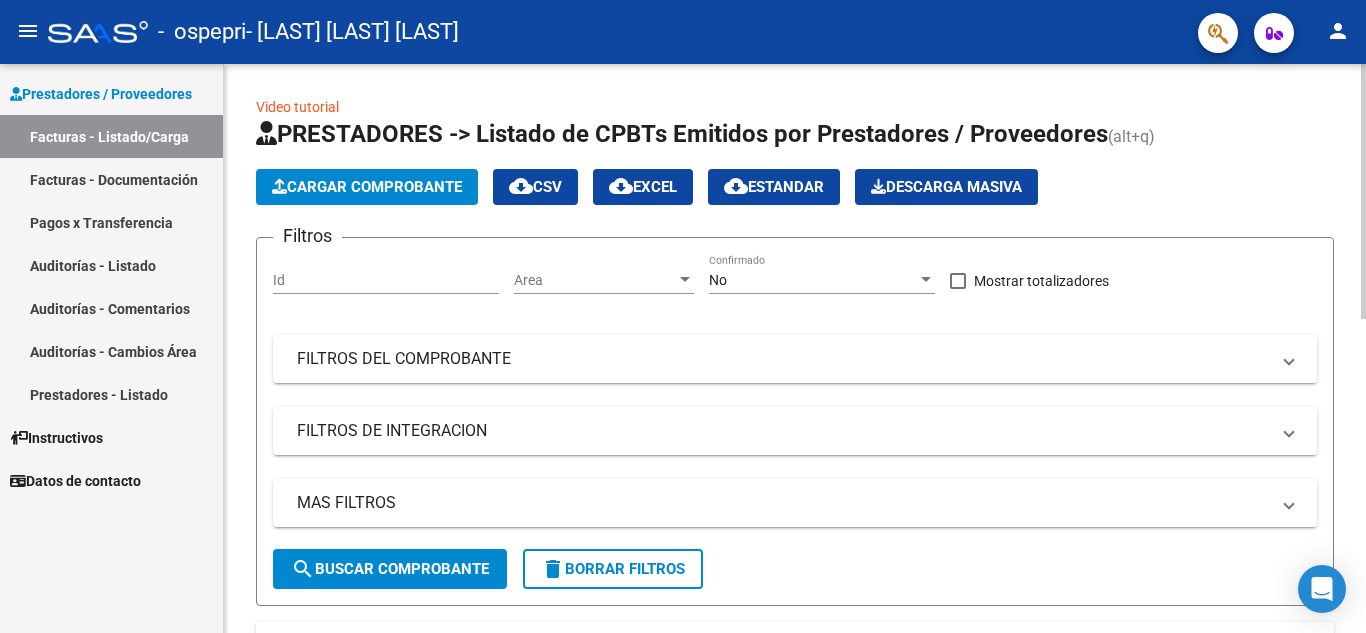 scroll, scrollTop: 569, scrollLeft: 0, axis: vertical 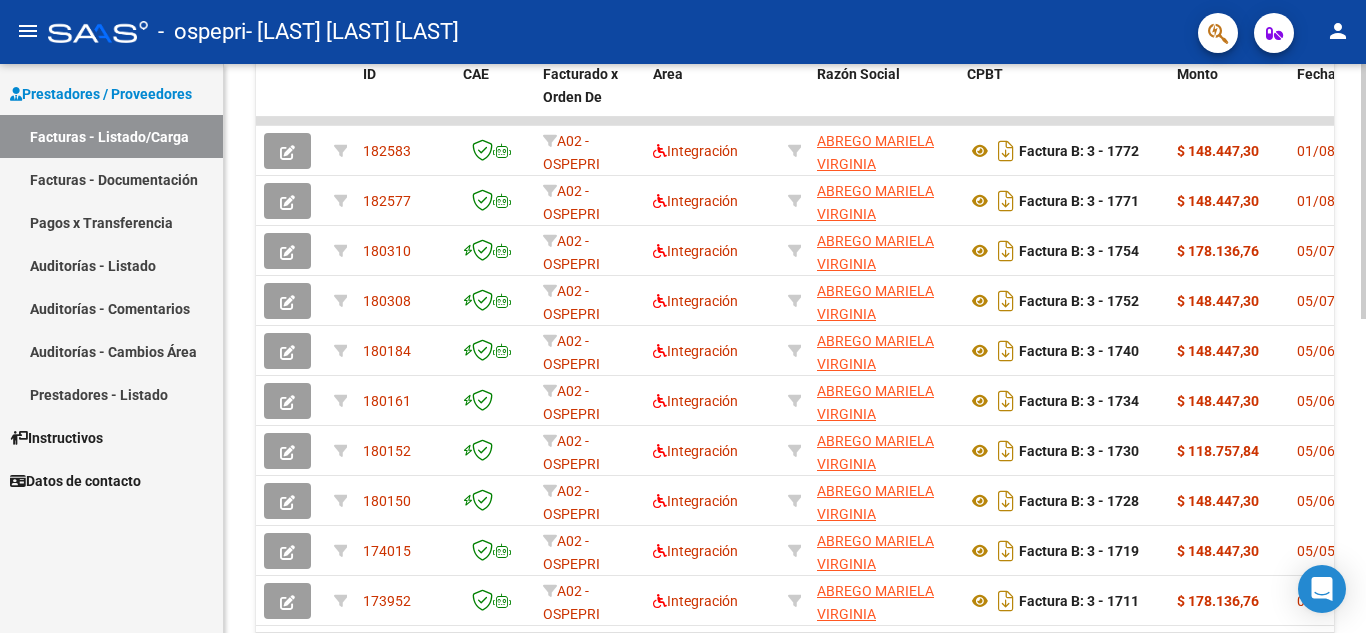 click 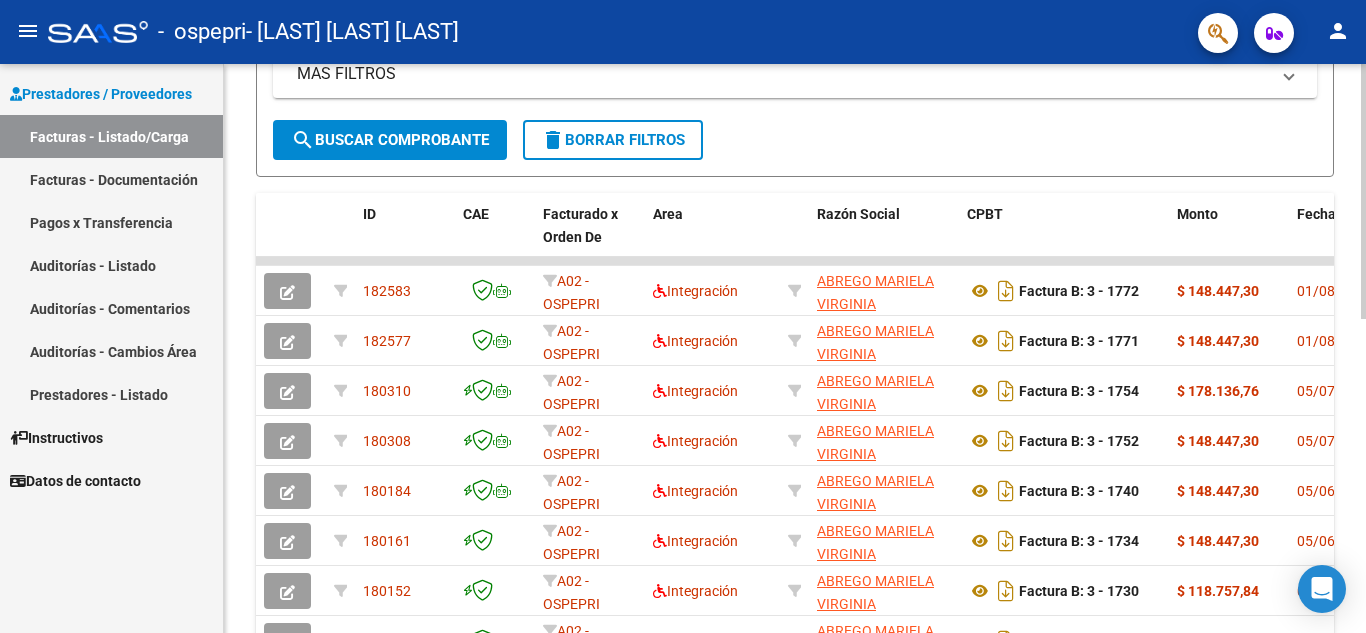 scroll, scrollTop: 371, scrollLeft: 0, axis: vertical 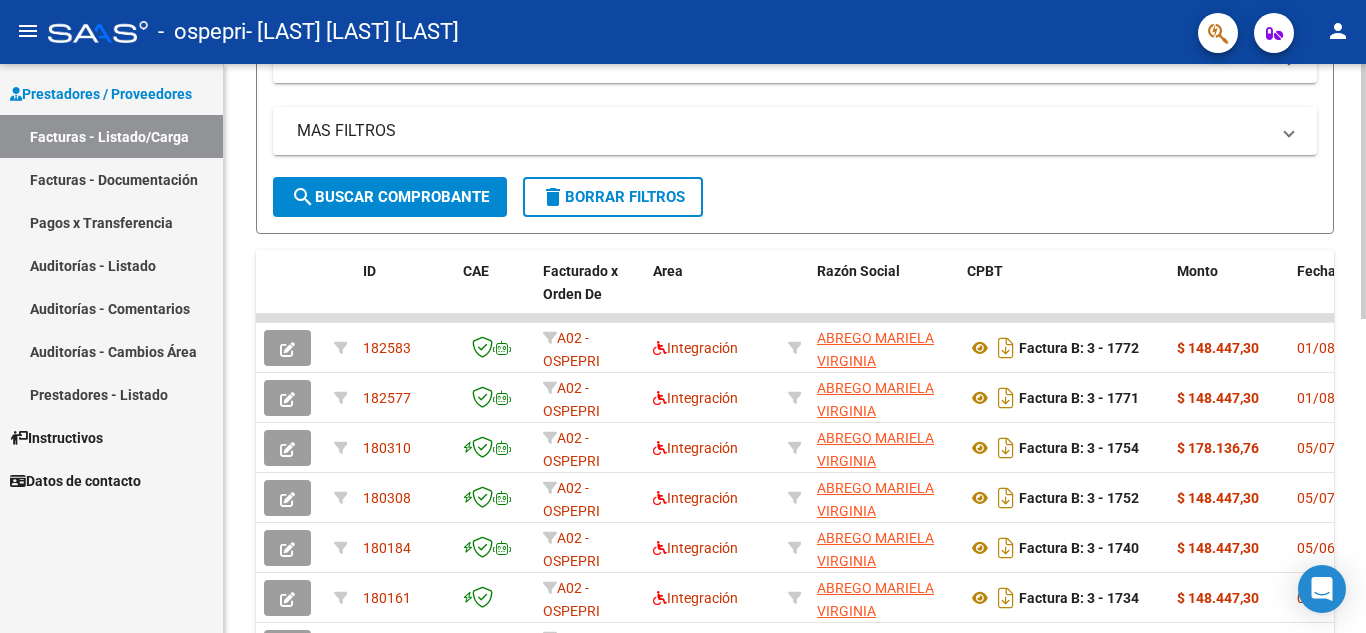click on "Video tutorial   PRESTADORES -> Listado de CPBTs Emitidos por Prestadores / Proveedores (alt+q)   Cargar Comprobante
cloud_download  CSV  cloud_download  EXCEL  cloud_download  Estandar   Descarga Masiva
Filtros Id Area Area No Confirmado   Mostrar totalizadores   FILTROS DEL COMPROBANTE  Comprobante Tipo Comprobante Tipo Start date – End date Fec. Comprobante Desde / Hasta Días Emisión Desde(cant. días) Días Emisión Hasta(cant. días) CUIT / Razón Social Pto. Venta Nro. Comprobante Código SSS CAE Válido CAE Válido Todos Cargado Módulo Hosp. Todos Tiene facturacion Apócrifa Hospital Refes  FILTROS DE INTEGRACION  Período De Prestación Campos del Archivo de Rendición Devuelto x SSS (dr_envio) Todos Rendido x SSS (dr_envio) Tipo de Registro Tipo de Registro Período Presentación Período Presentación Campos del Legajo Asociado (preaprobación) Afiliado Legajo (cuil/nombre) Todos Solo facturas preaprobadas  MAS FILTROS  Todos Con Doc. Respaldatoria Todos Con Trazabilidad Todos Auditoría 4" 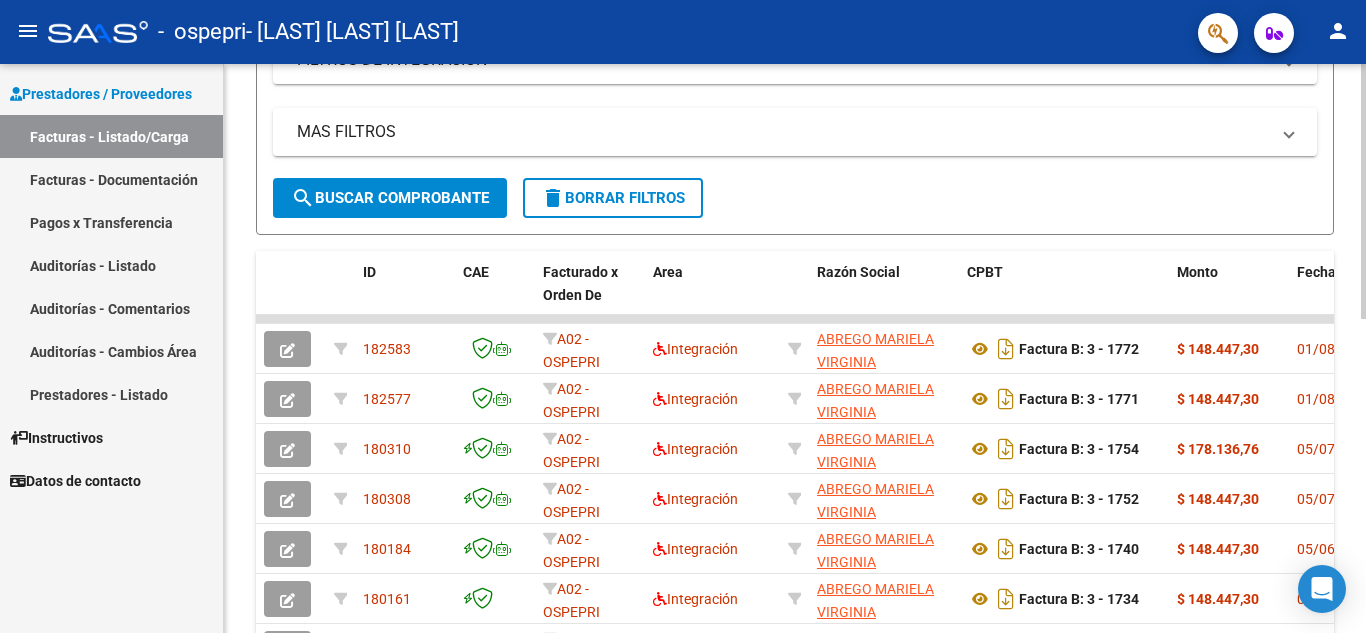 click on "Video tutorial   PRESTADORES -> Listado de CPBTs Emitidos por Prestadores / Proveedores (alt+q)   Cargar Comprobante
cloud_download  CSV  cloud_download  EXCEL  cloud_download  Estandar   Descarga Masiva
Filtros Id Area Area No Confirmado   Mostrar totalizadores   FILTROS DEL COMPROBANTE  Comprobante Tipo Comprobante Tipo Start date – End date Fec. Comprobante Desde / Hasta Días Emisión Desde(cant. días) Días Emisión Hasta(cant. días) CUIT / Razón Social Pto. Venta Nro. Comprobante Código SSS CAE Válido CAE Válido Todos Cargado Módulo Hosp. Todos Tiene facturacion Apócrifa Hospital Refes  FILTROS DE INTEGRACION  Período De Prestación Campos del Archivo de Rendición Devuelto x SSS (dr_envio) Todos Rendido x SSS (dr_envio) Tipo de Registro Tipo de Registro Período Presentación Período Presentación Campos del Legajo Asociado (preaprobación) Afiliado Legajo (cuil/nombre) Todos Solo facturas preaprobadas  MAS FILTROS  Todos Con Doc. Respaldatoria Todos Con Trazabilidad Todos Auditoría 4" 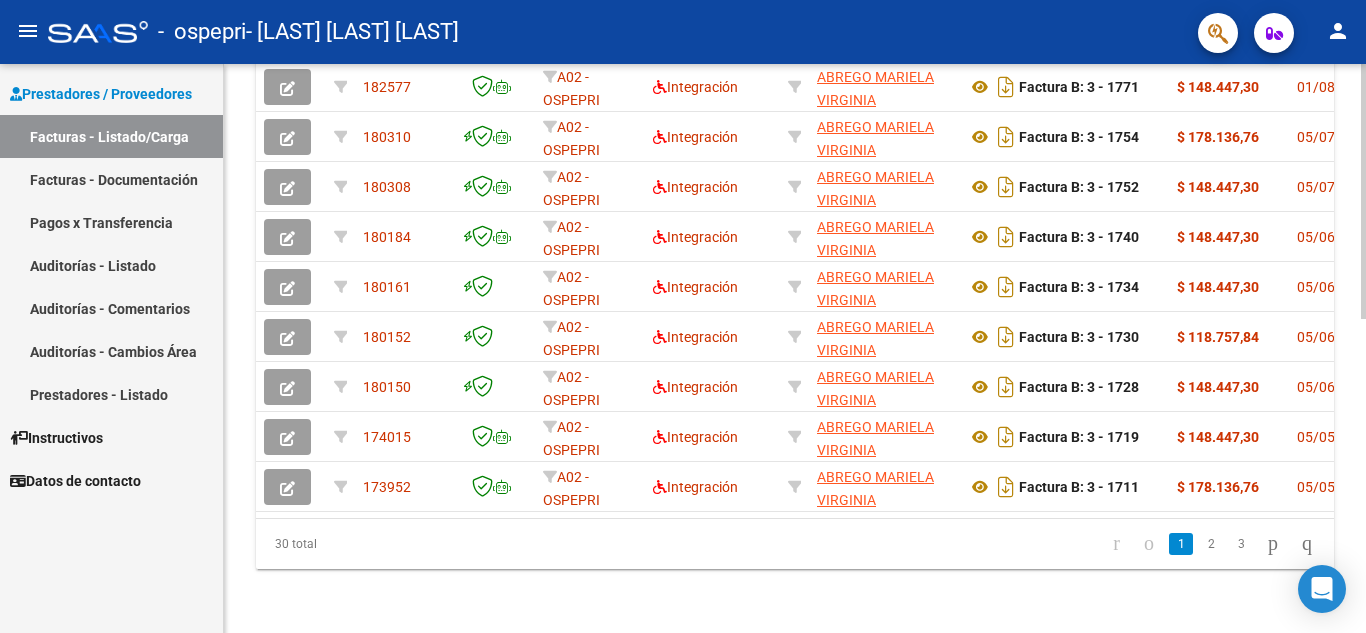 click 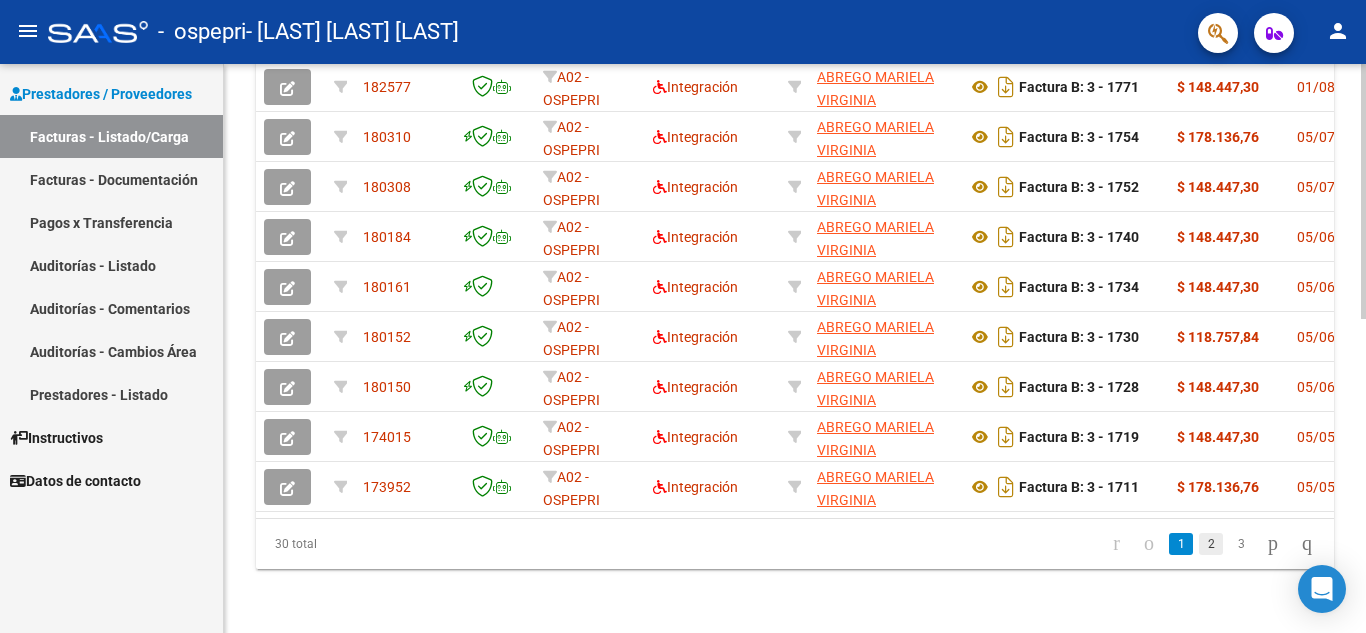 click on "2" 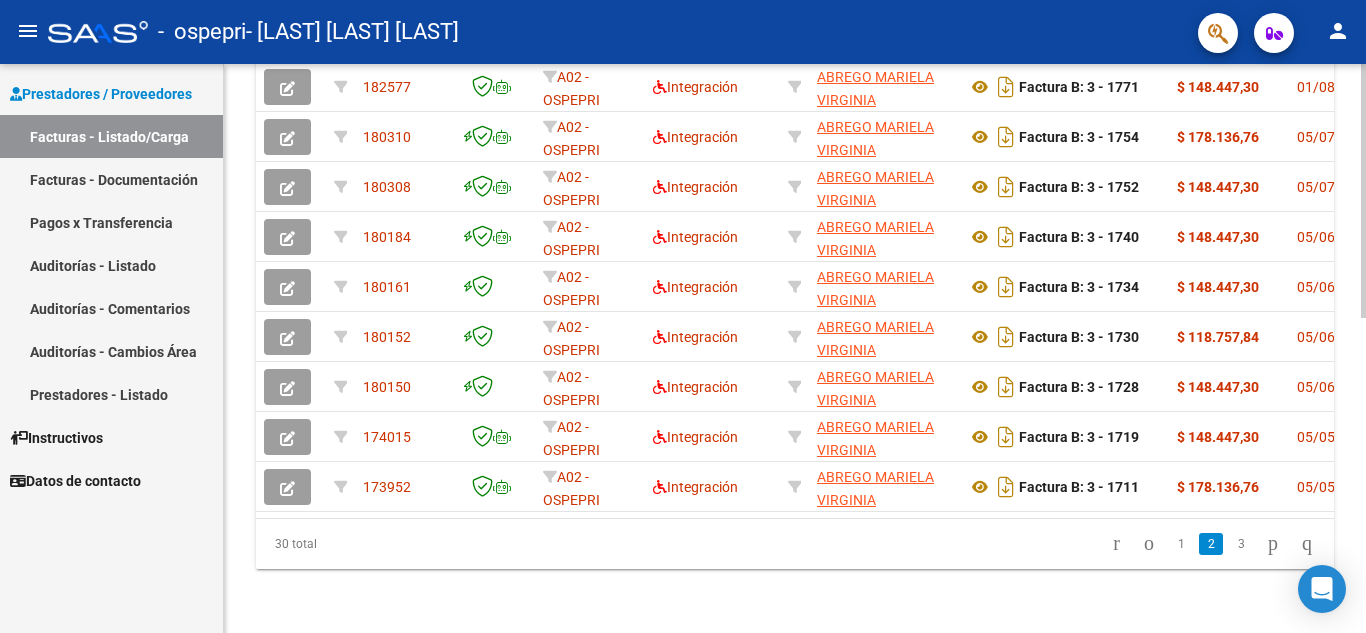scroll, scrollTop: 699, scrollLeft: 0, axis: vertical 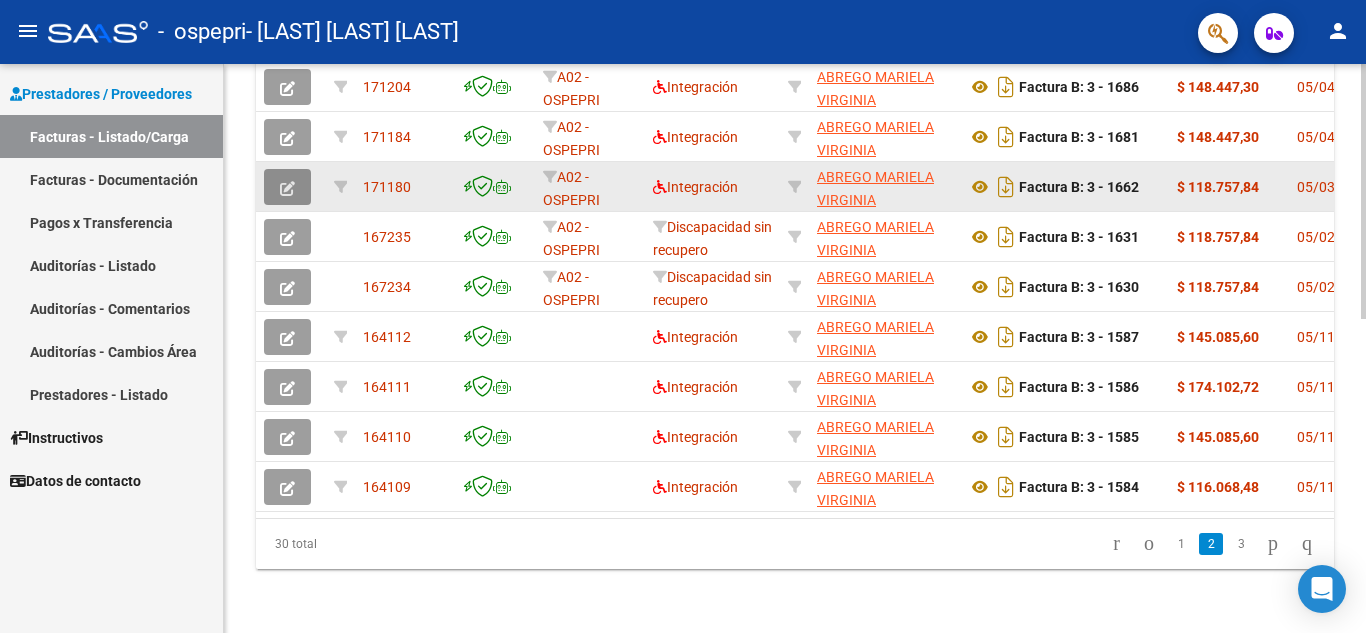 click 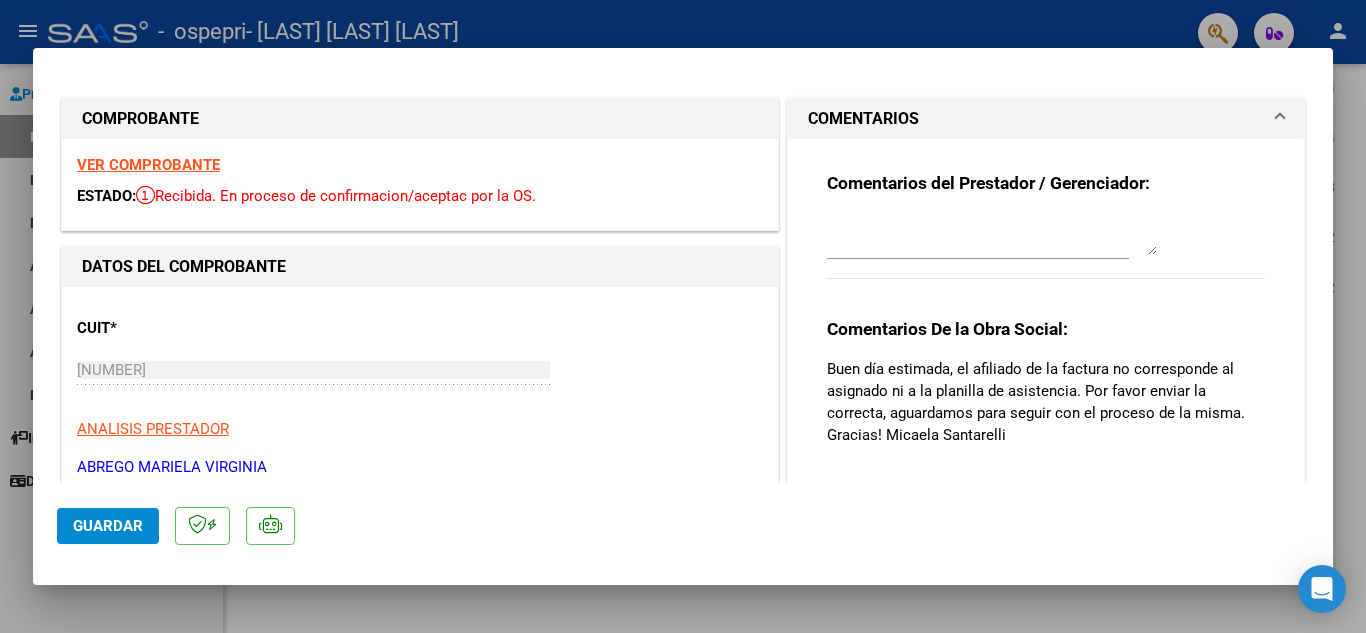 click on "VER COMPROBANTE" at bounding box center [148, 165] 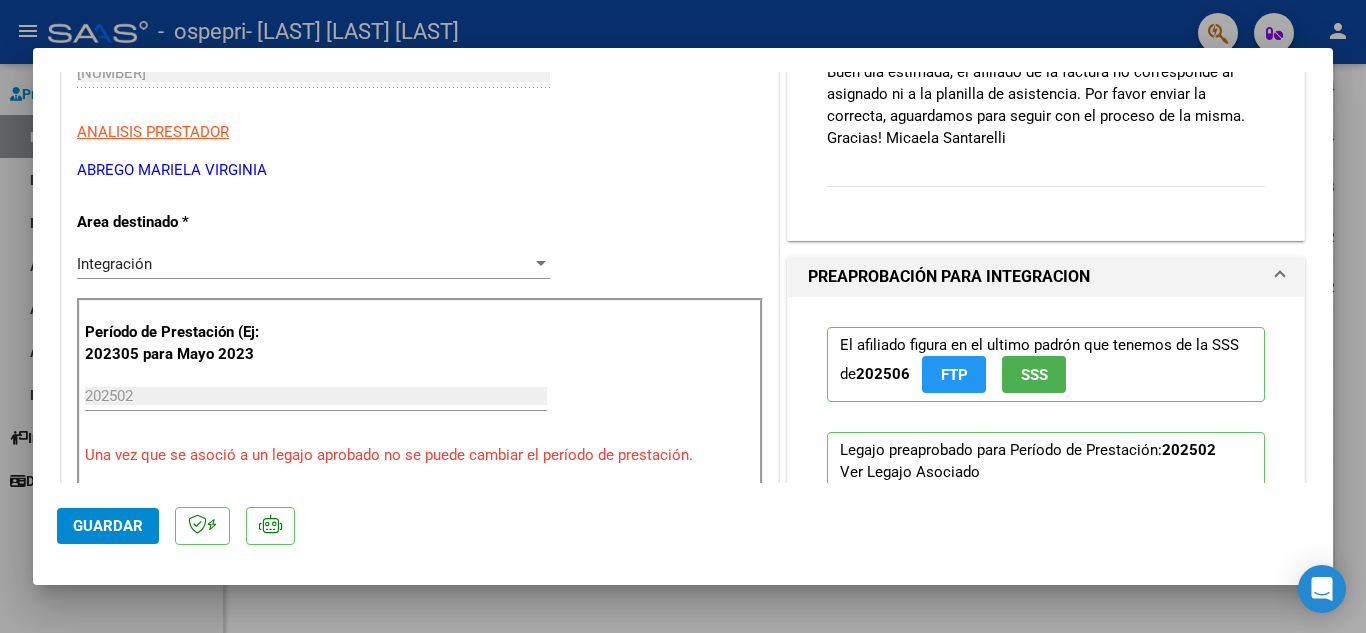 scroll, scrollTop: 320, scrollLeft: 0, axis: vertical 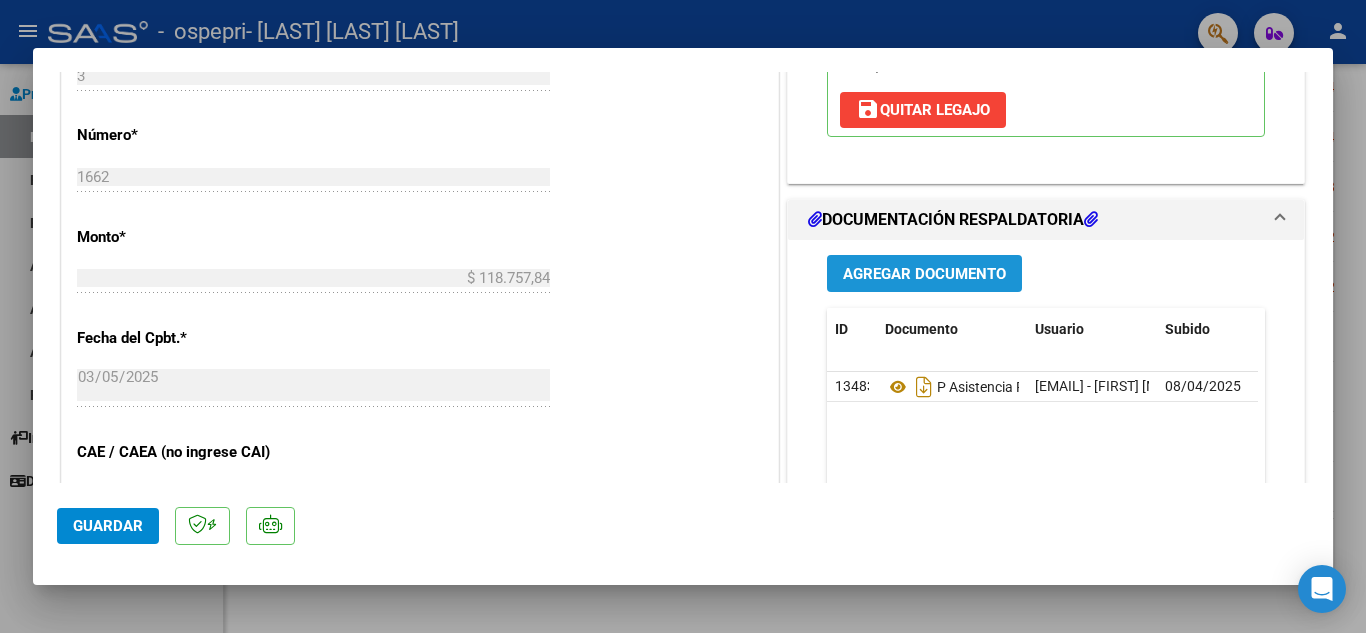 click on "Agregar Documento" at bounding box center [924, 274] 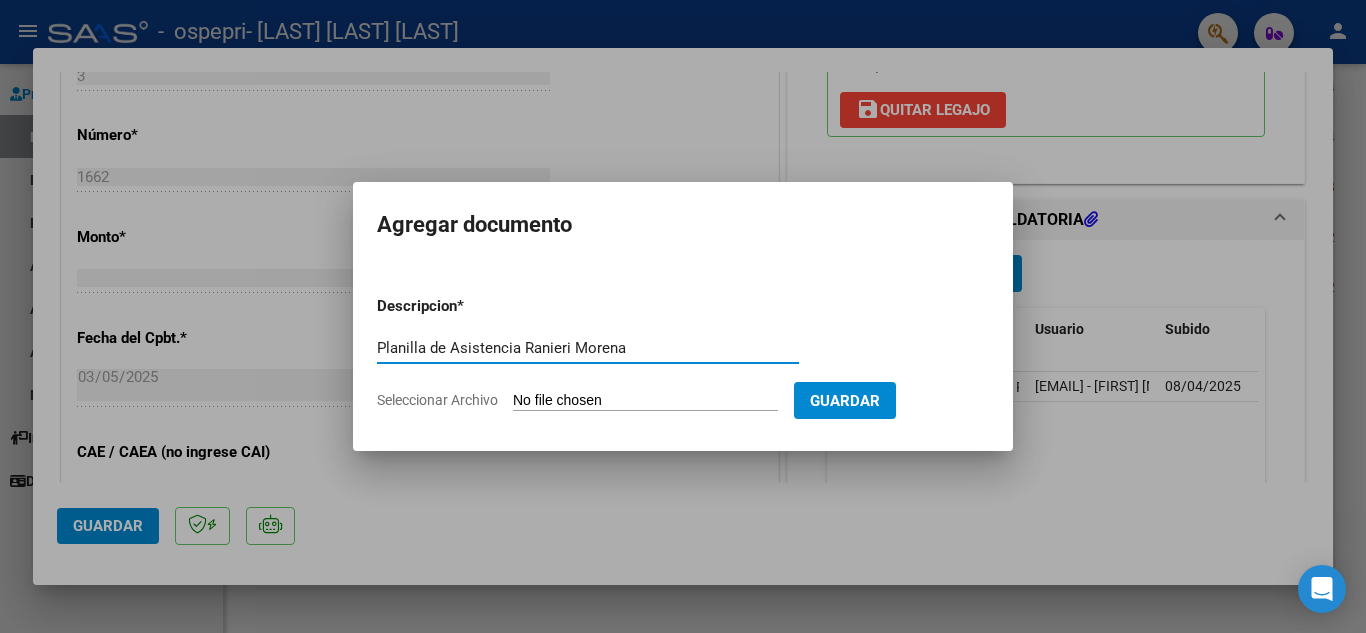 type on "Planilla de Asistencia Ranieri Morena" 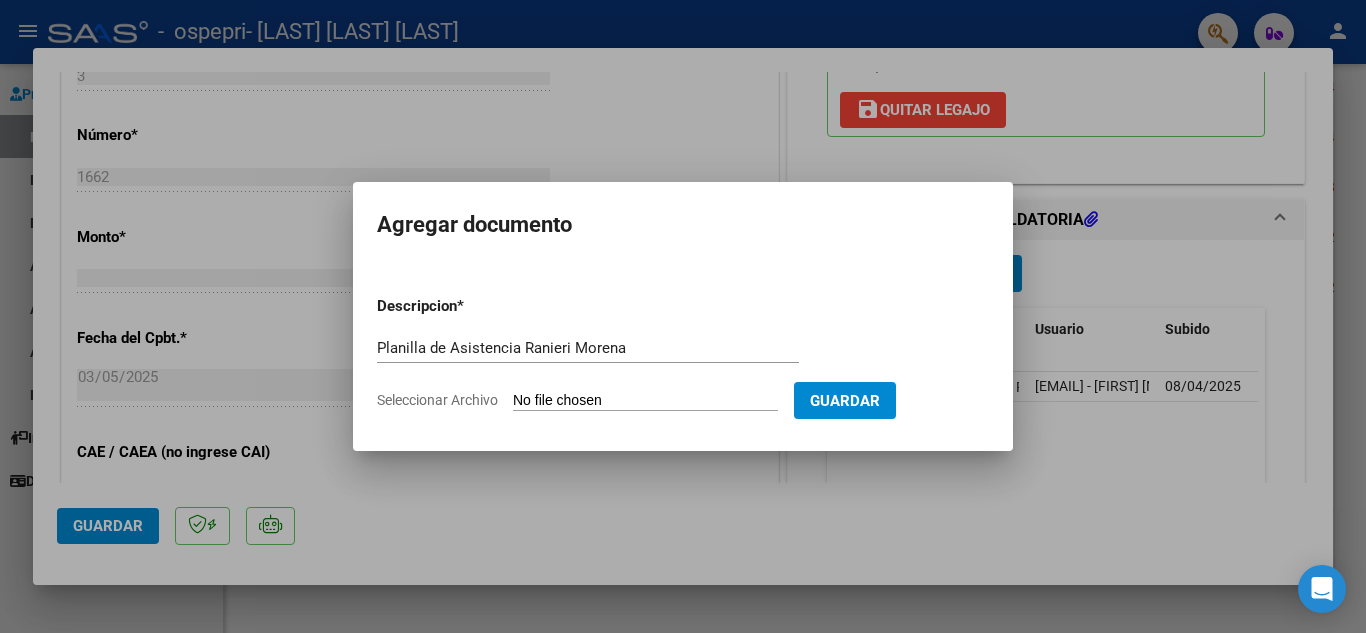 click on "Seleccionar Archivo" at bounding box center (645, 401) 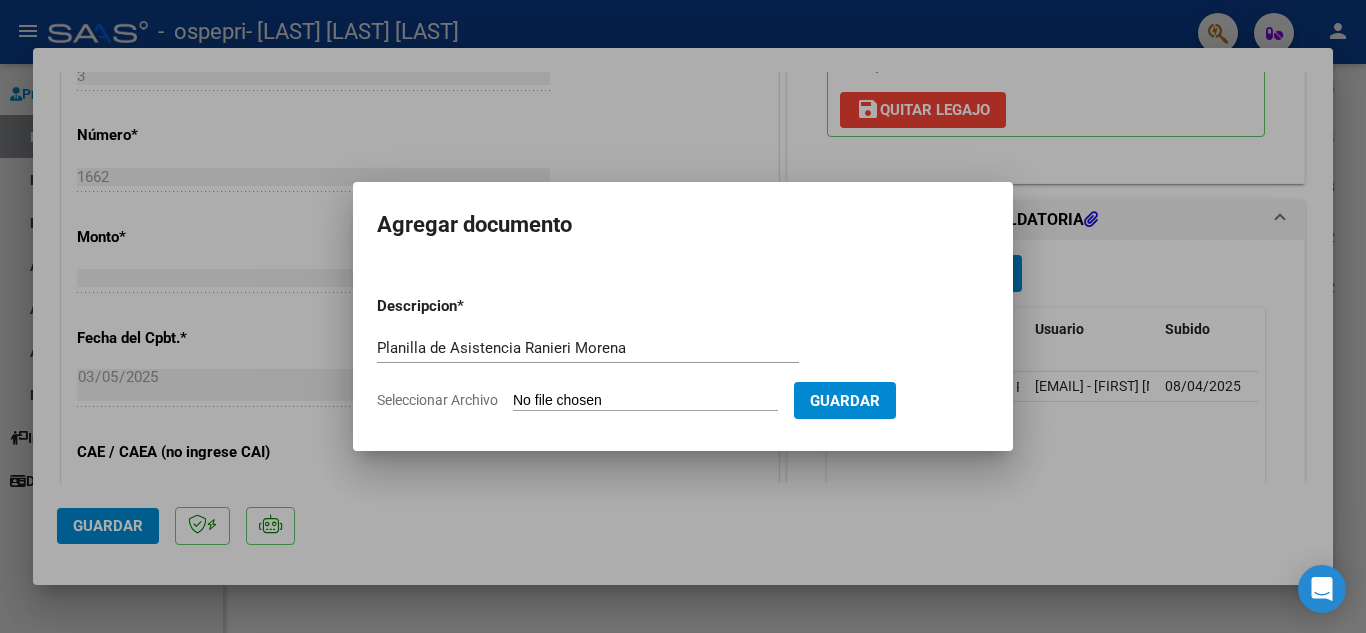 type on "C:\fakepath\[FILENAME]" 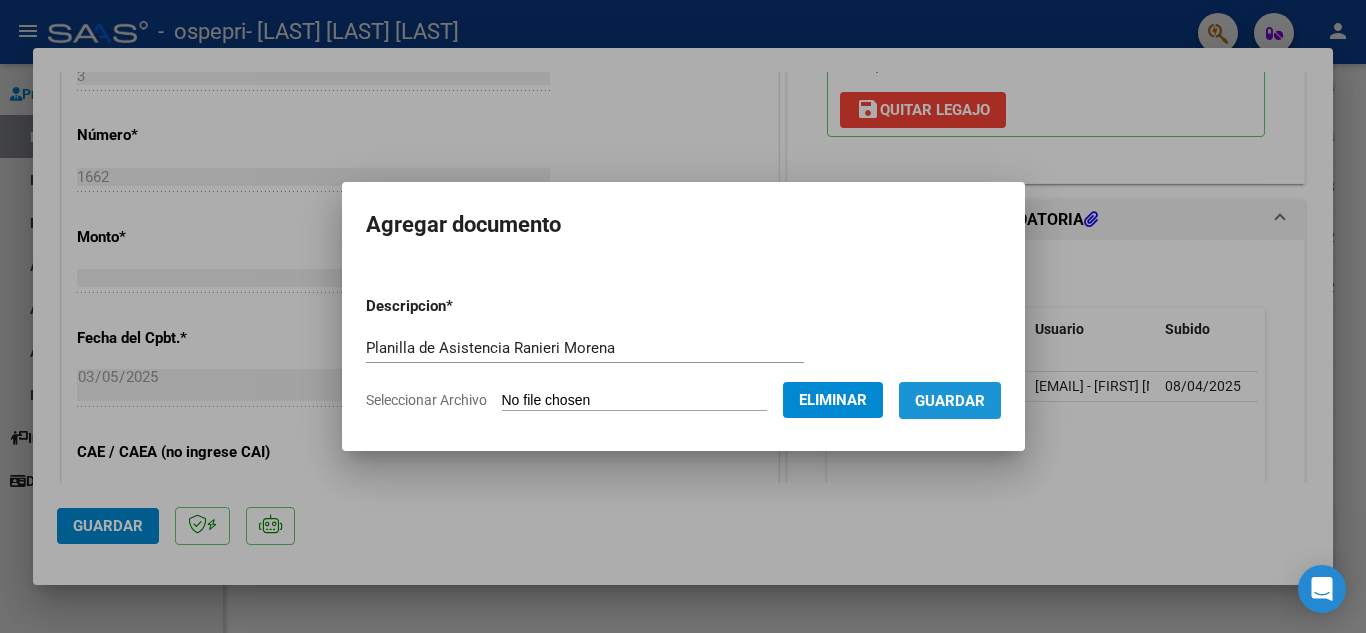 click on "Guardar" at bounding box center (950, 401) 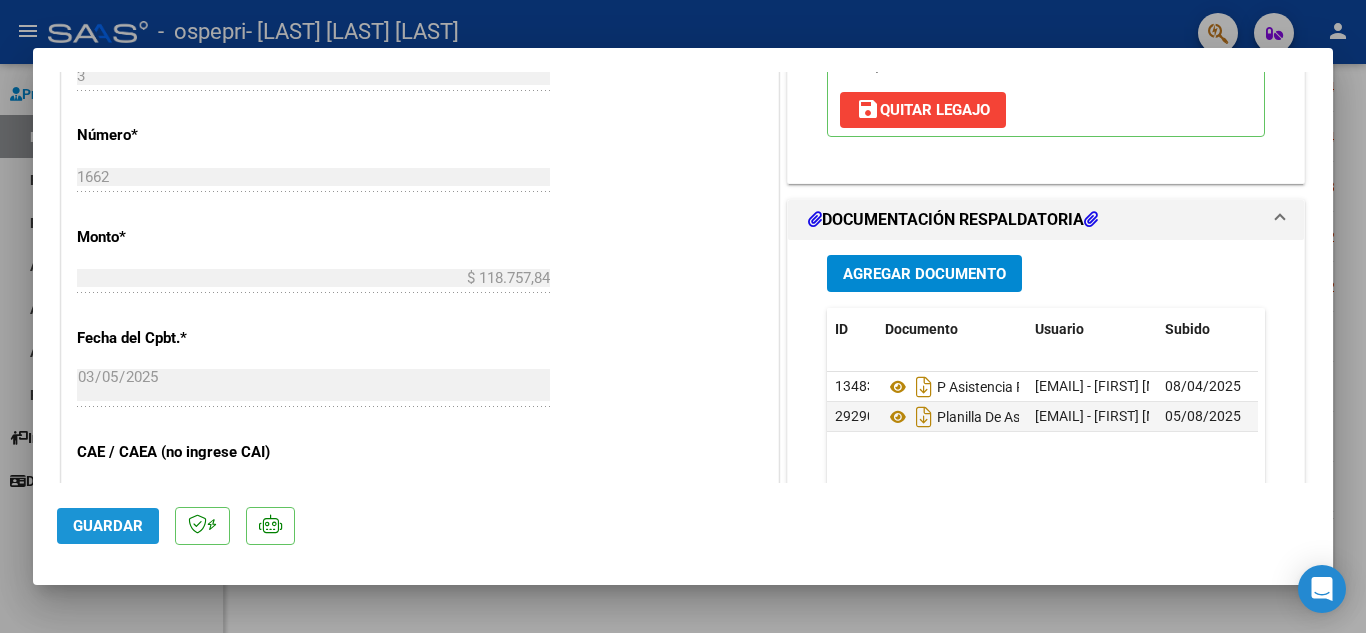 click on "Guardar" 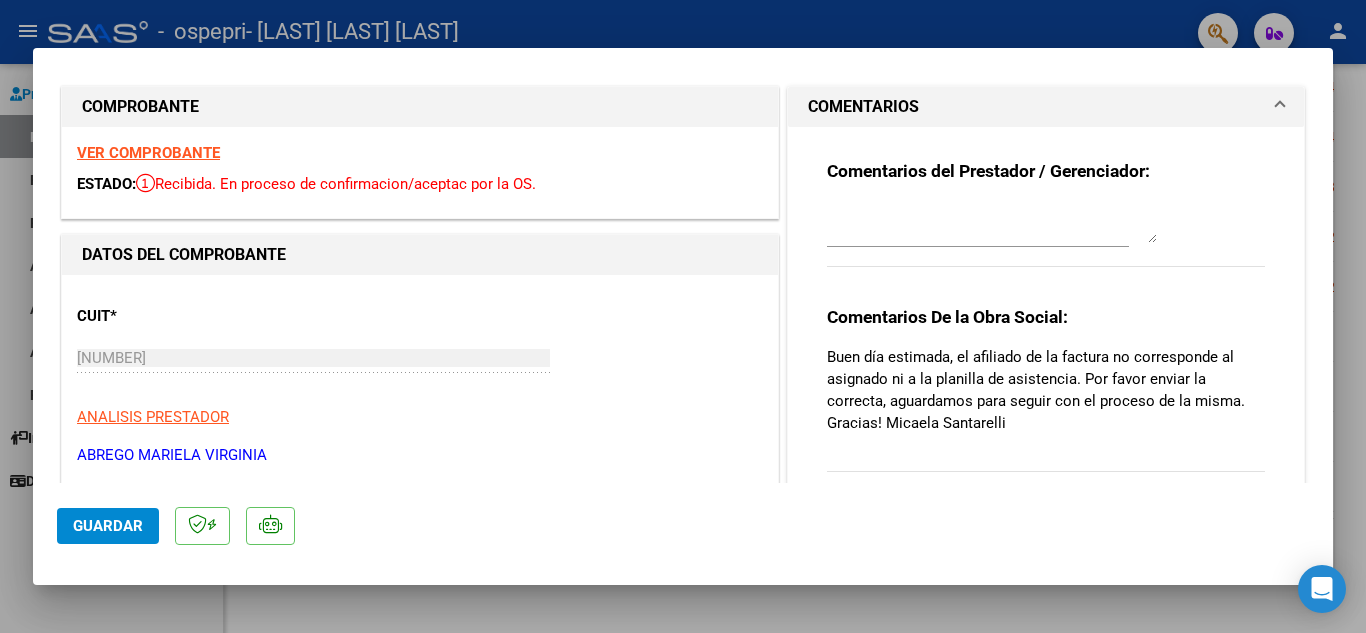 scroll, scrollTop: 0, scrollLeft: 0, axis: both 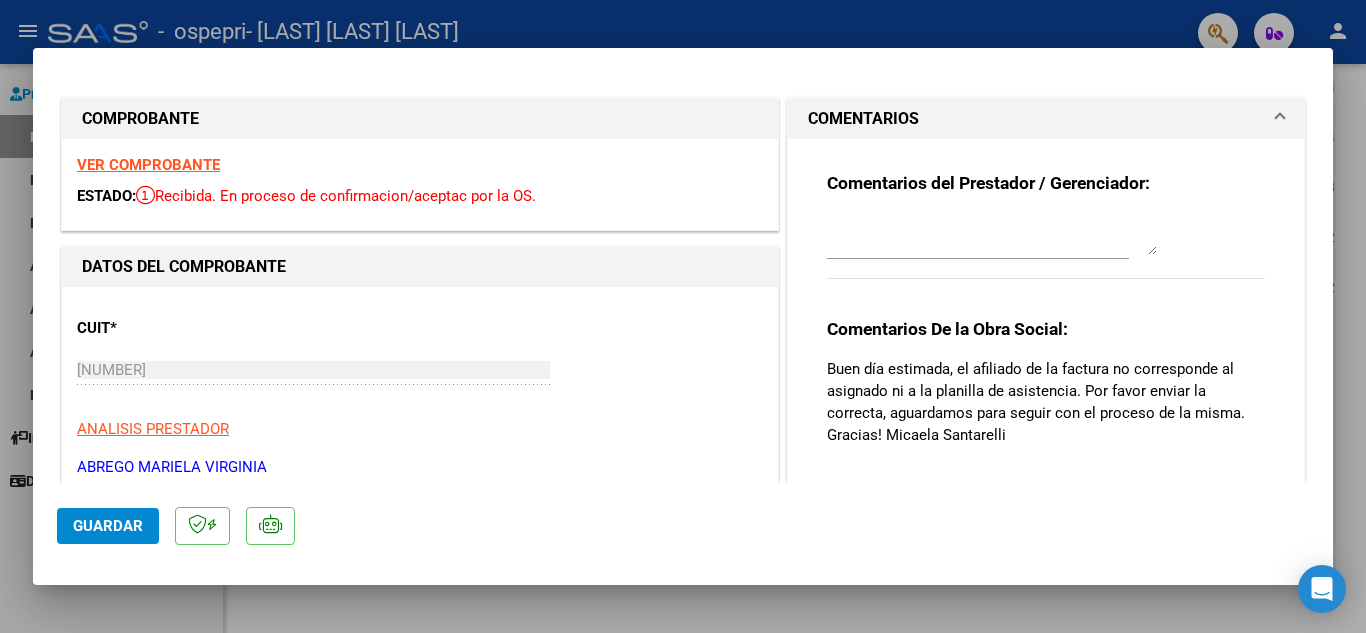 click at bounding box center (683, 316) 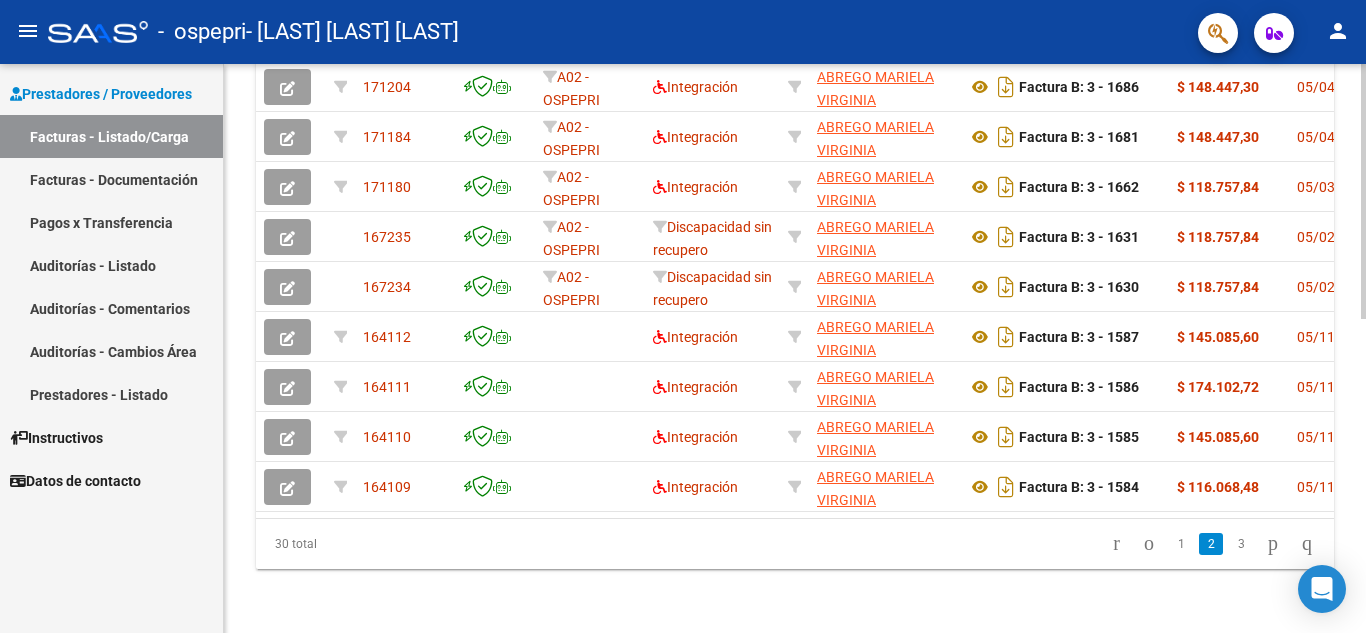 scroll, scrollTop: 130, scrollLeft: 0, axis: vertical 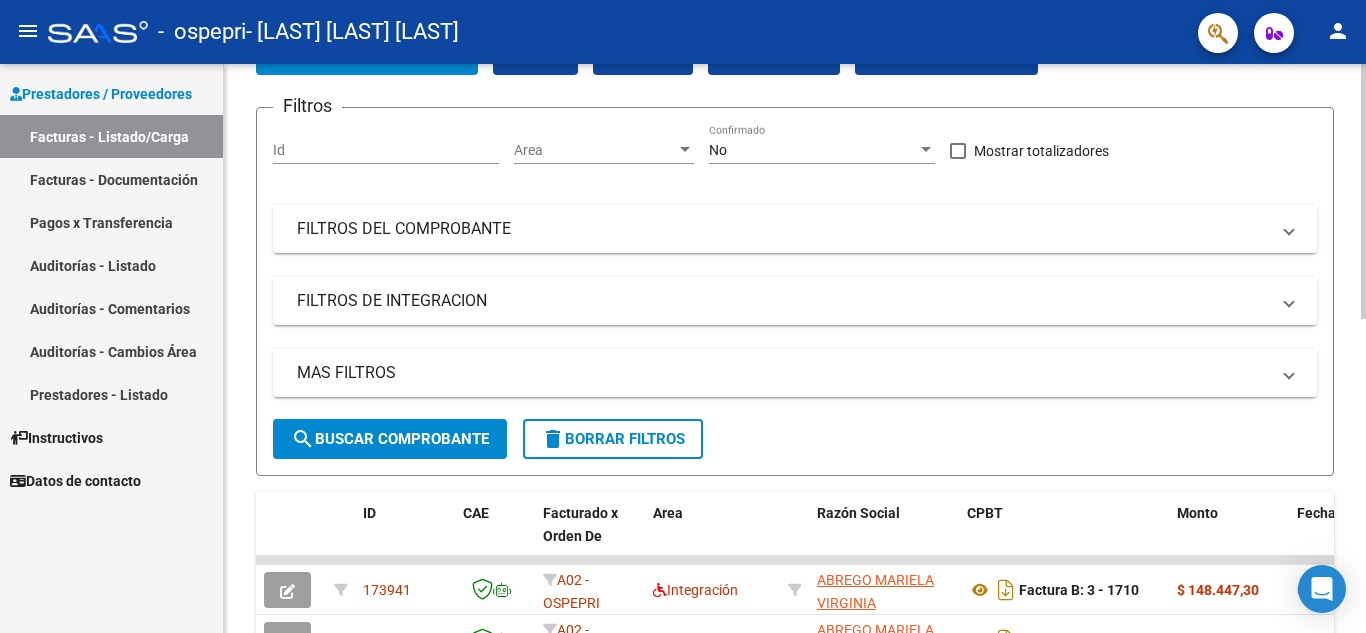 click 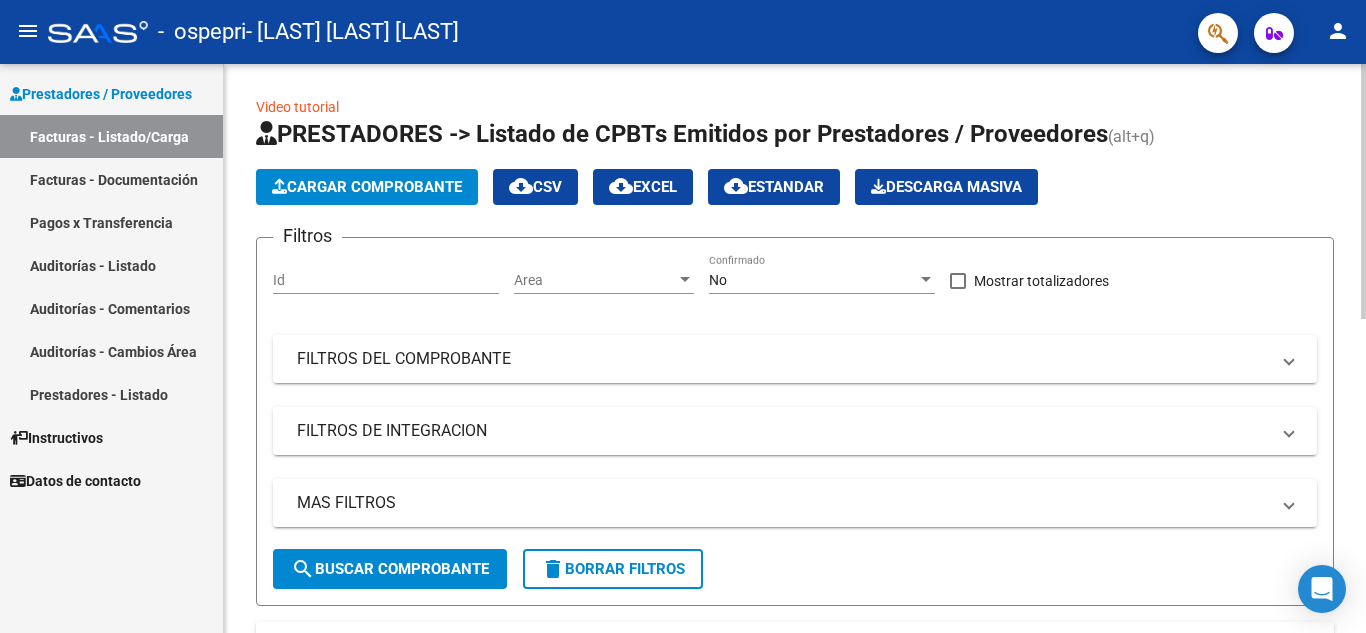 click 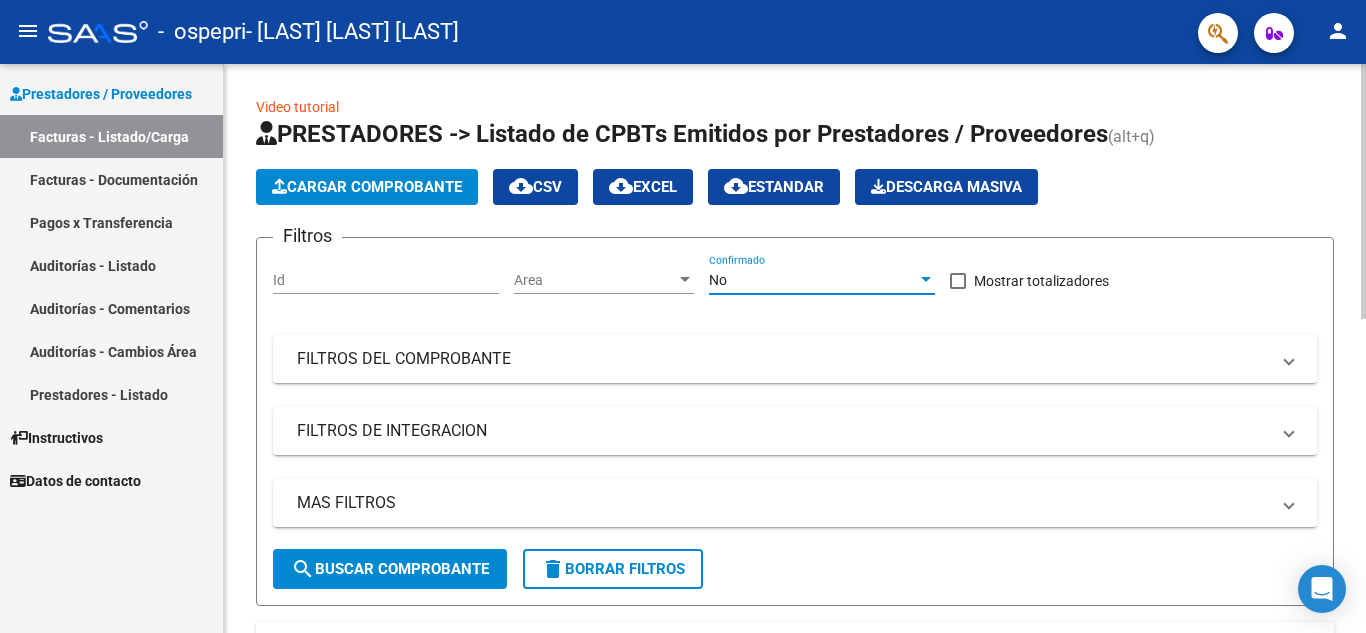 click at bounding box center (926, 279) 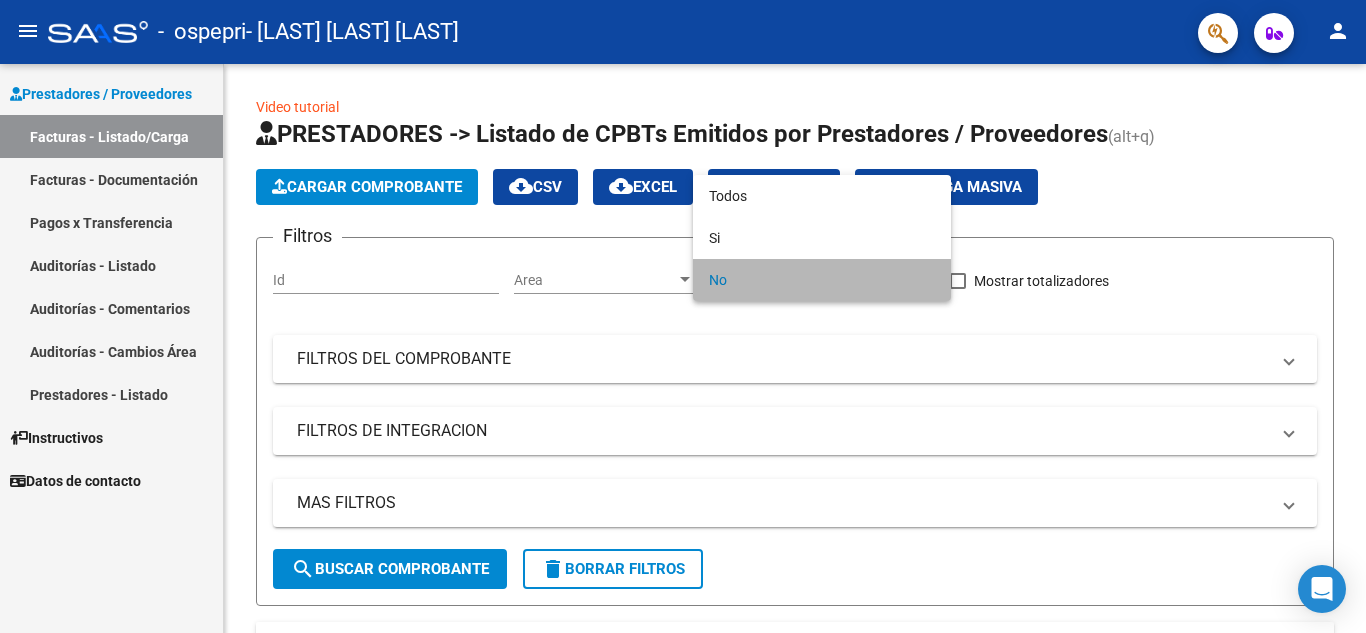 click on "No" at bounding box center (822, 280) 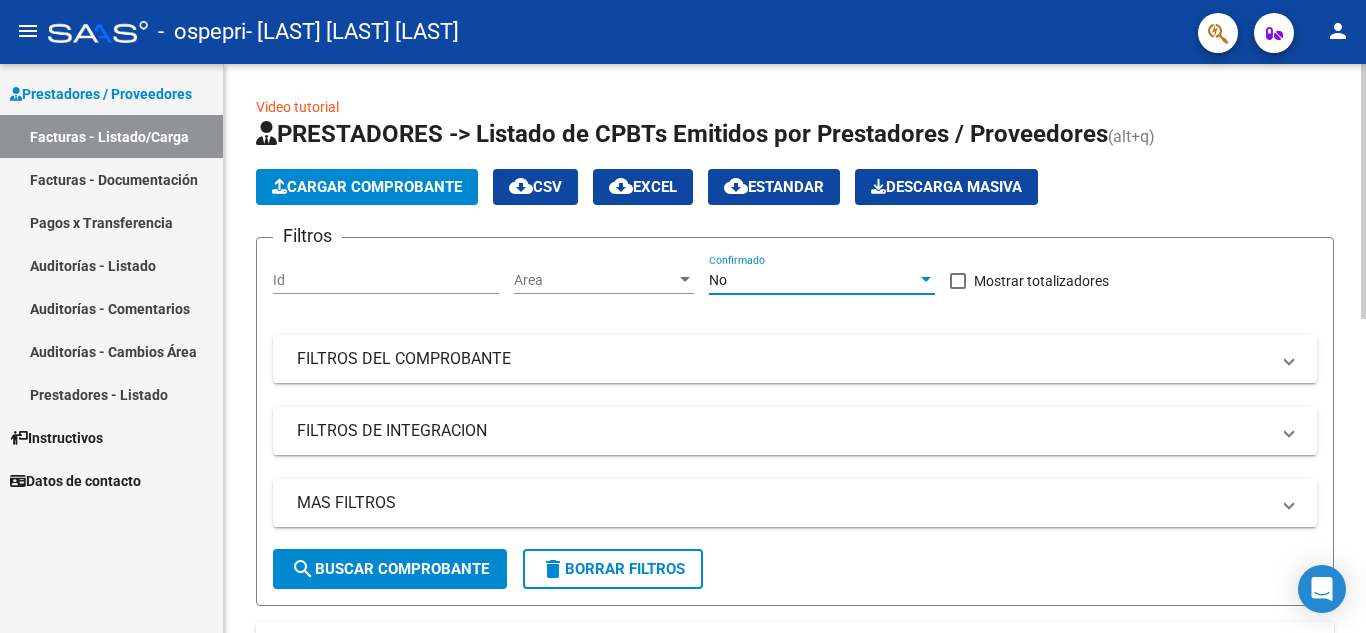 click on "search  Buscar Comprobante" 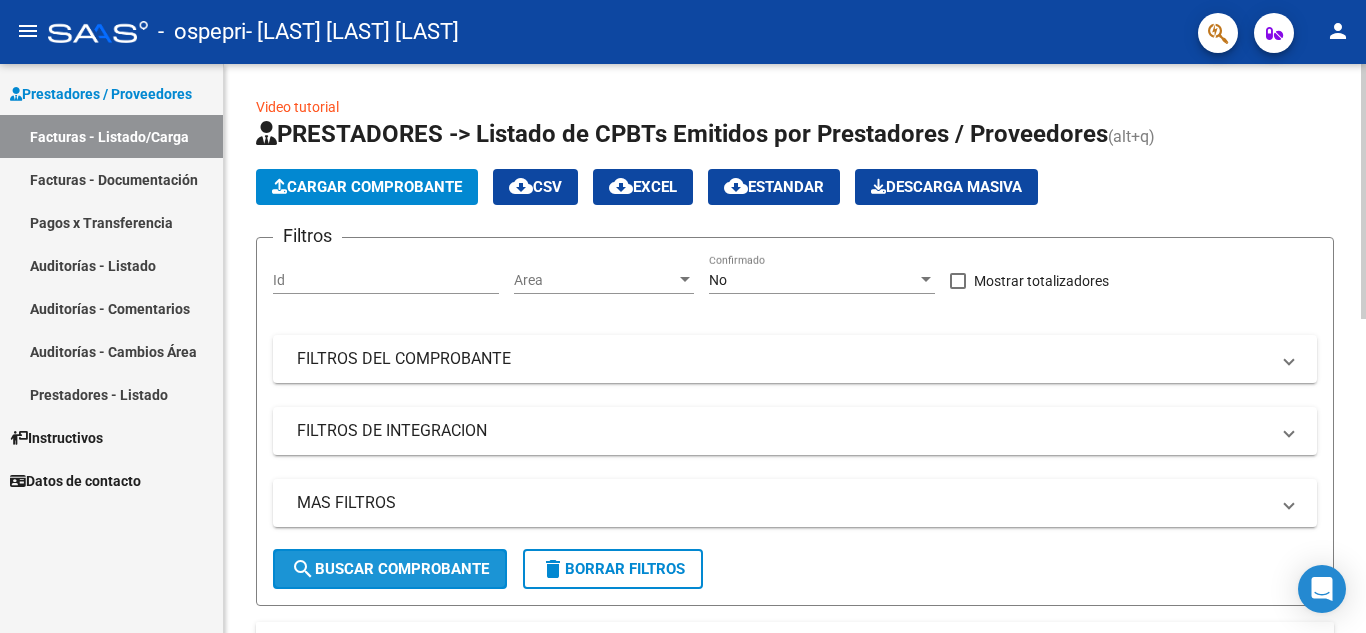 click on "search  Buscar Comprobante" 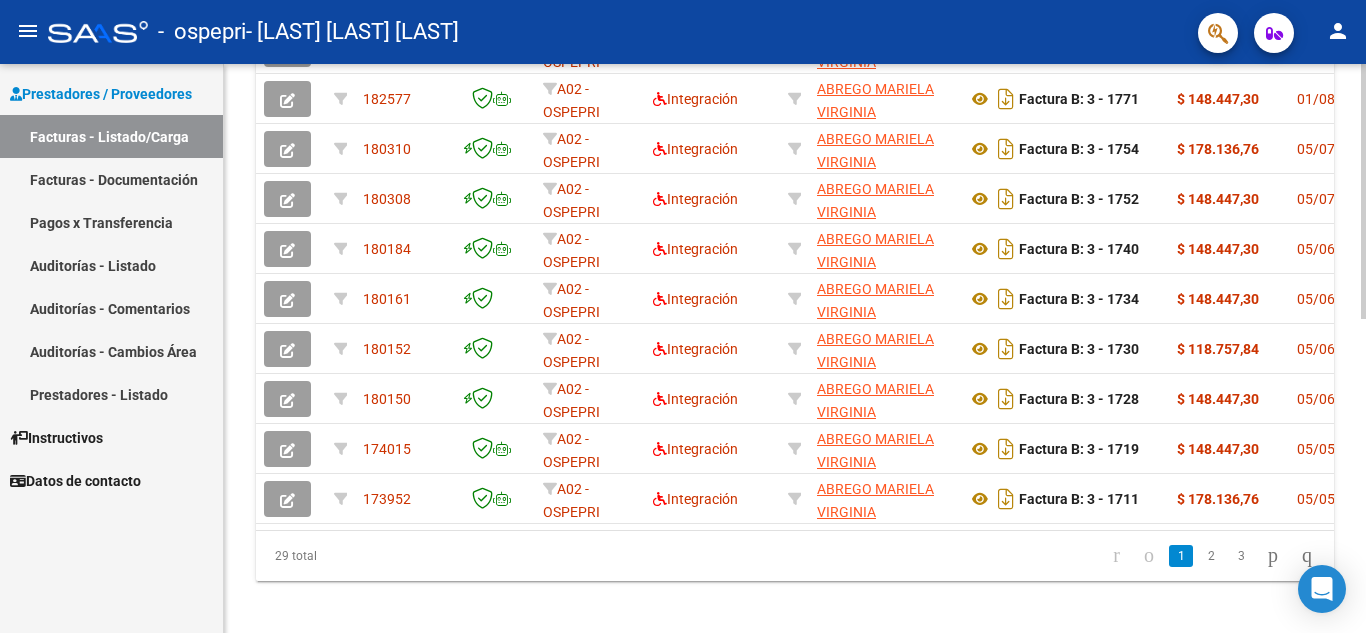 scroll, scrollTop: 699, scrollLeft: 0, axis: vertical 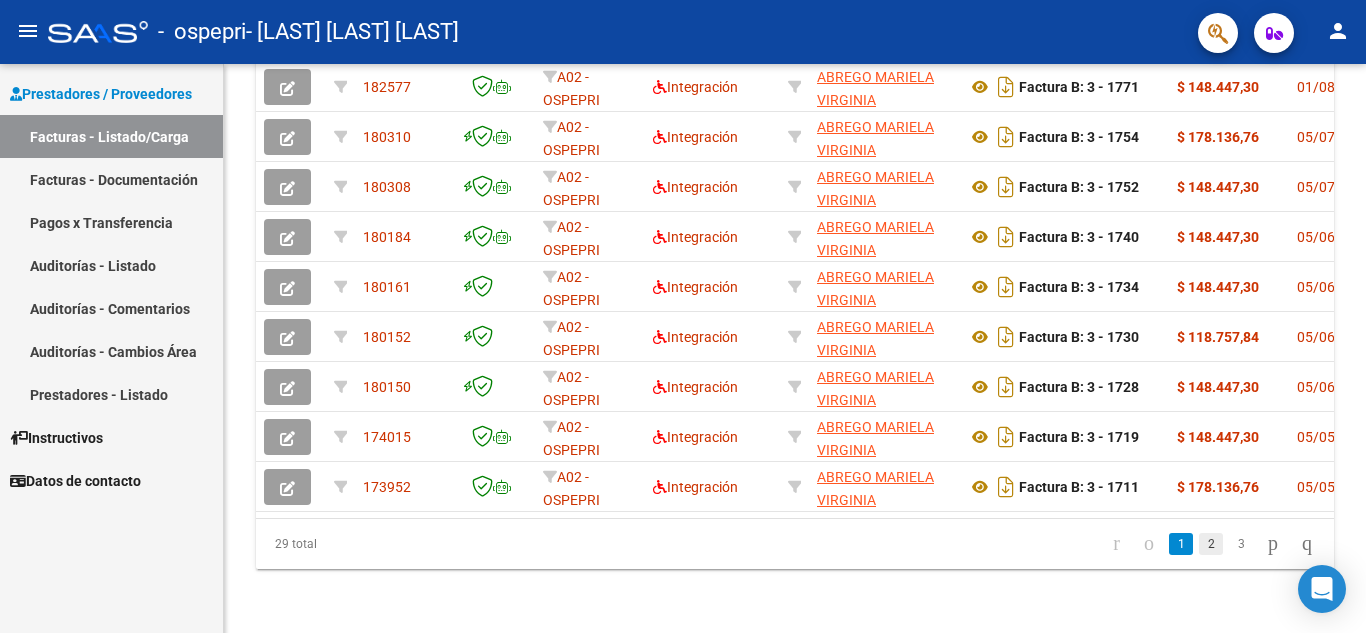 click on "2" 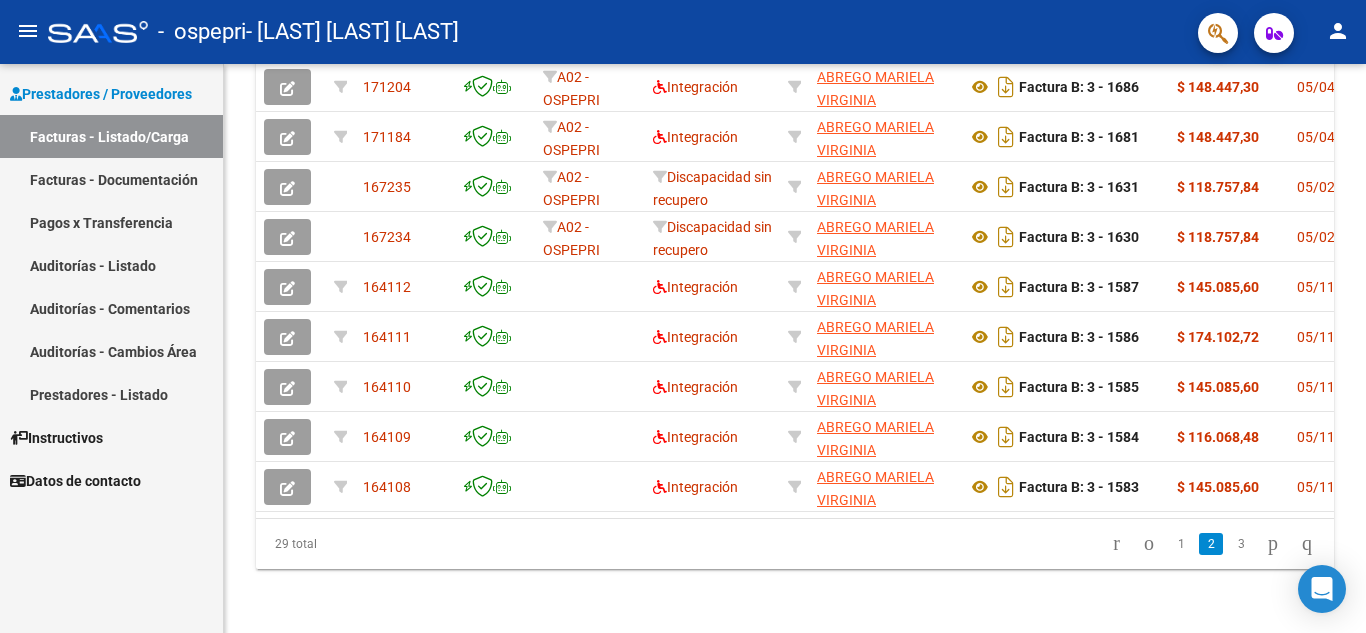scroll, scrollTop: 699, scrollLeft: 0, axis: vertical 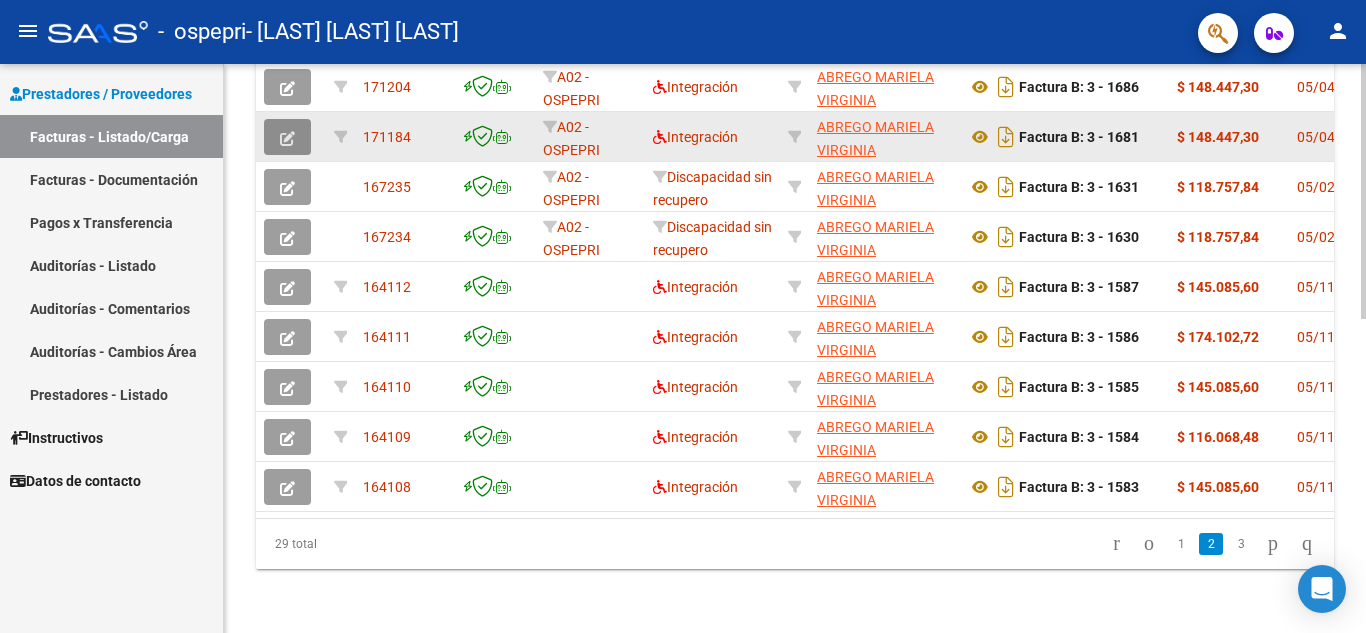 click 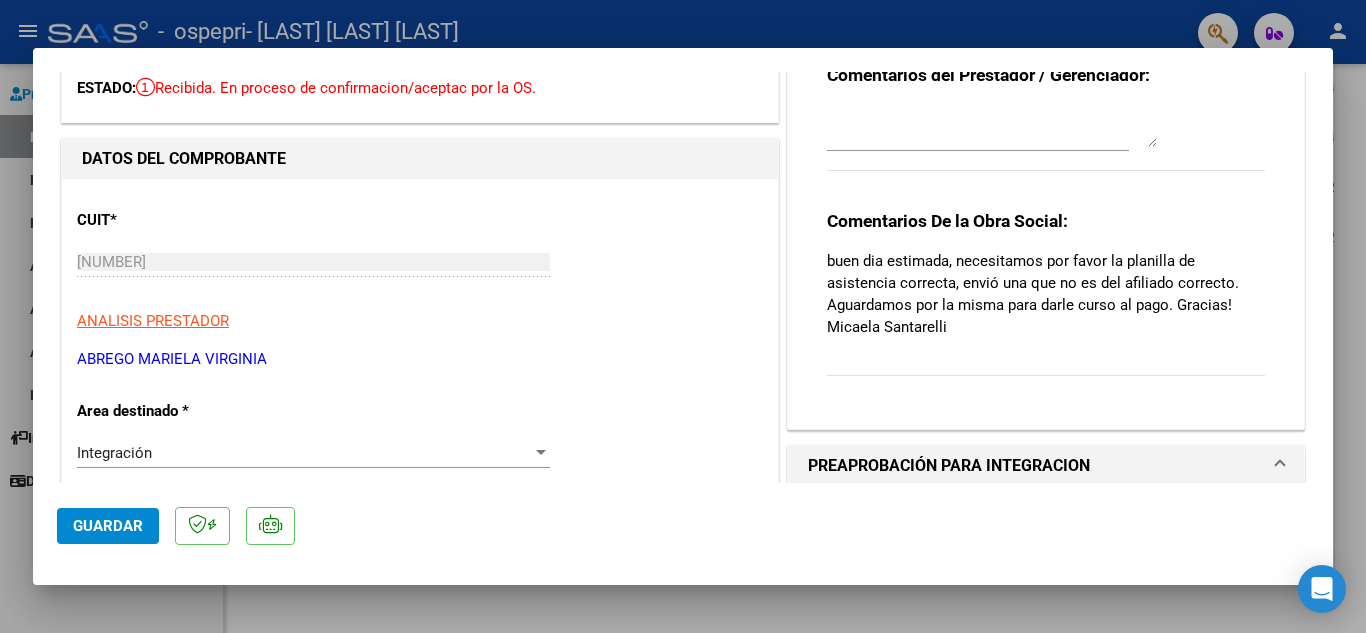 scroll, scrollTop: 160, scrollLeft: 0, axis: vertical 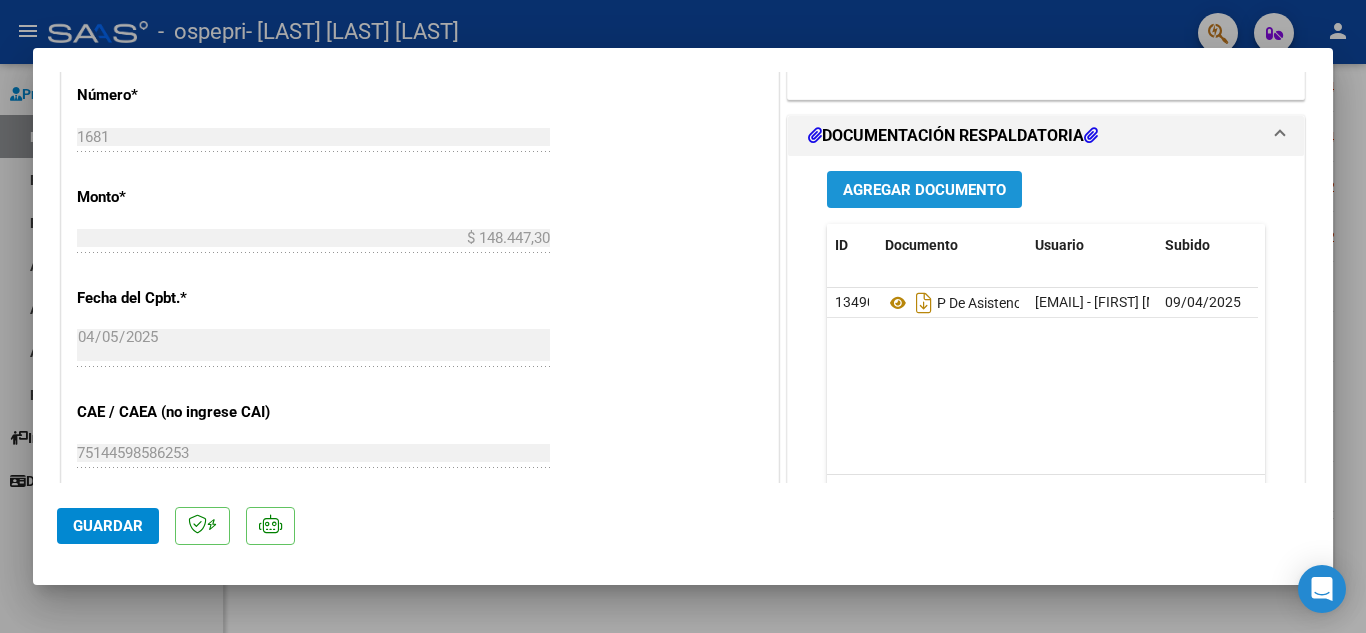 click on "Agregar Documento" at bounding box center [924, 190] 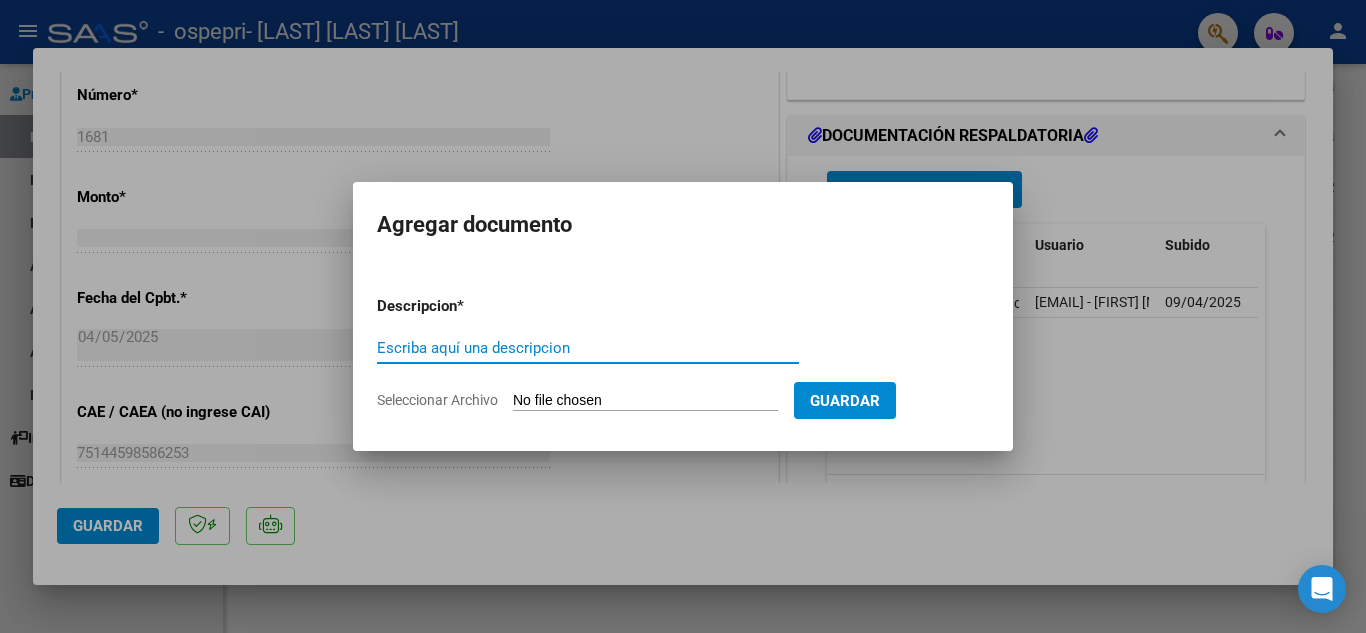 click on "Escriba aquí una descripcion" at bounding box center (588, 348) 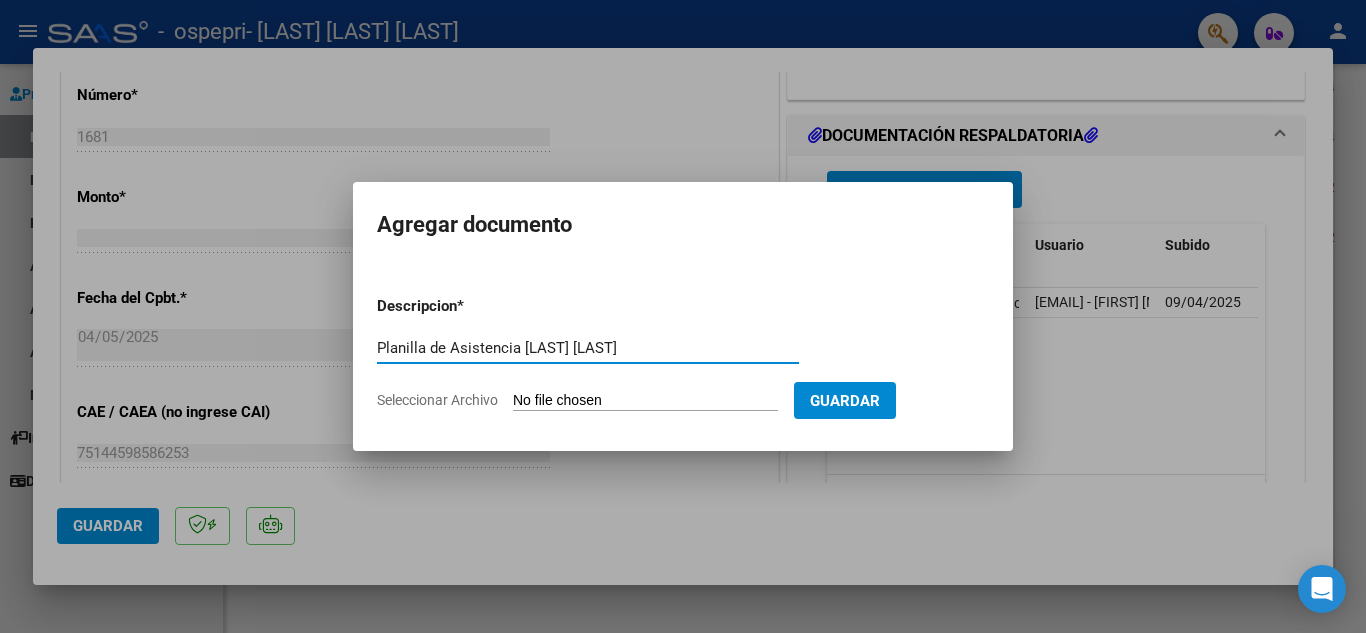 type on "Planilla de Asistencia [LAST] [LAST]" 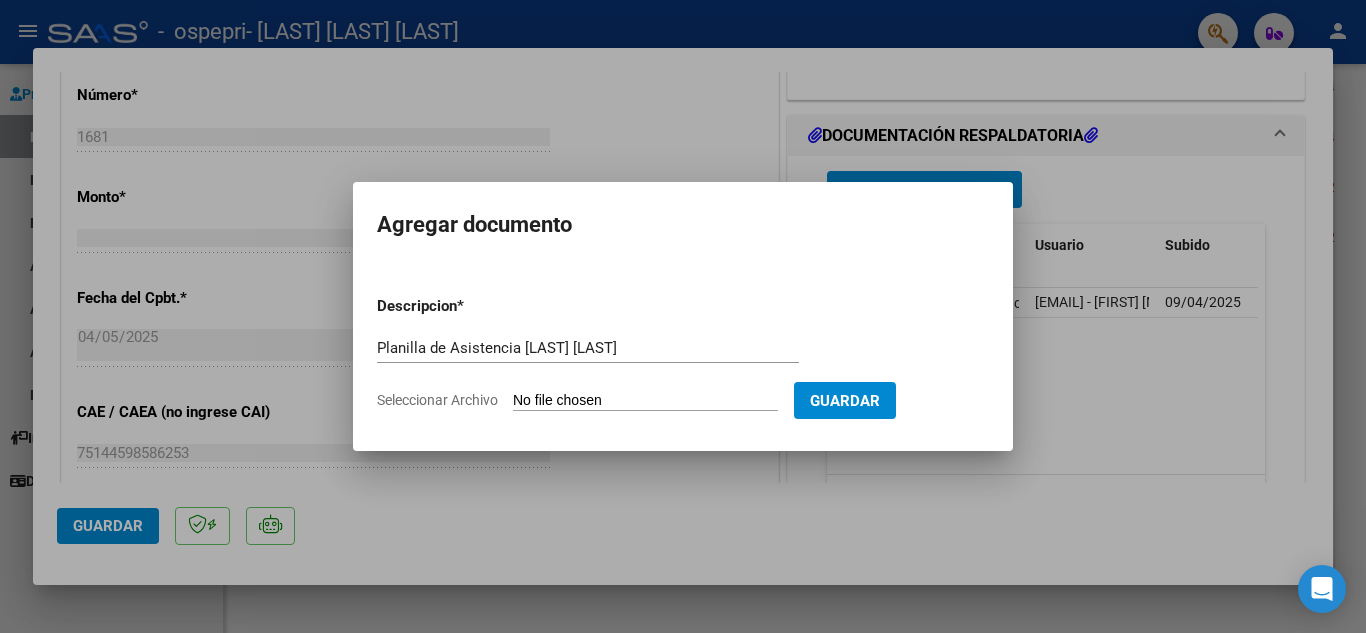 click on "Seleccionar Archivo" at bounding box center (645, 401) 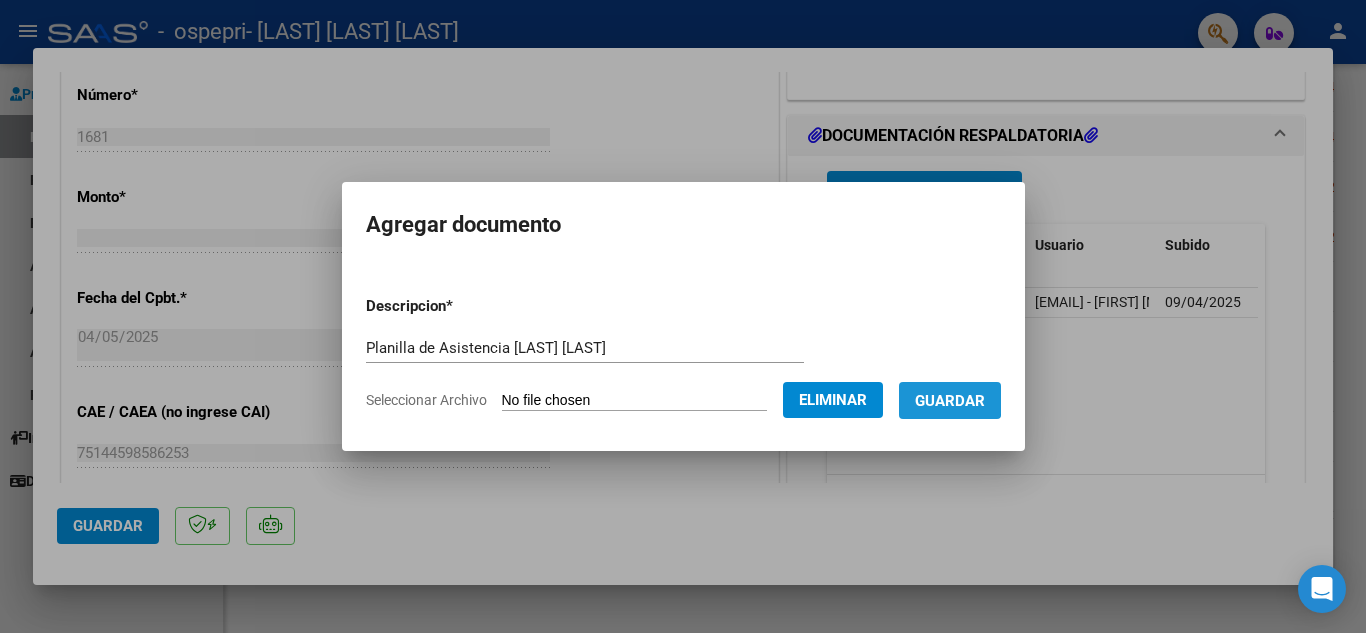 click on "Guardar" at bounding box center [950, 401] 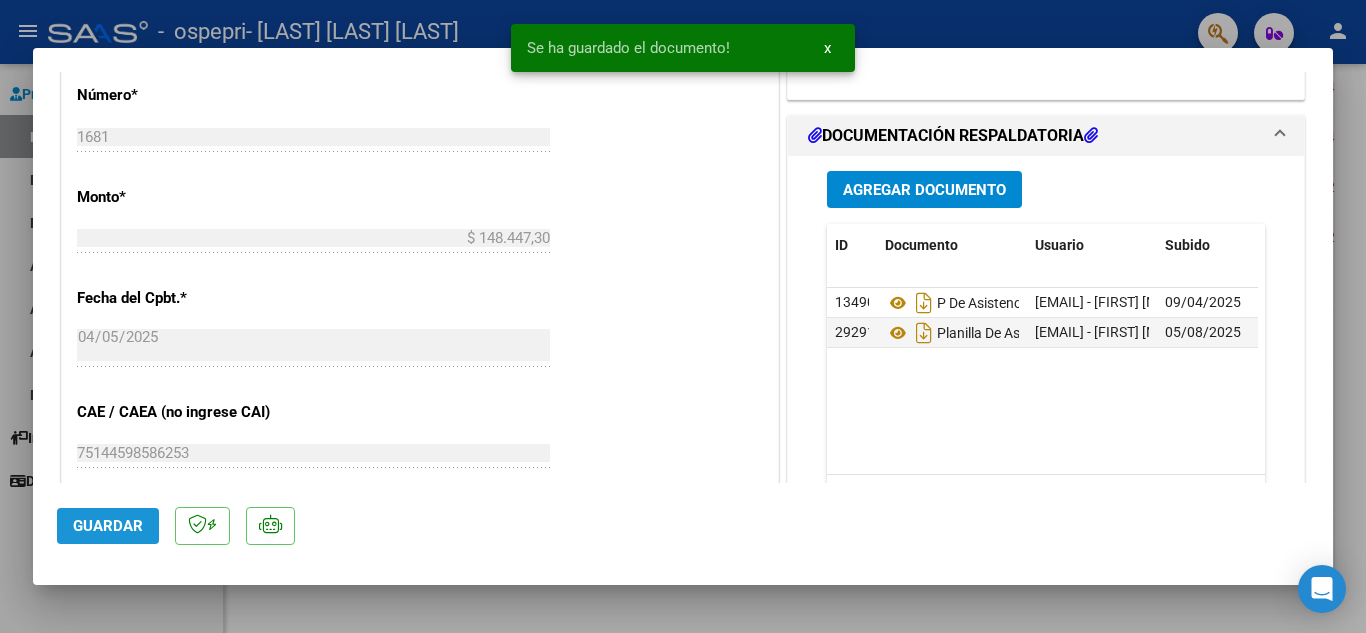 click on "Guardar" 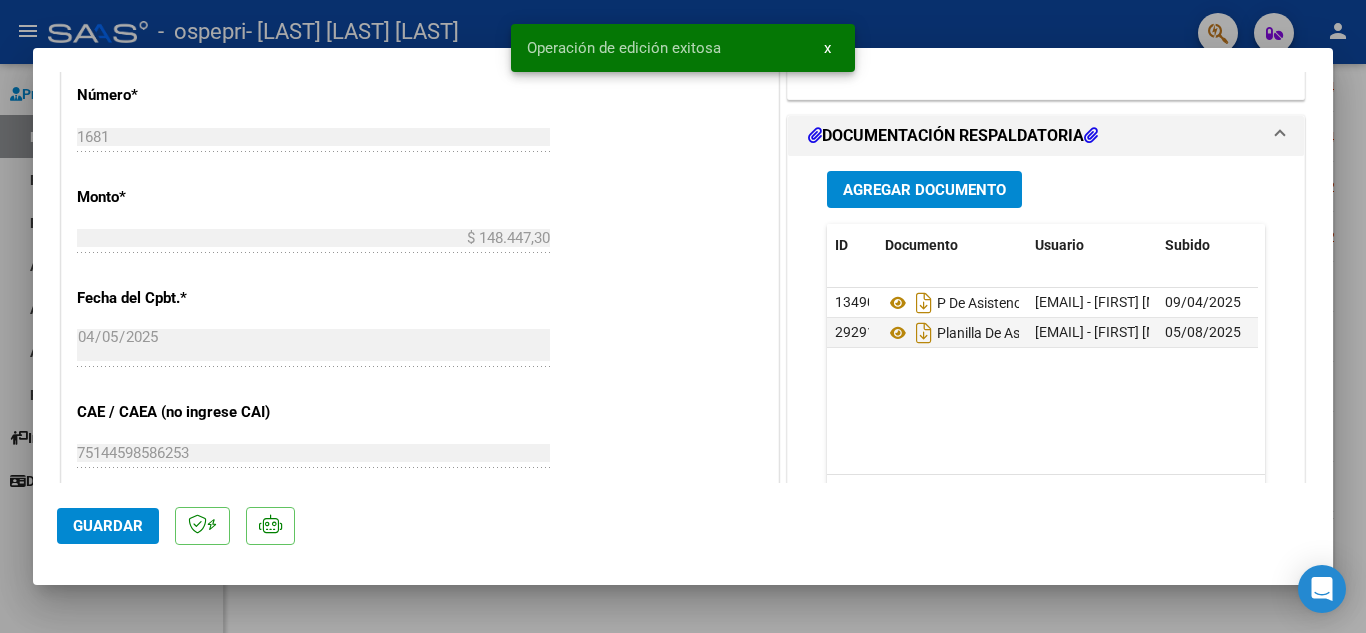 type 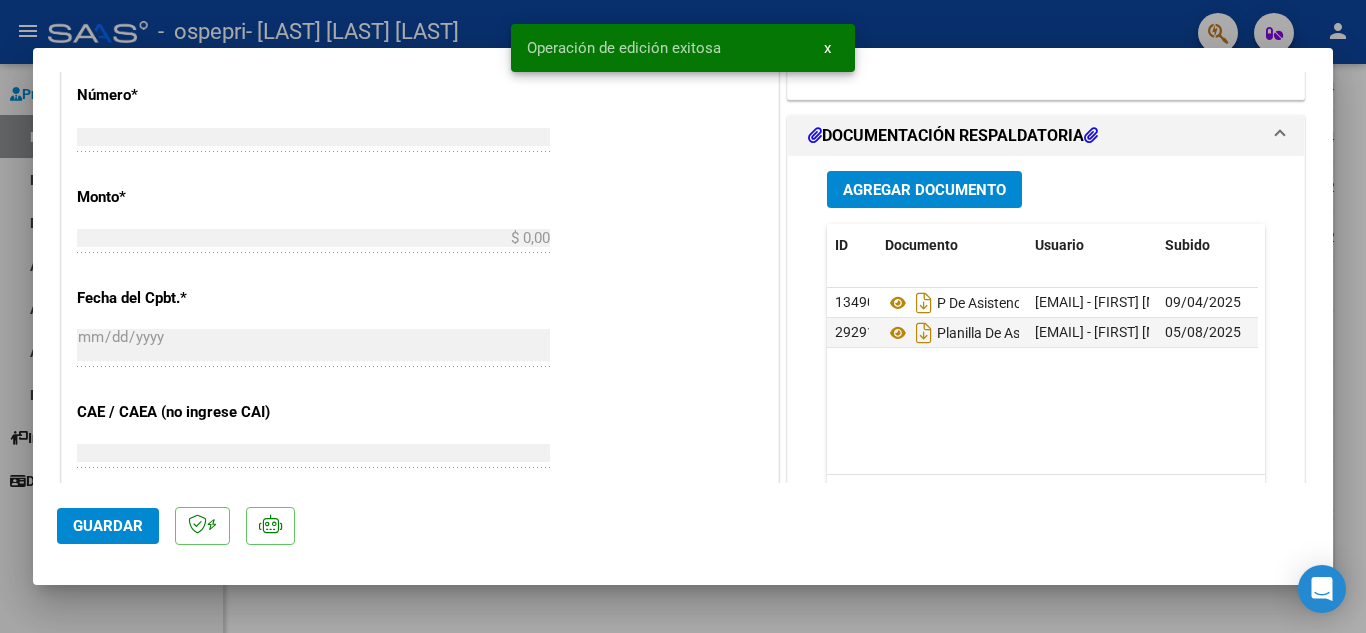 scroll, scrollTop: 704, scrollLeft: 0, axis: vertical 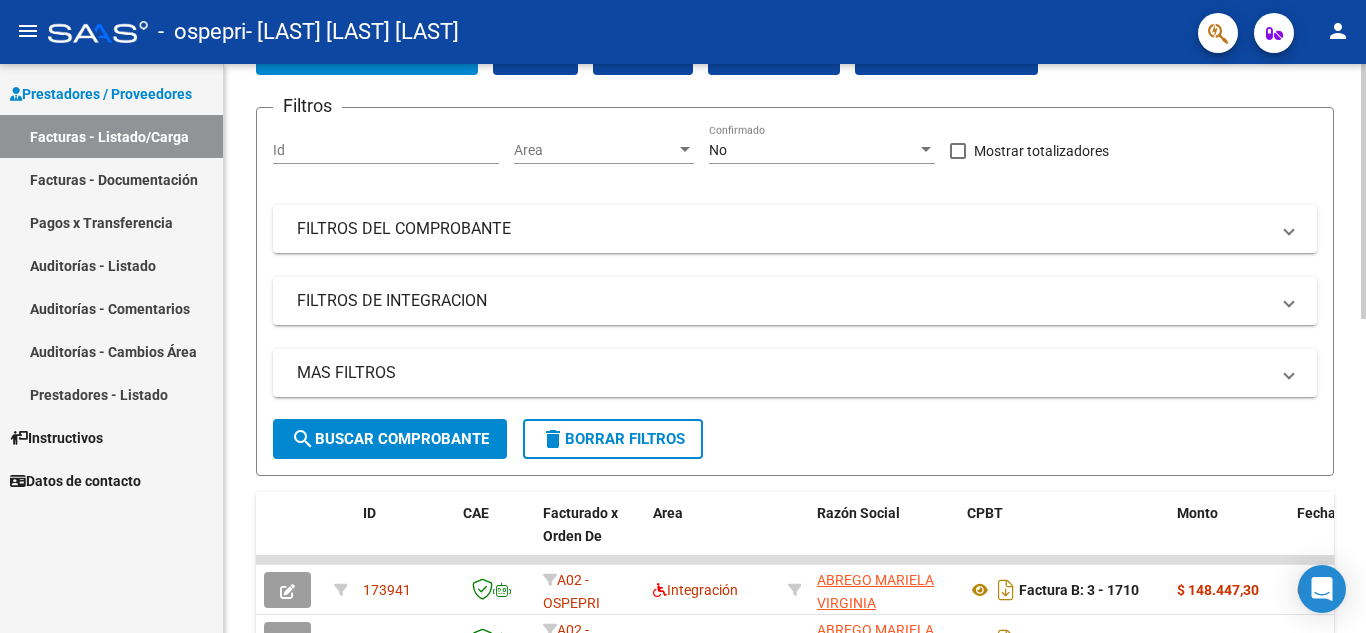 click 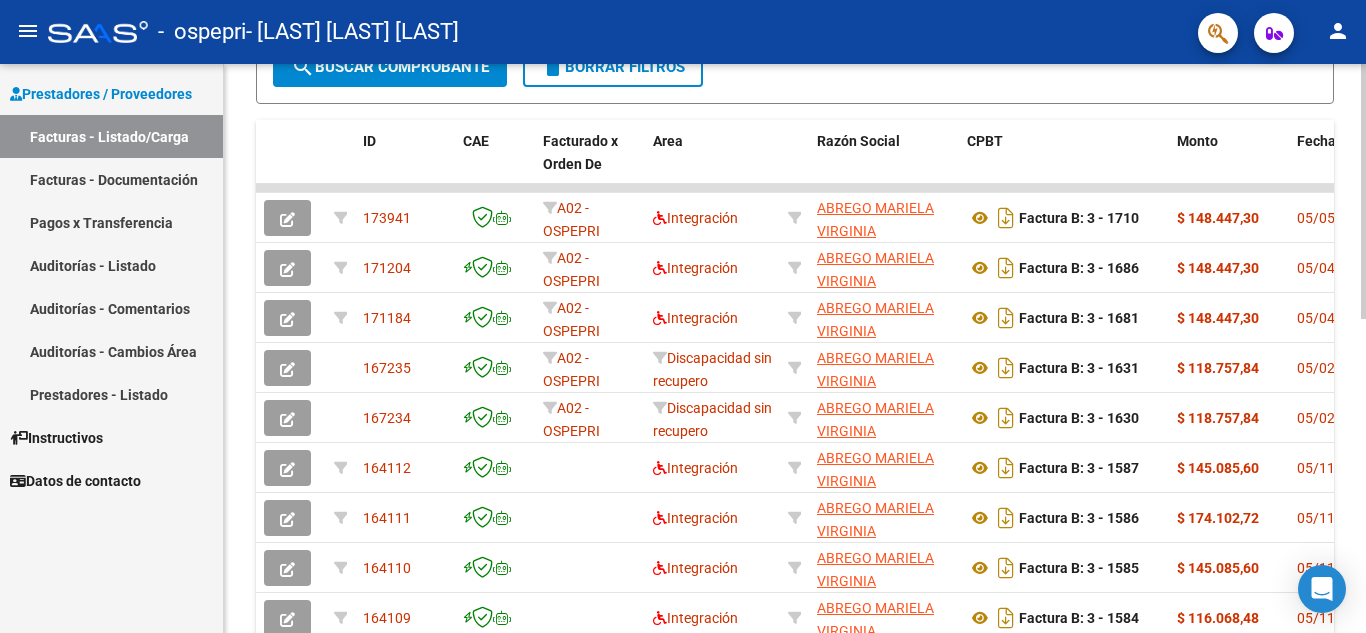 scroll, scrollTop: 551, scrollLeft: 0, axis: vertical 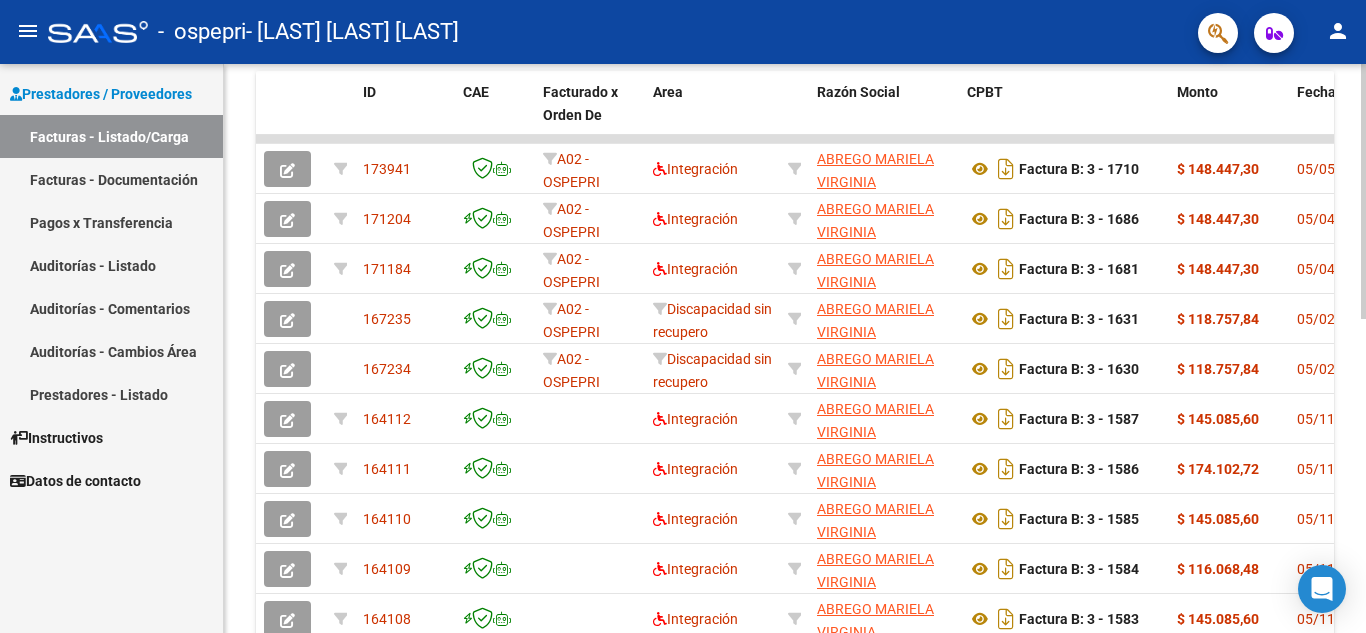 click 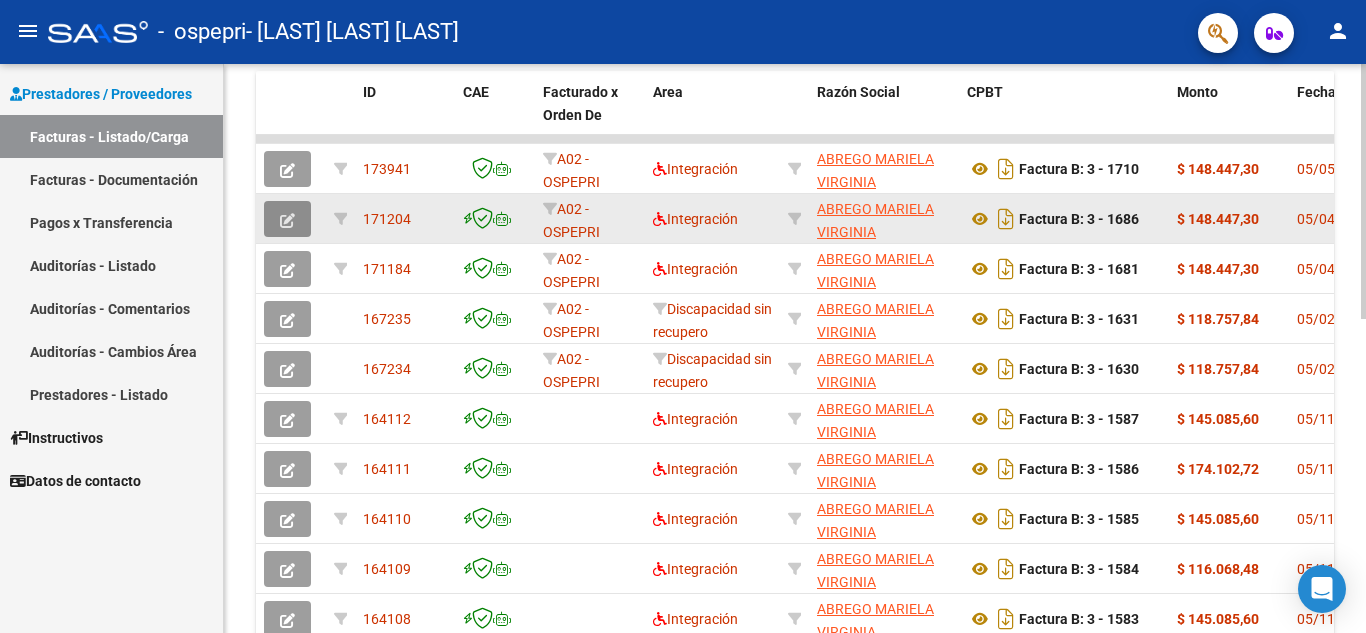 click 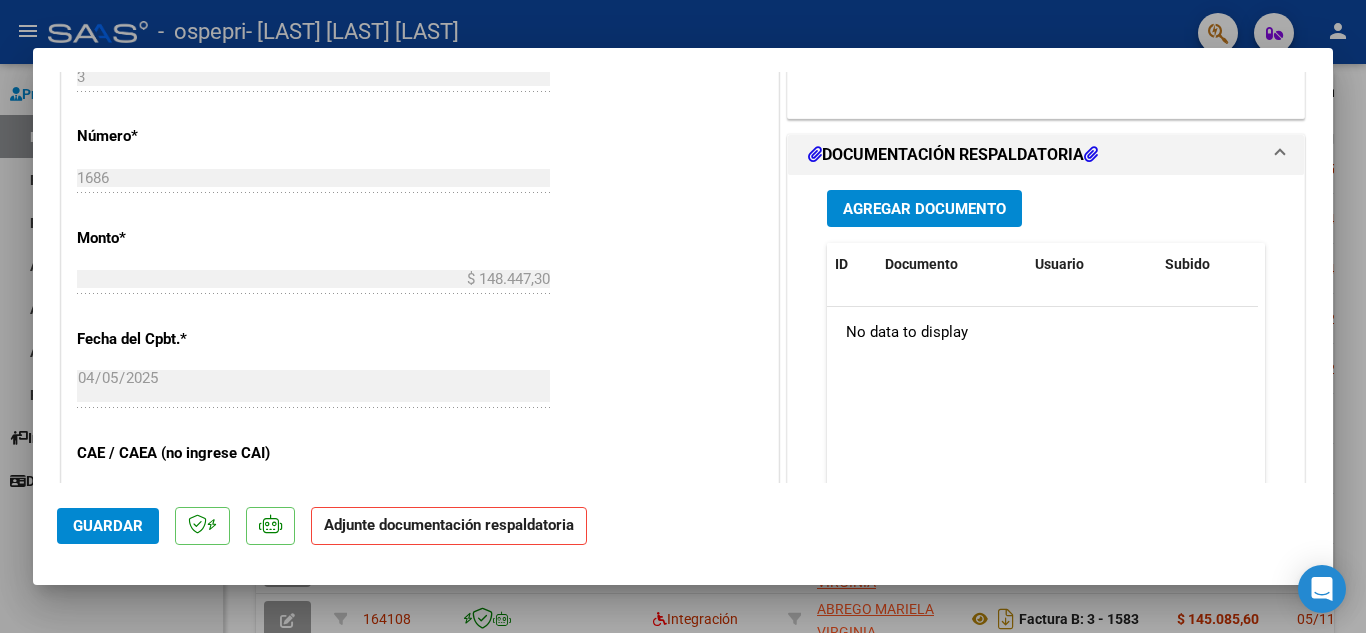 scroll, scrollTop: 880, scrollLeft: 0, axis: vertical 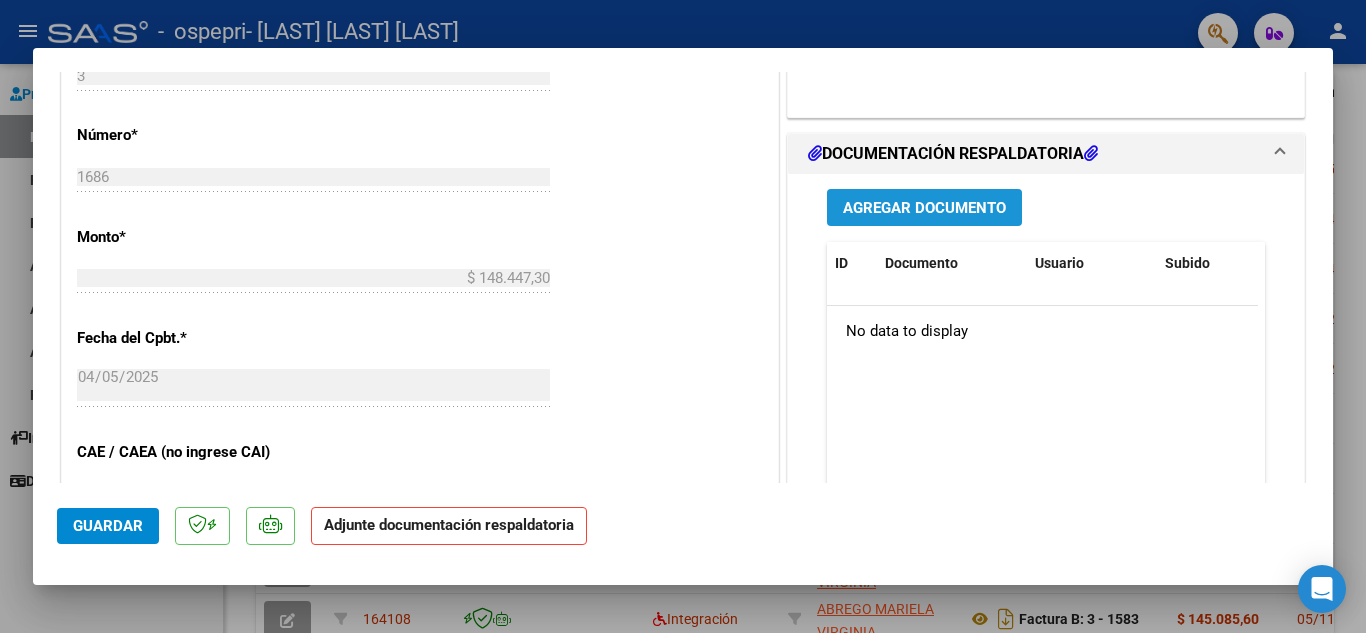 click on "Agregar Documento" at bounding box center [924, 208] 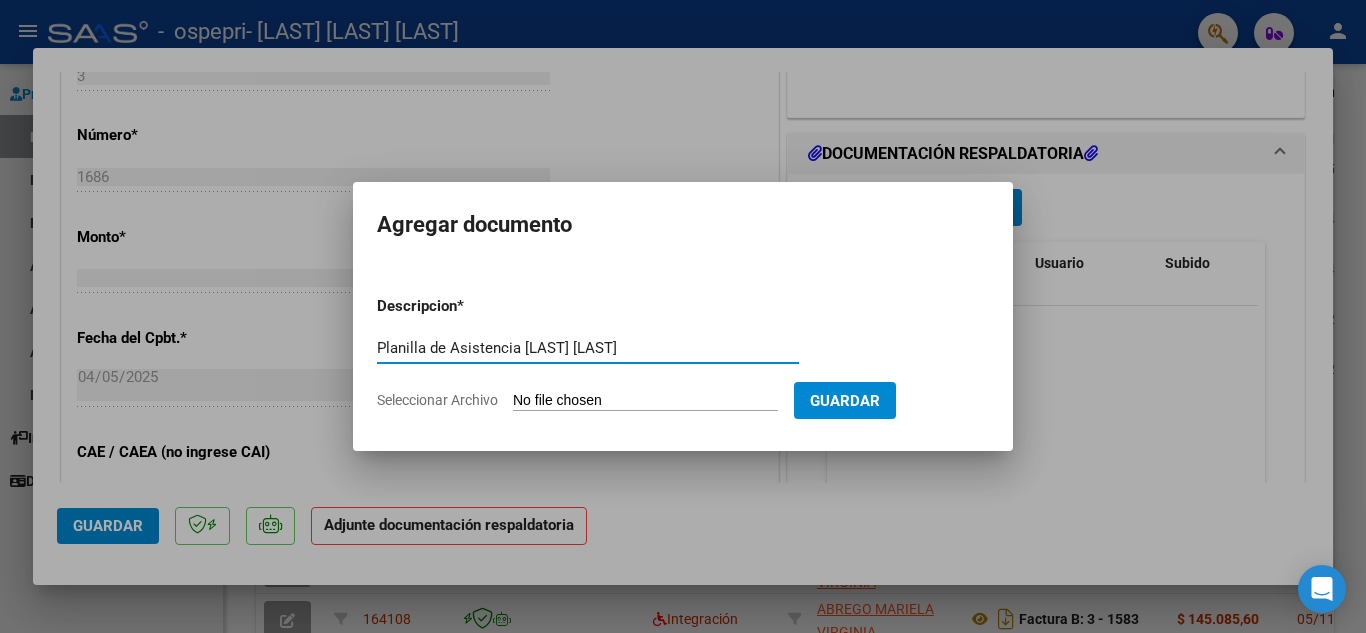 type on "Planilla de Asistencia [LAST] [LAST]" 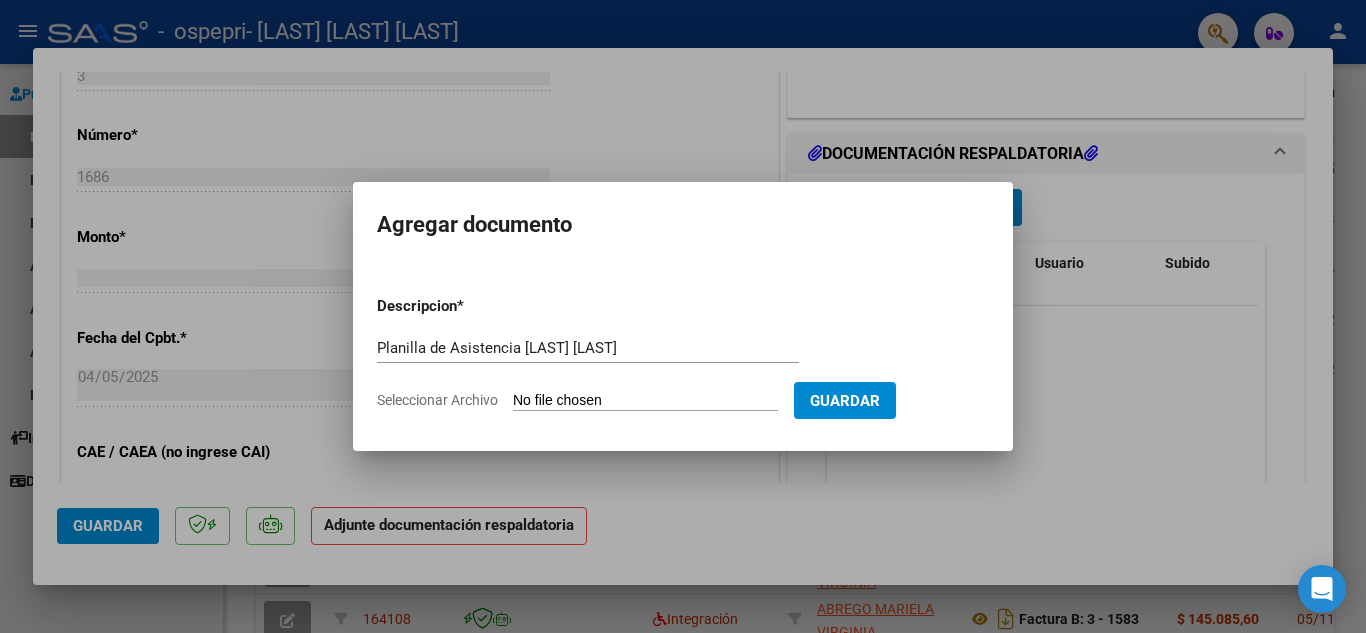 click on "Seleccionar Archivo" at bounding box center (645, 401) 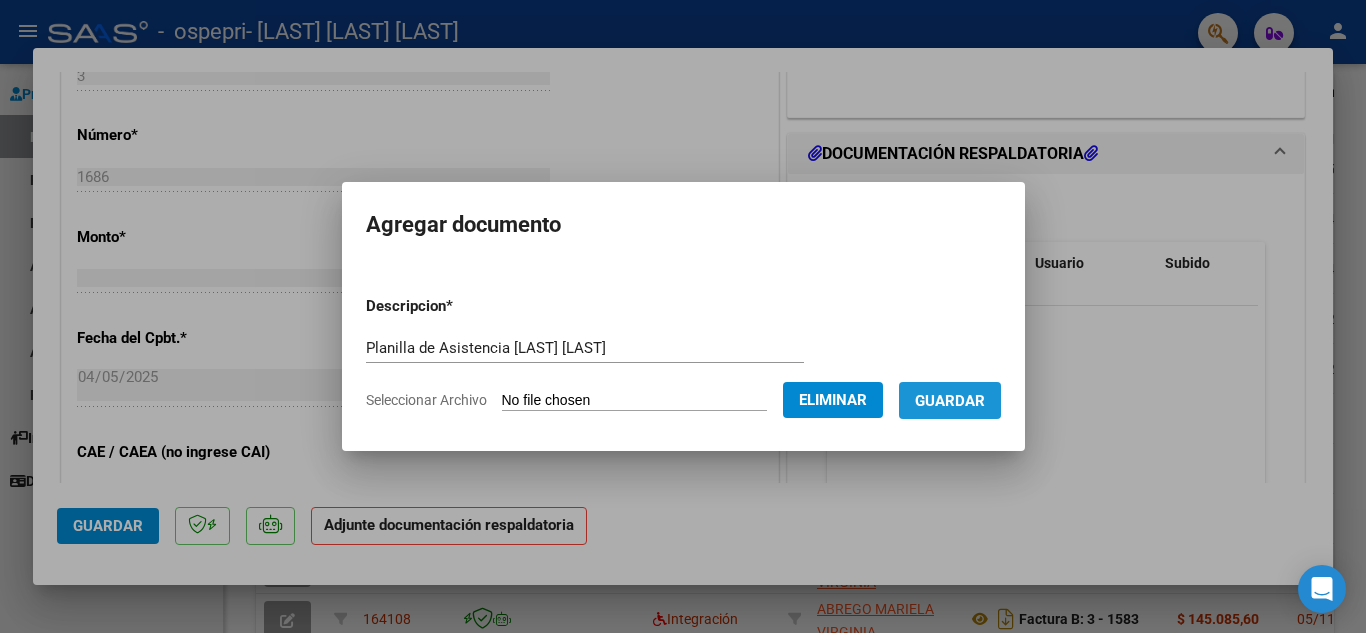 click on "Guardar" at bounding box center [950, 401] 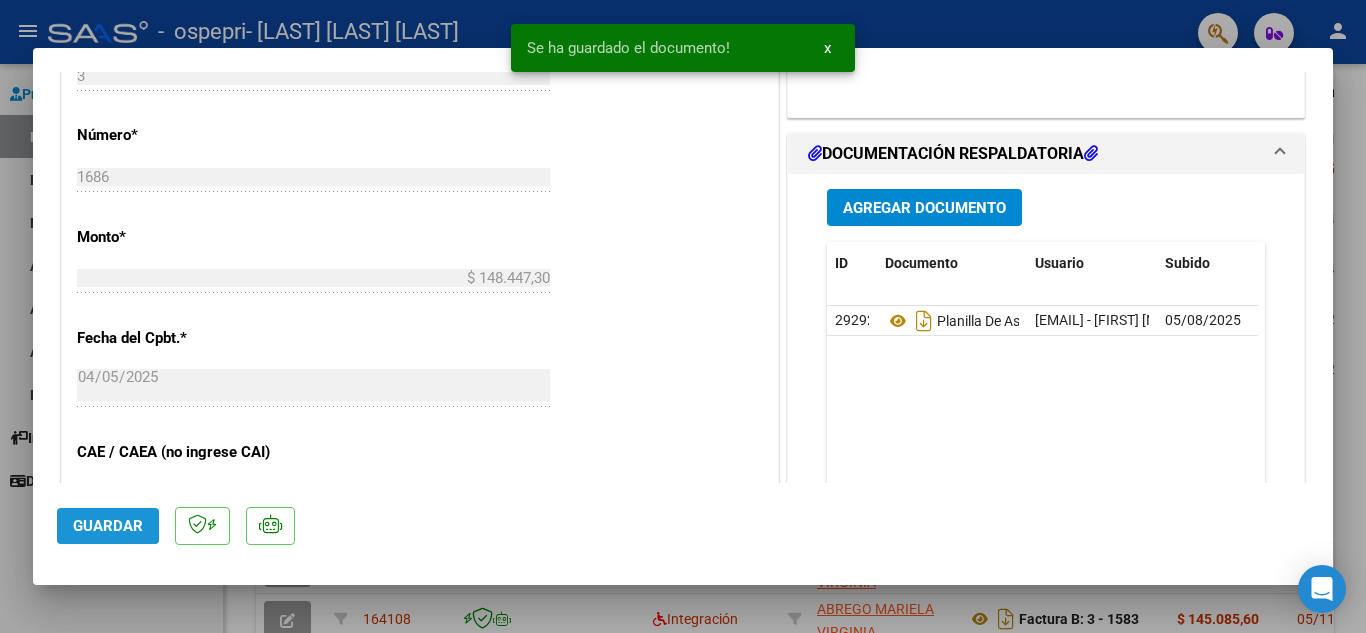 click on "Guardar" 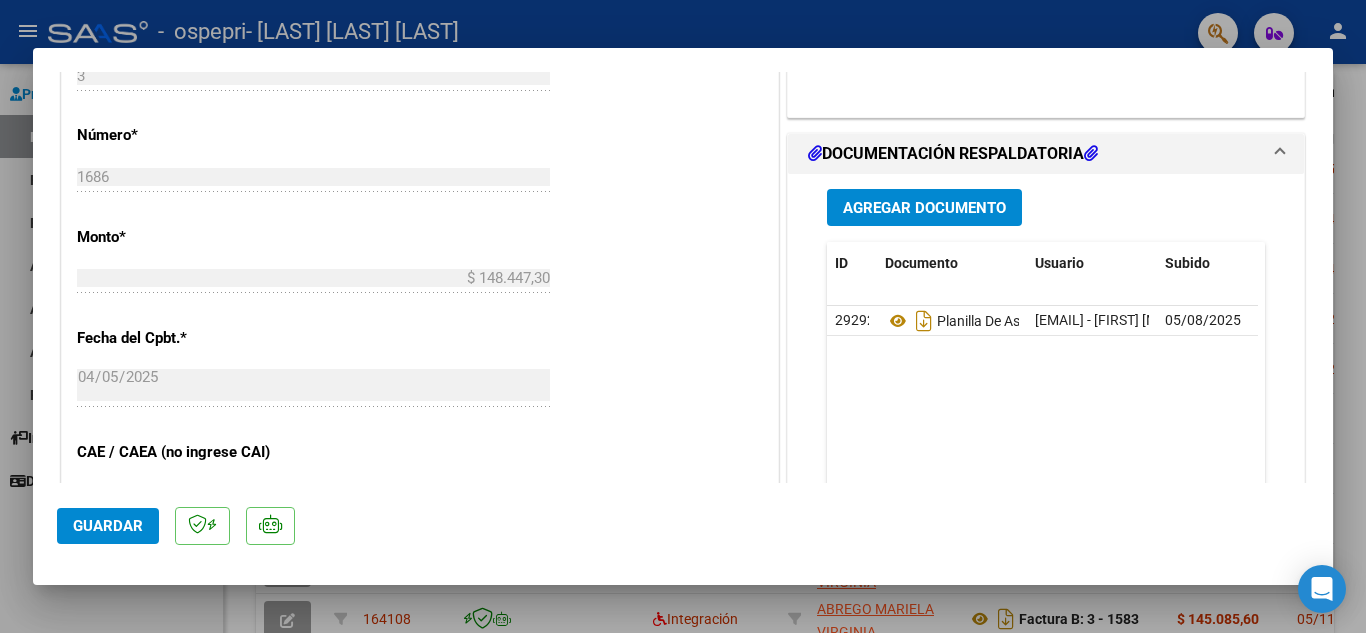scroll, scrollTop: 840, scrollLeft: 0, axis: vertical 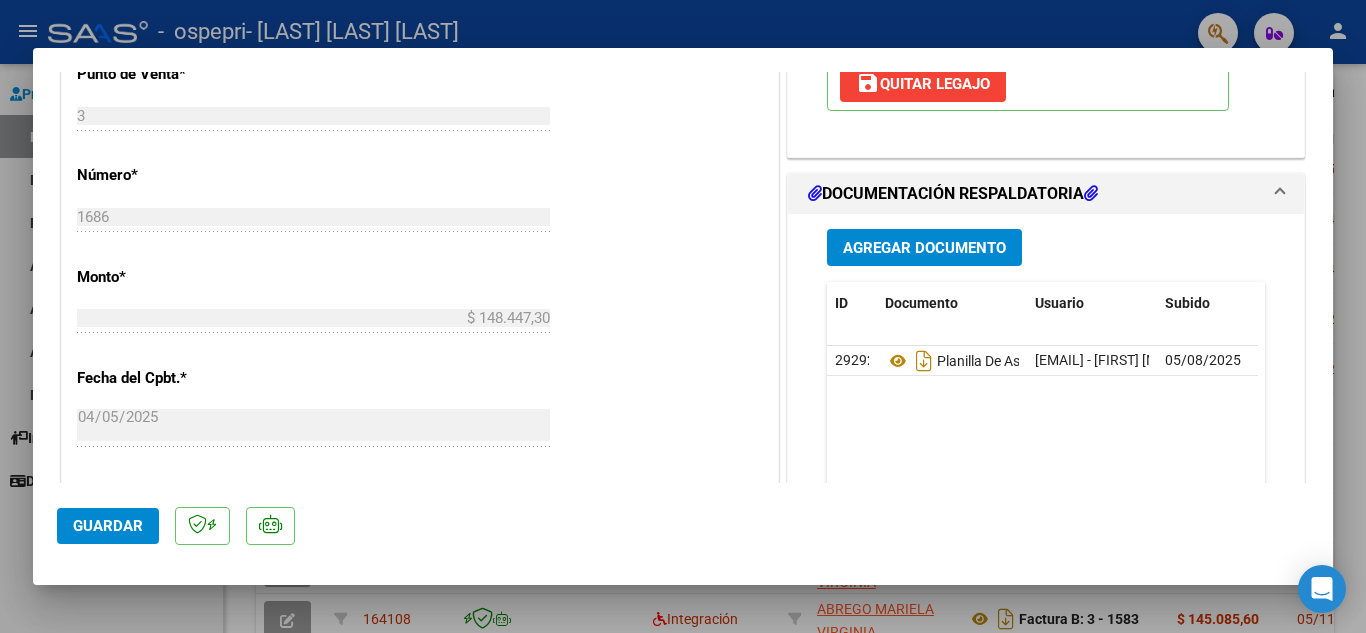 type 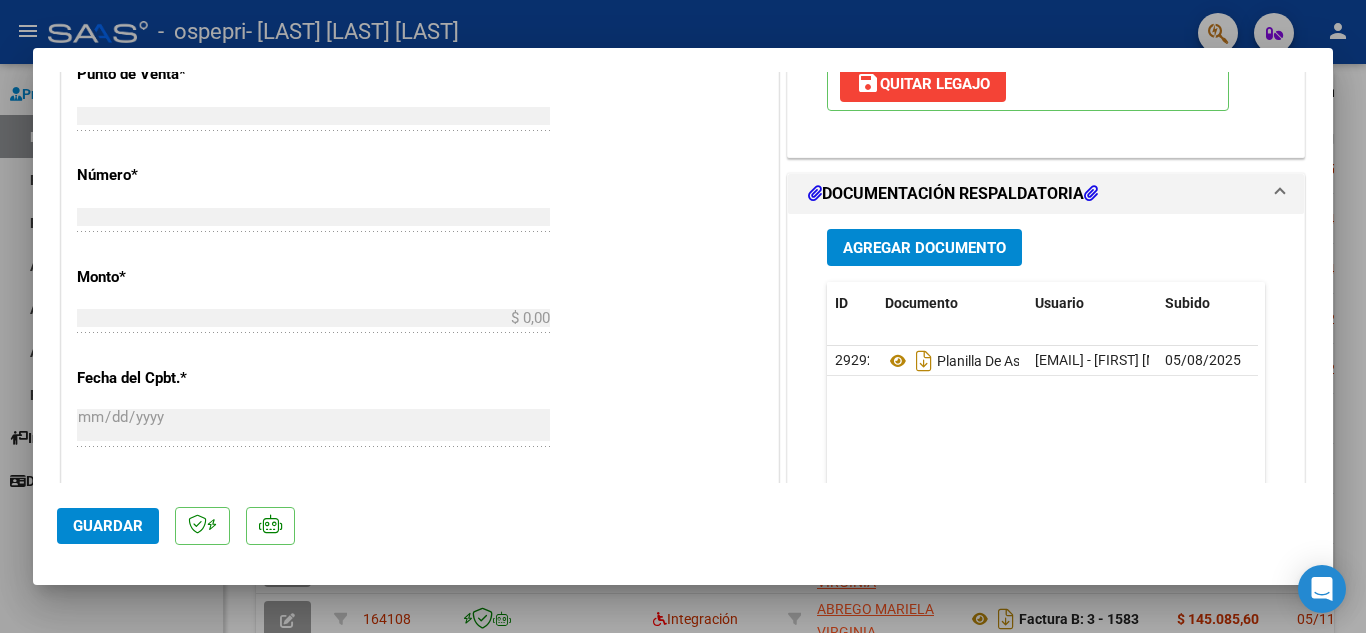 scroll, scrollTop: 0, scrollLeft: 0, axis: both 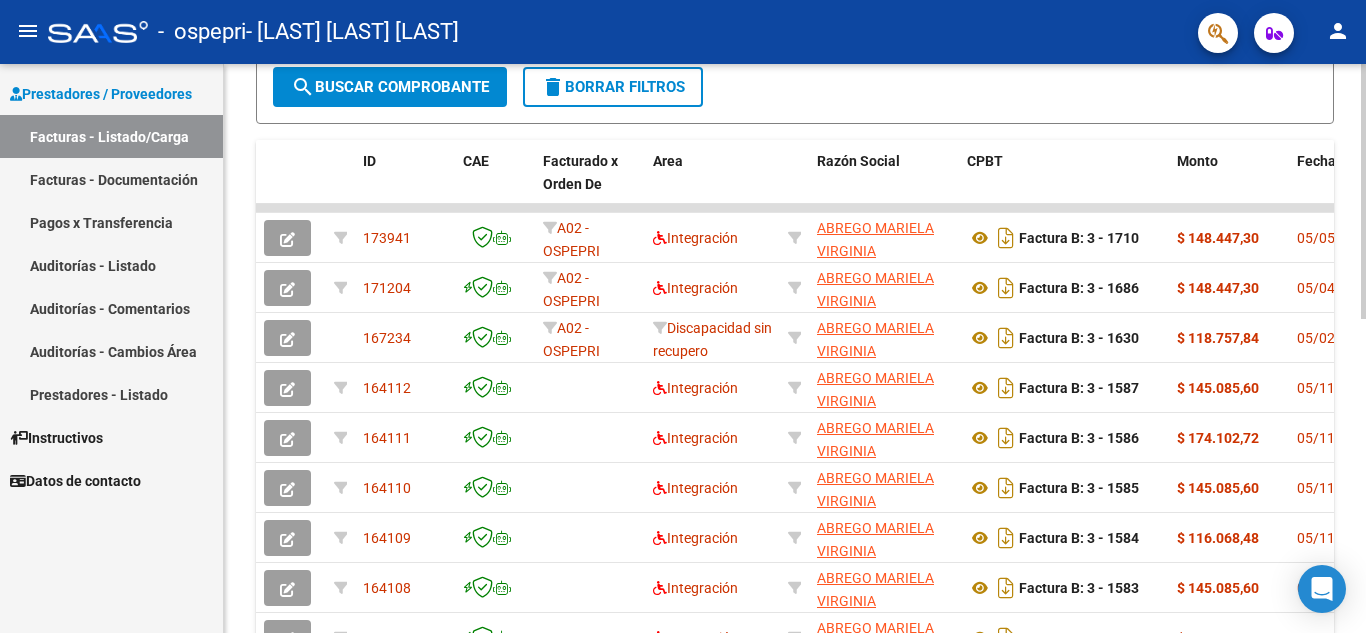 click on "Video tutorial   PRESTADORES -> Listado de CPBTs Emitidos por Prestadores / Proveedores (alt+q)   Cargar Comprobante
cloud_download  CSV  cloud_download  EXCEL  cloud_download  Estandar   Descarga Masiva
Filtros Id Area Area No Confirmado   Mostrar totalizadores   FILTROS DEL COMPROBANTE  Comprobante Tipo Comprobante Tipo Start date – End date Fec. Comprobante Desde / Hasta Días Emisión Desde(cant. días) Días Emisión Hasta(cant. días) CUIT / Razón Social Pto. Venta Nro. Comprobante Código SSS CAE Válido CAE Válido Todos Cargado Módulo Hosp. Todos Tiene facturacion Apócrifa Hospital Refes  FILTROS DE INTEGRACION  Período De Prestación Campos del Archivo de Rendición Devuelto x SSS (dr_envio) Todos Rendido x SSS (dr_envio) Tipo de Registro Tipo de Registro Período Presentación Período Presentación Campos del Legajo Asociado (preaprobación) Afiliado Legajo (cuil/nombre) Todos Solo facturas preaprobadas  MAS FILTROS  Todos Con Doc. Respaldatoria Todos Con Trazabilidad Todos Auditoría" 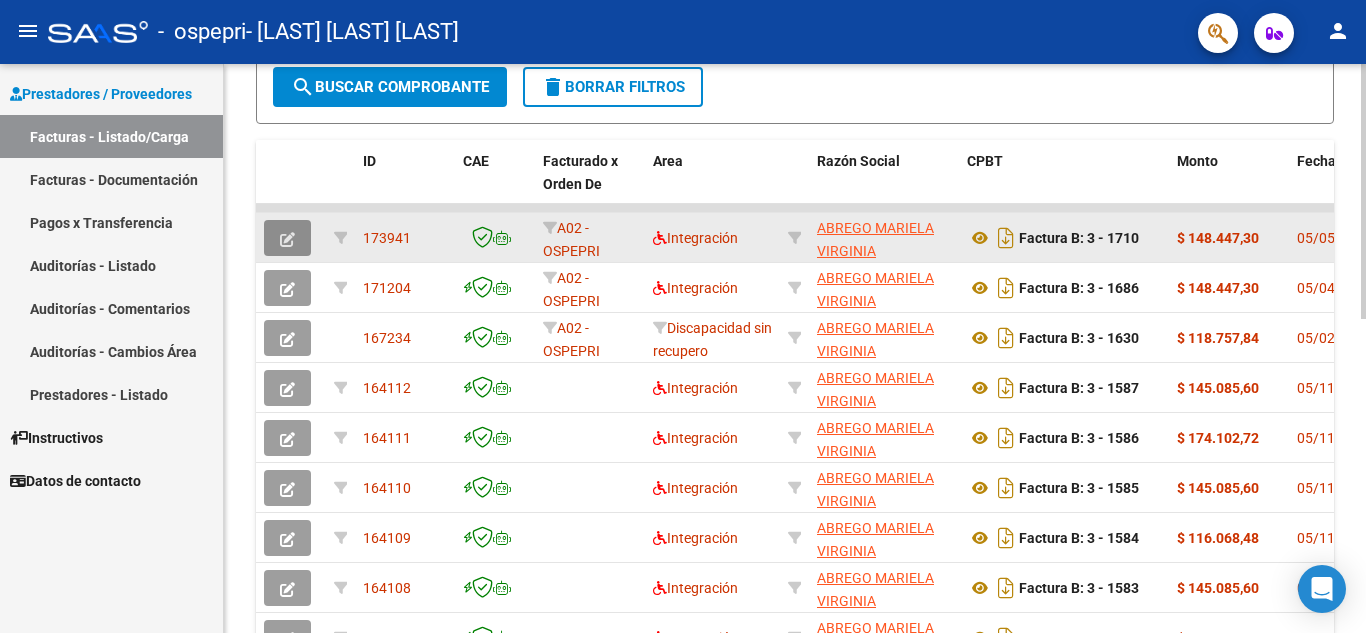 click 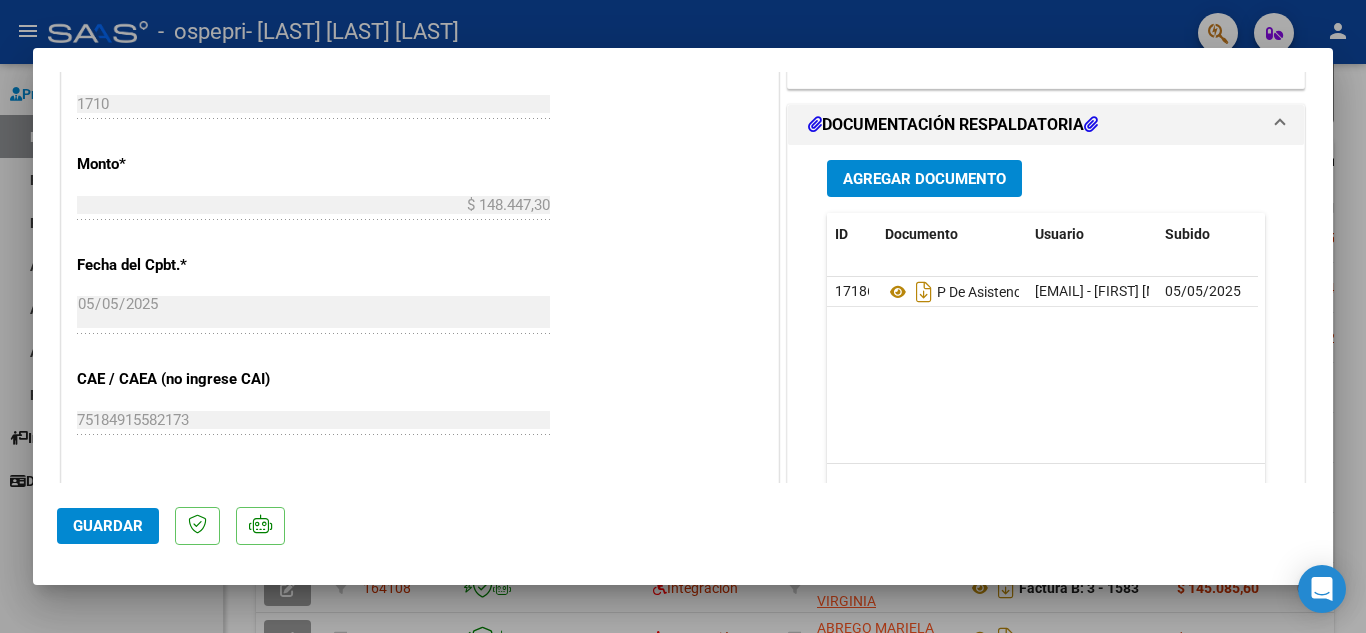 scroll, scrollTop: 1000, scrollLeft: 0, axis: vertical 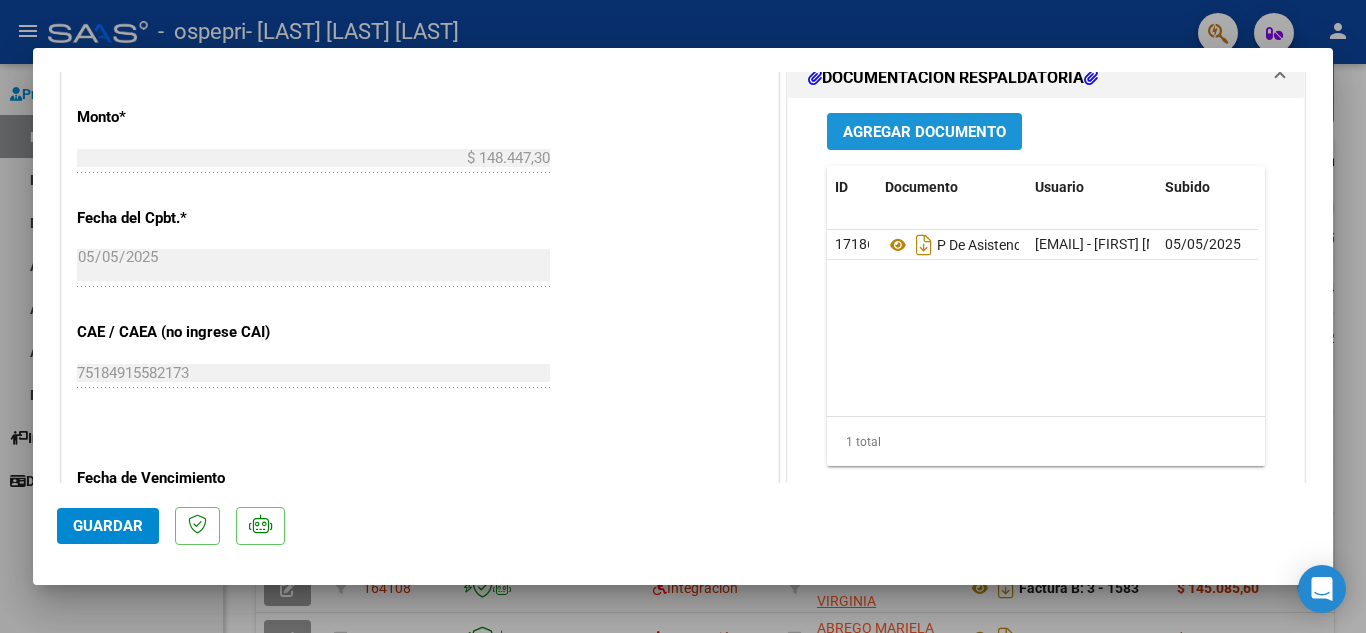 click on "Agregar Documento" at bounding box center (924, 132) 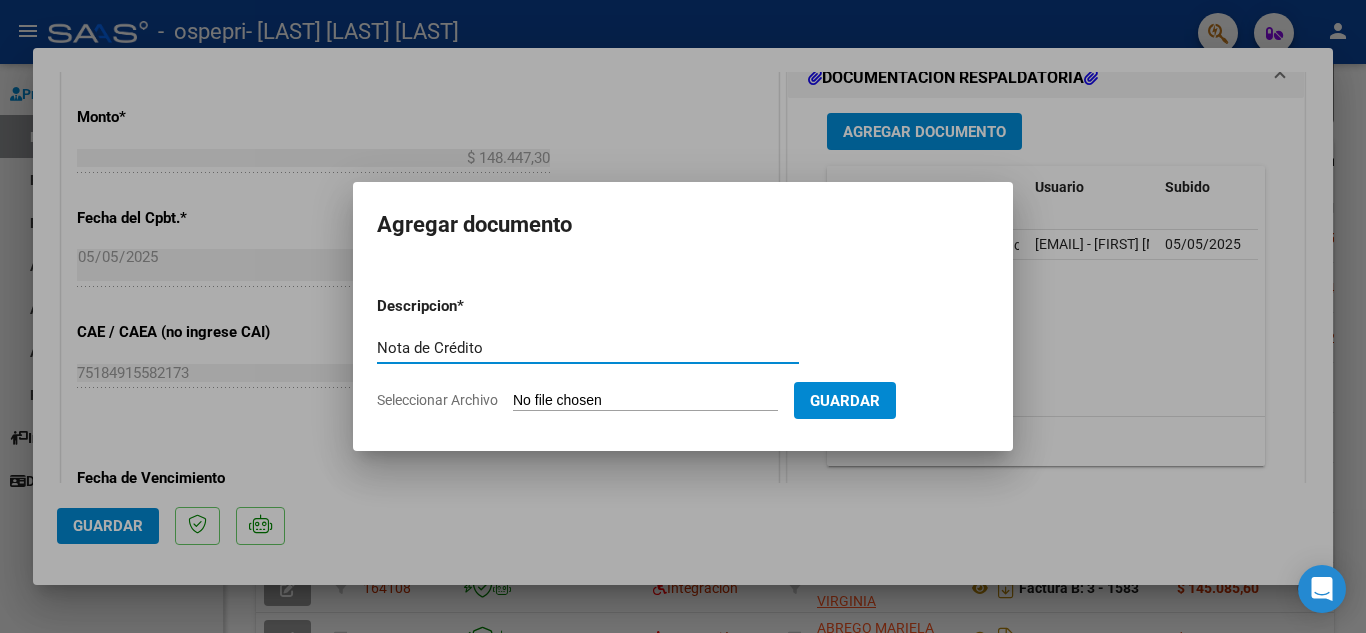 type on "Nota de Crédito" 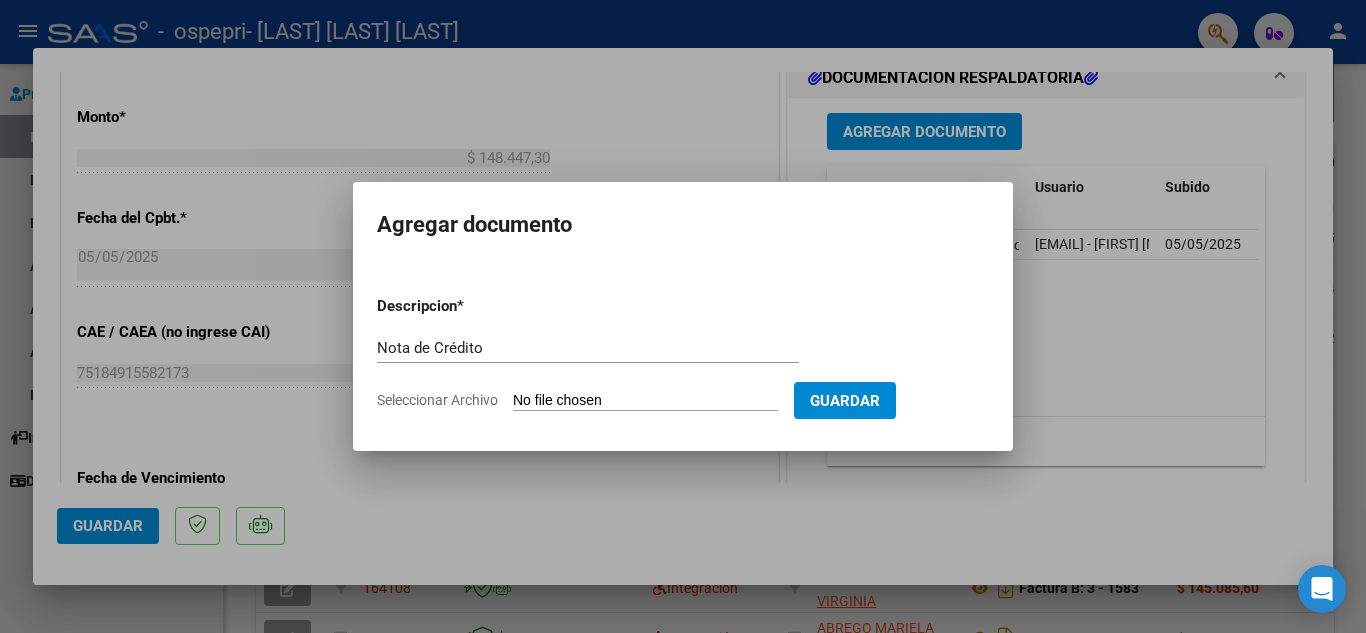 type on "C:\fakepath\NC 27239014114_008_00003_00000043.pdf" 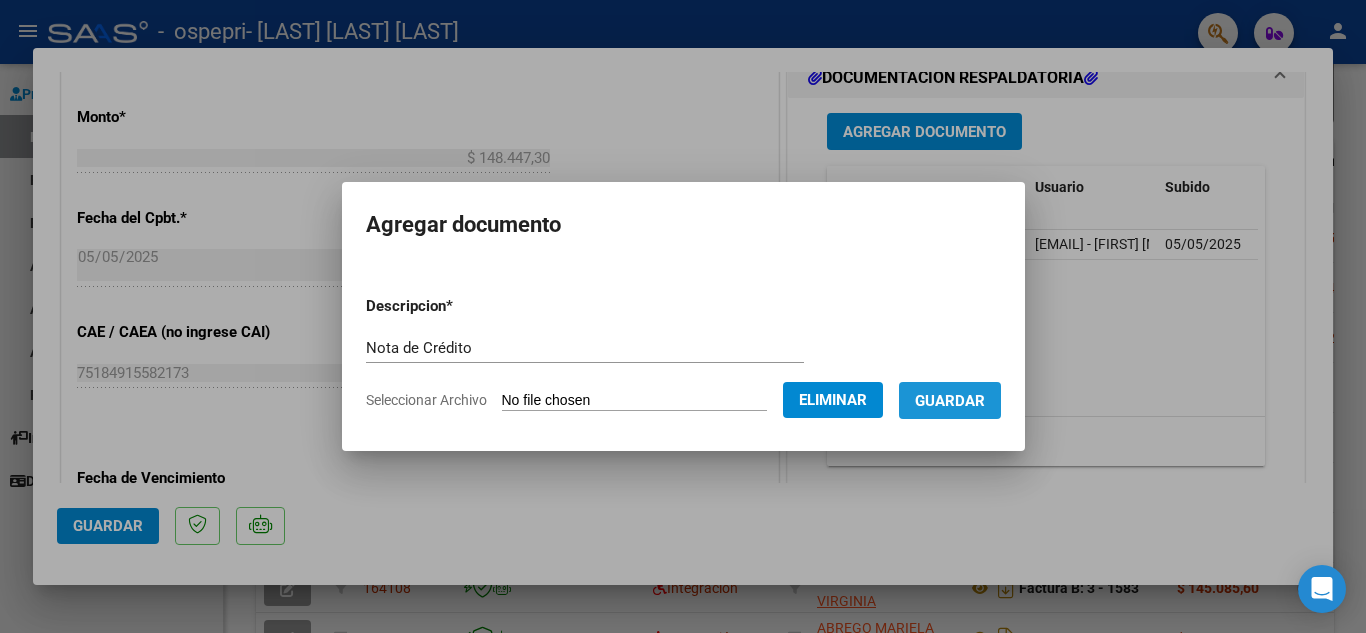 click on "Guardar" at bounding box center [950, 401] 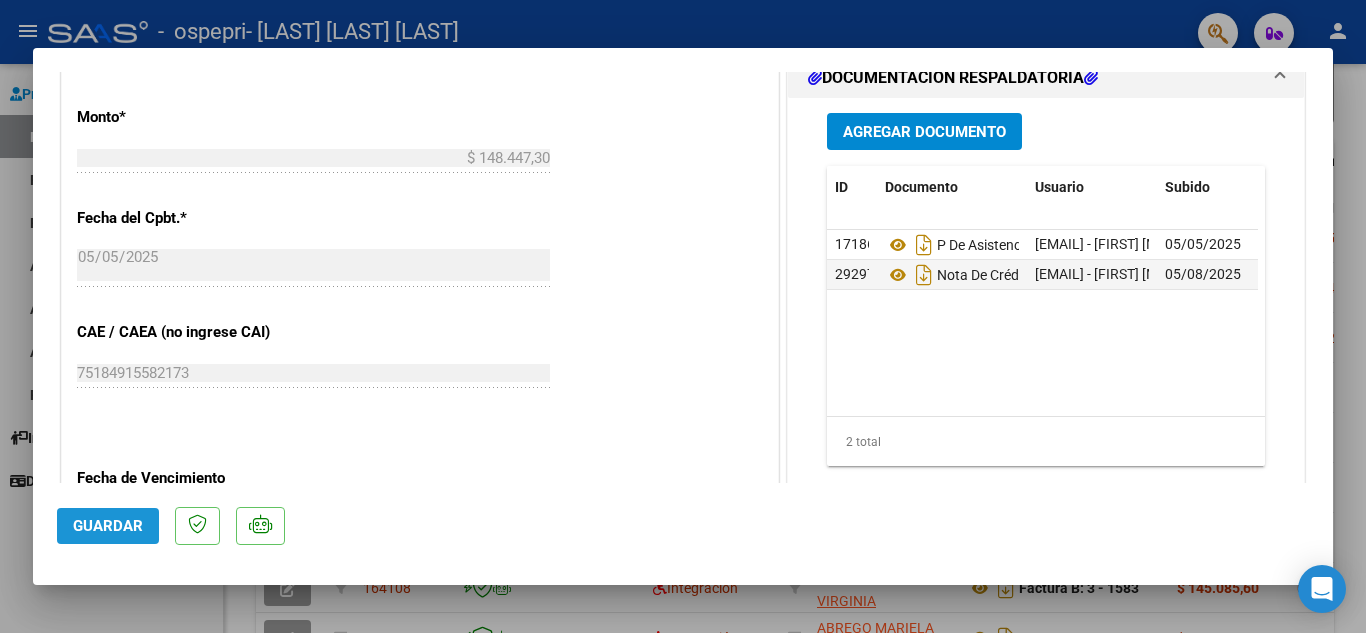 click on "Guardar" 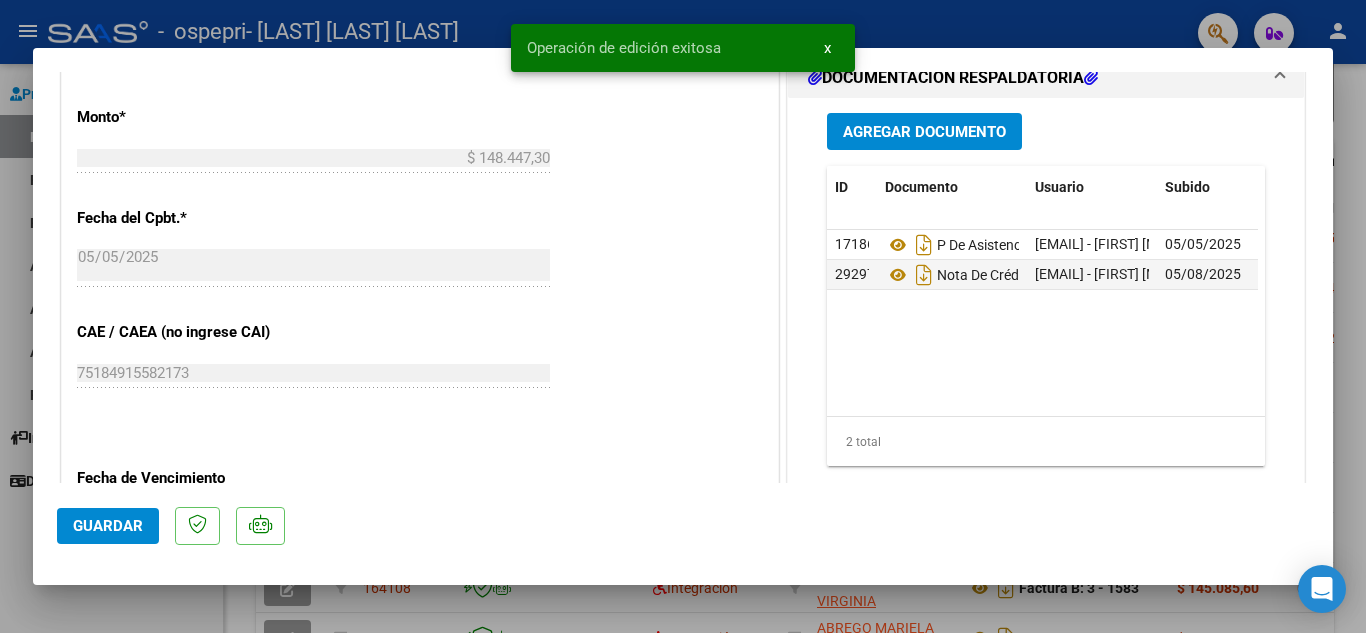 type 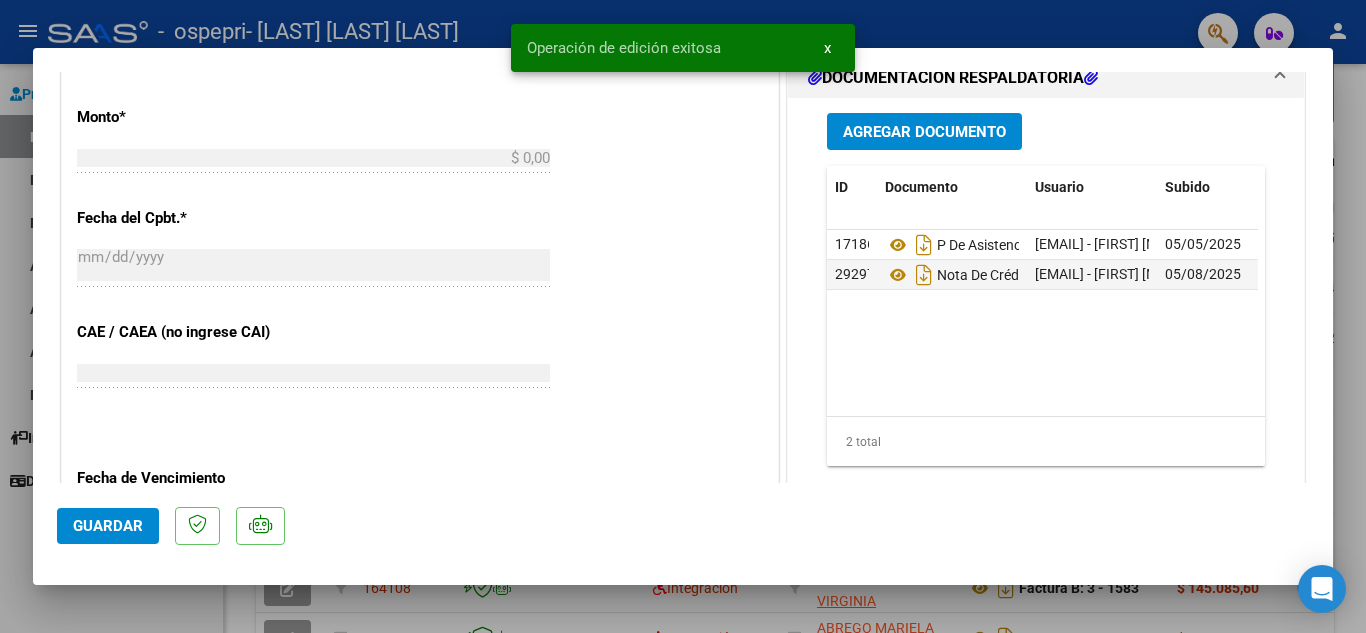 scroll, scrollTop: 0, scrollLeft: 0, axis: both 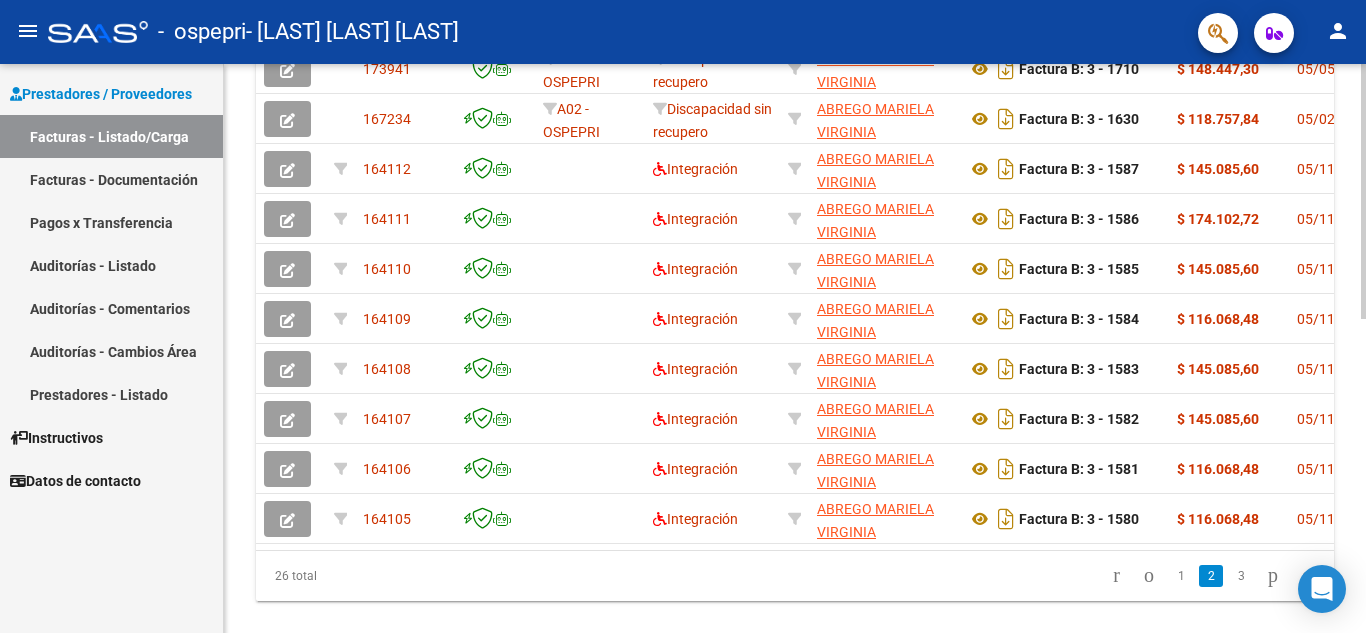 click on "Video tutorial   PRESTADORES -> Listado de CPBTs Emitidos por Prestadores / Proveedores (alt+q)   Cargar Comprobante
cloud_download  CSV  cloud_download  EXCEL  cloud_download  Estandar   Descarga Masiva
Filtros Id Area Area No Confirmado   Mostrar totalizadores   FILTROS DEL COMPROBANTE  Comprobante Tipo Comprobante Tipo Start date – End date Fec. Comprobante Desde / Hasta Días Emisión Desde(cant. días) Días Emisión Hasta(cant. días) CUIT / Razón Social Pto. Venta Nro. Comprobante Código SSS CAE Válido CAE Válido Todos Cargado Módulo Hosp. Todos Tiene facturacion Apócrifa Hospital Refes  FILTROS DE INTEGRACION  Período De Prestación Campos del Archivo de Rendición Devuelto x SSS (dr_envio) Todos Rendido x SSS (dr_envio) Tipo de Registro Tipo de Registro Período Presentación Período Presentación Campos del Legajo Asociado (preaprobación) Afiliado Legajo (cuil/nombre) Todos Solo facturas preaprobadas  MAS FILTROS  Todos Con Doc. Respaldatoria Todos Con Trazabilidad Todos Auditoría" 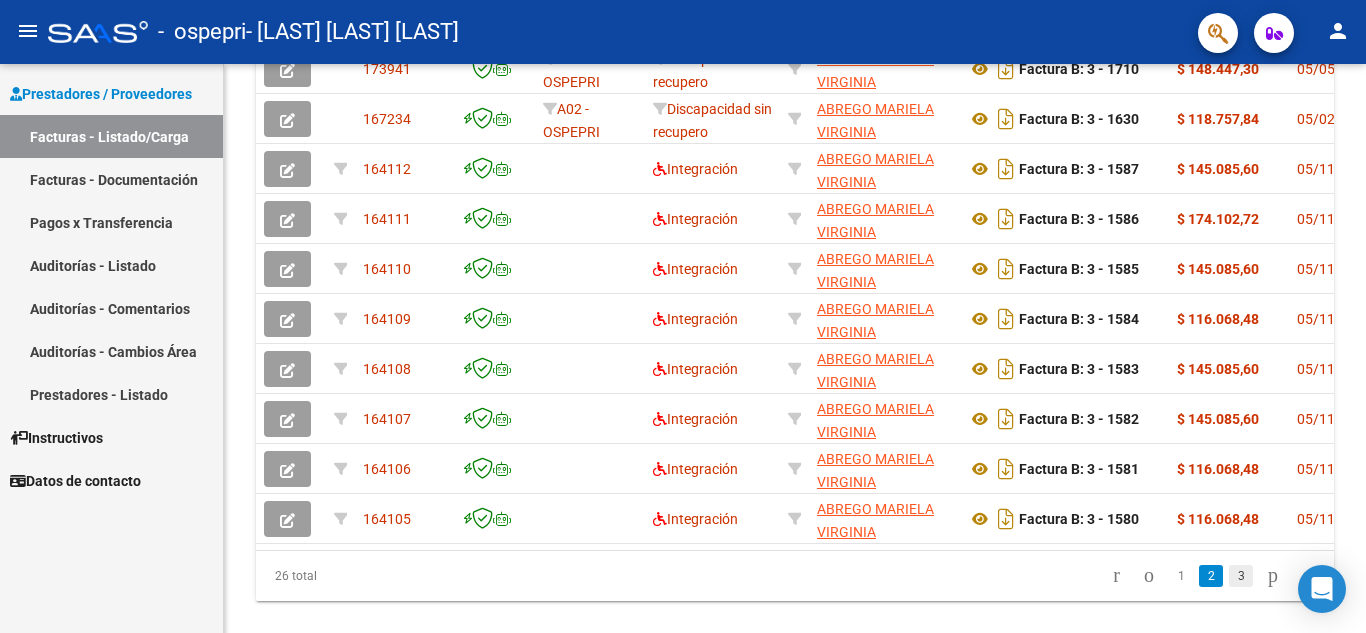 click on "3" 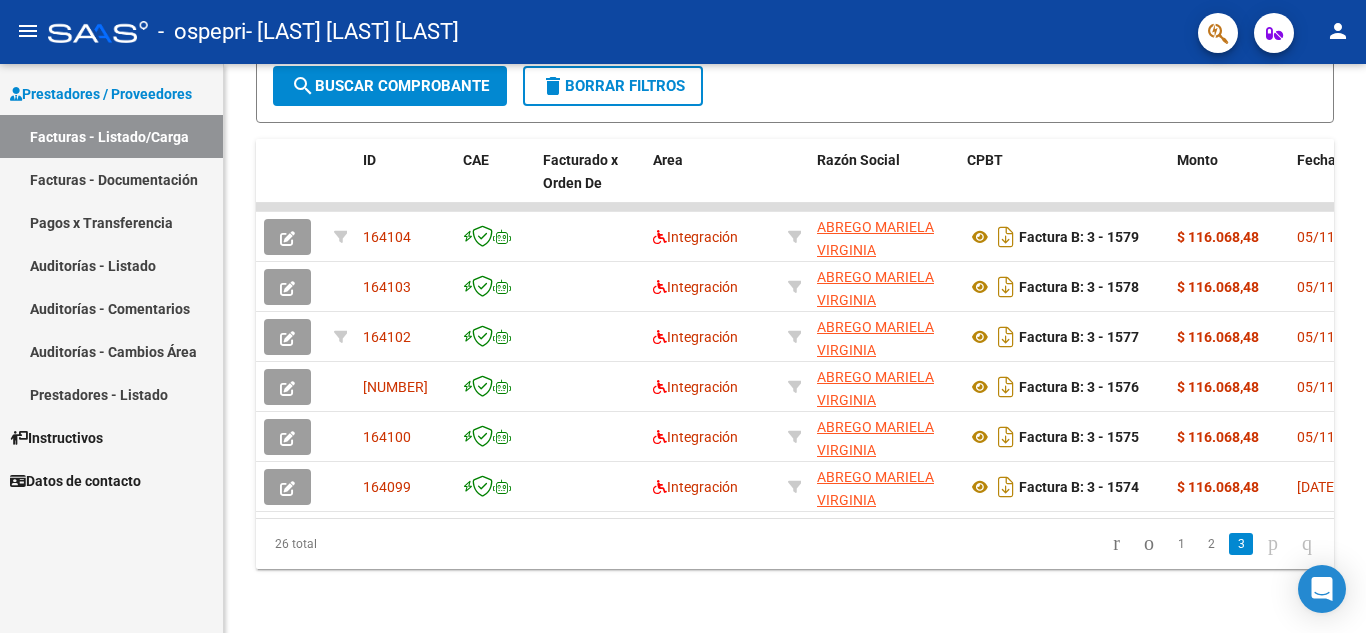 scroll, scrollTop: 499, scrollLeft: 0, axis: vertical 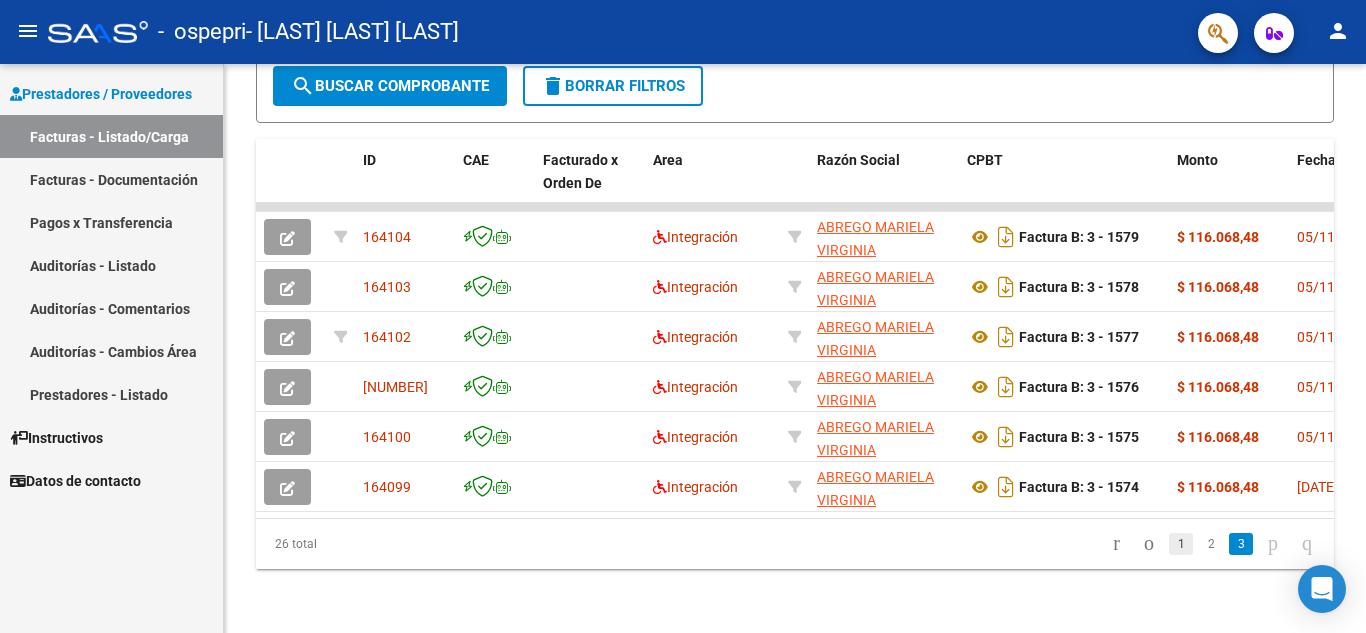click on "1" 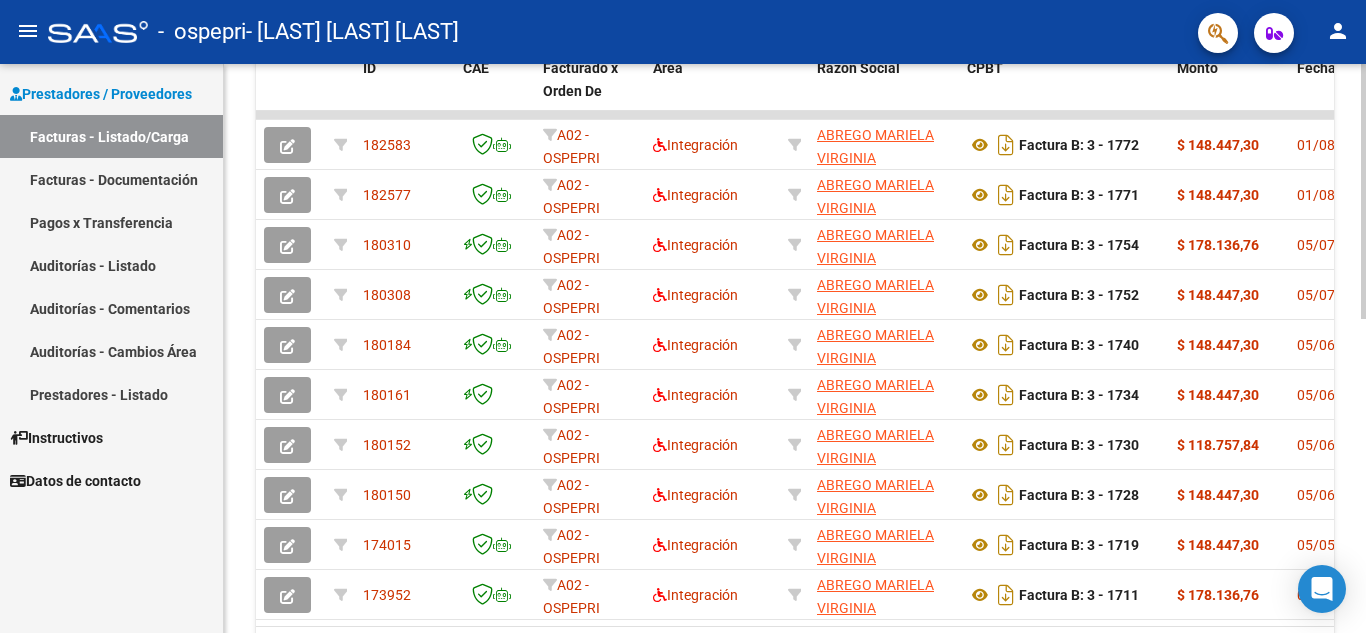 scroll, scrollTop: 699, scrollLeft: 0, axis: vertical 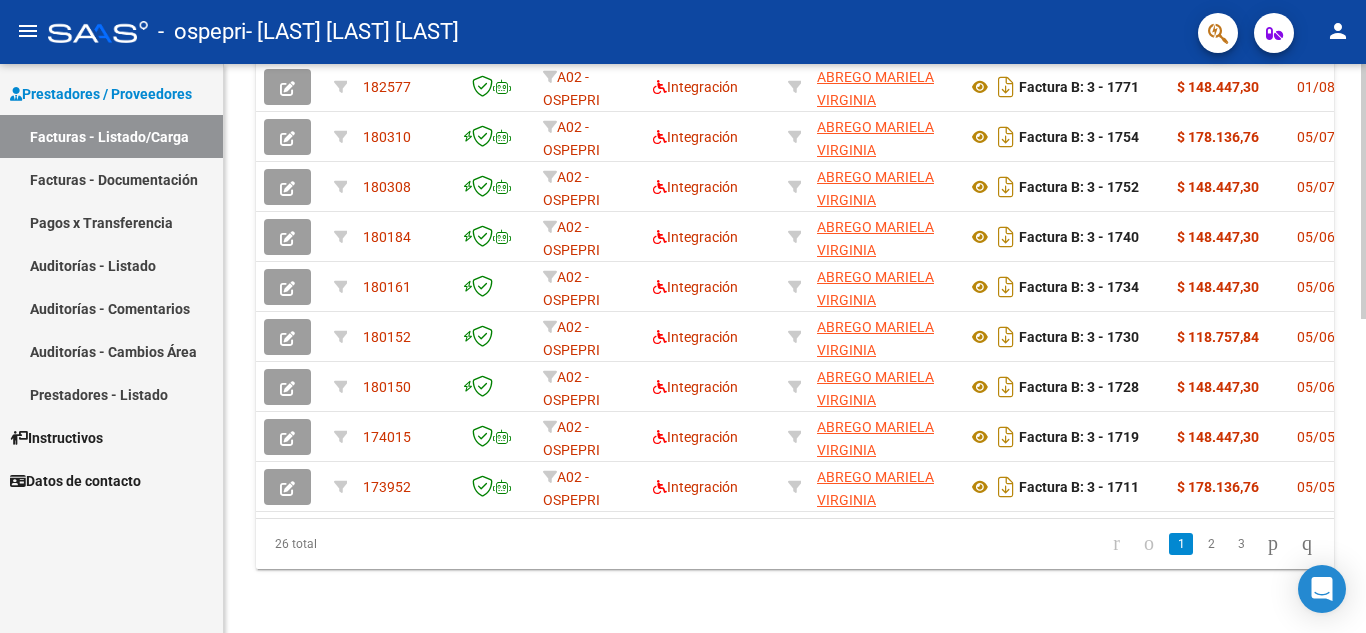 click 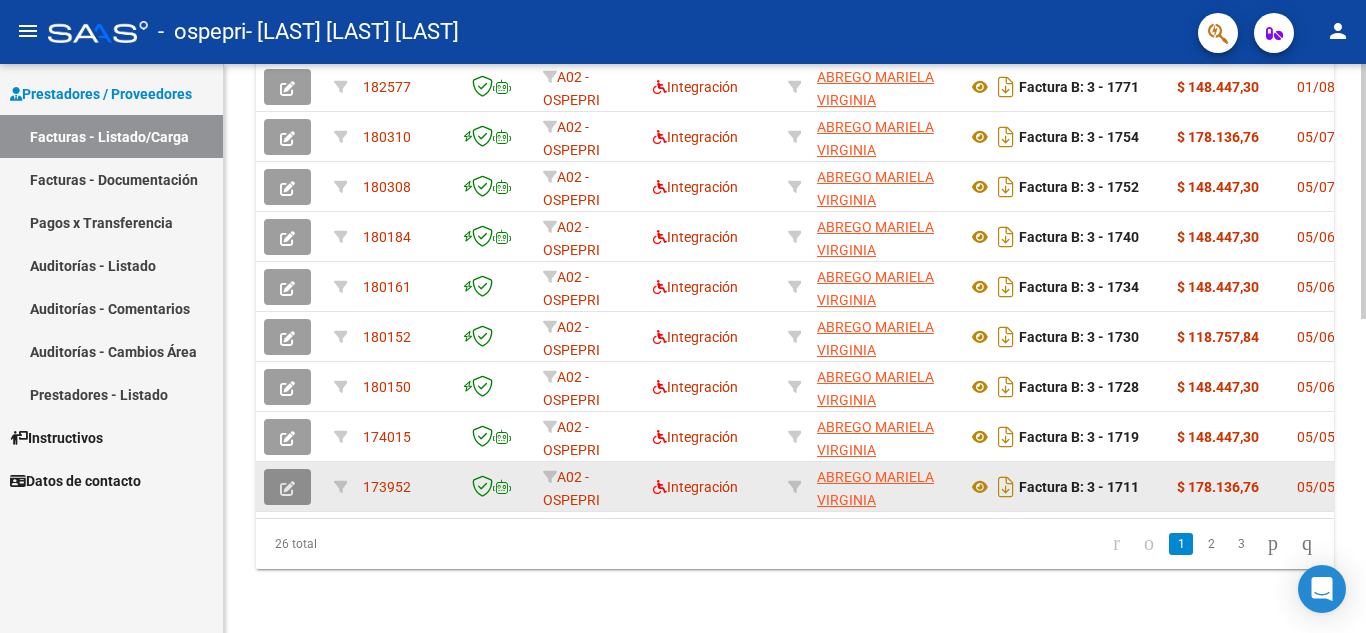 click 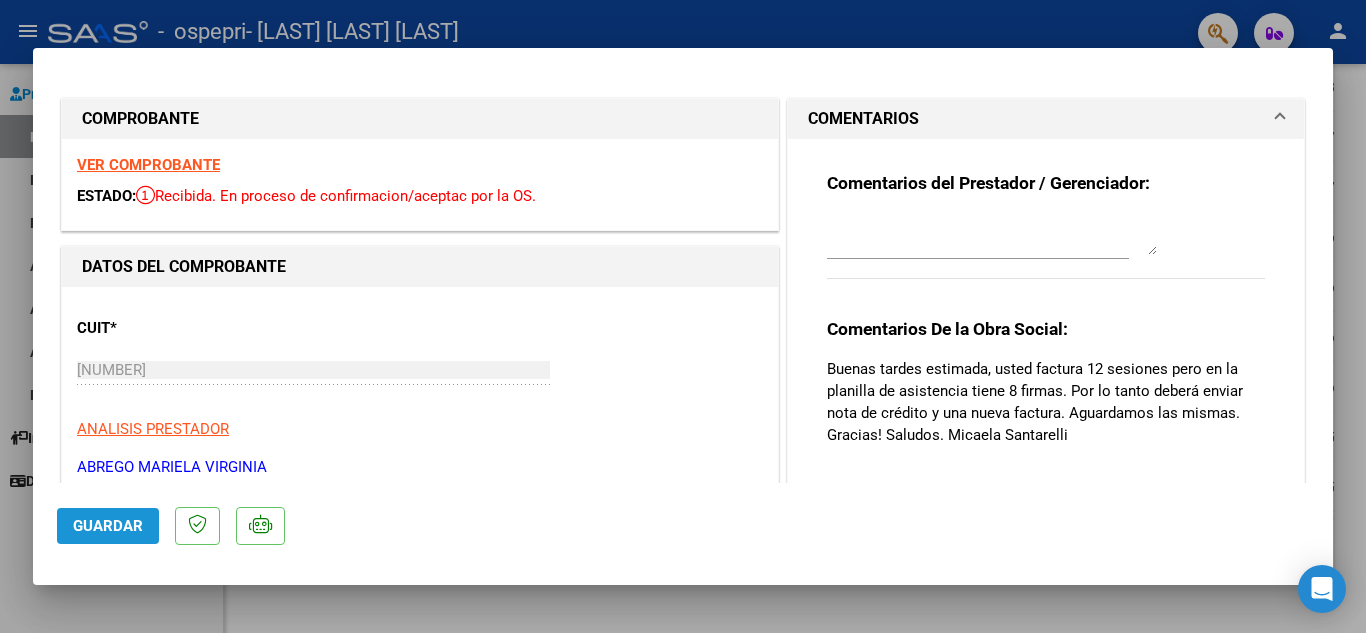 click on "Guardar" 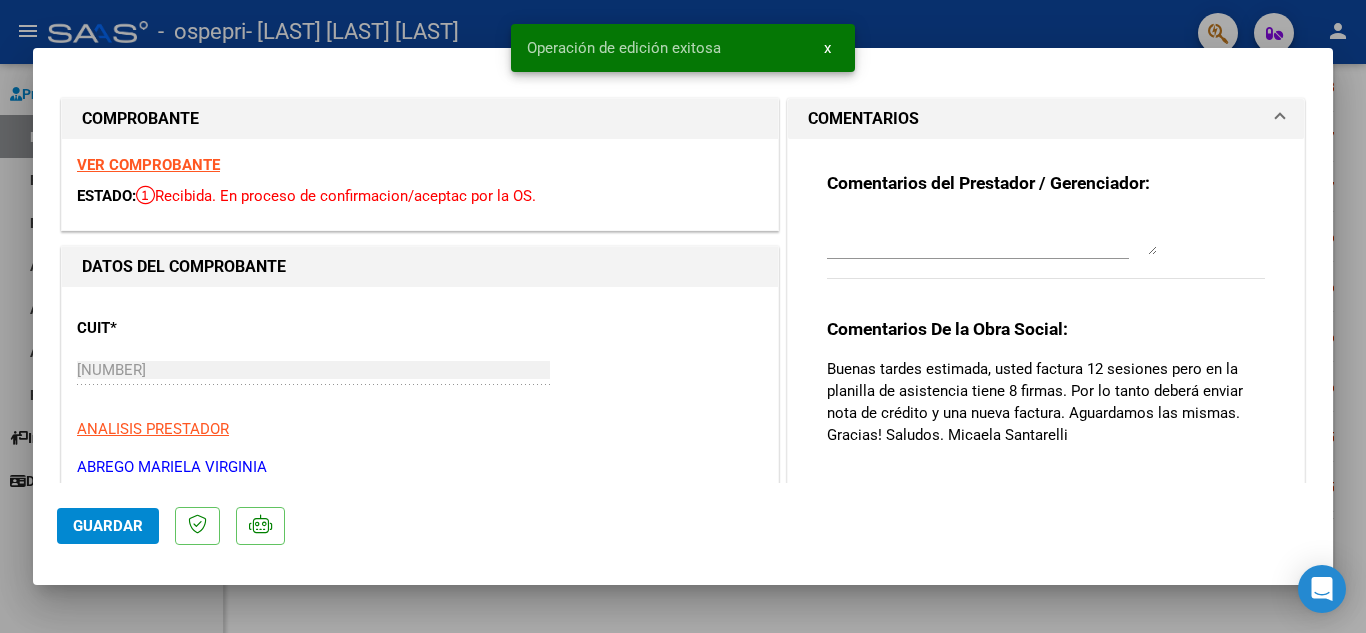 type 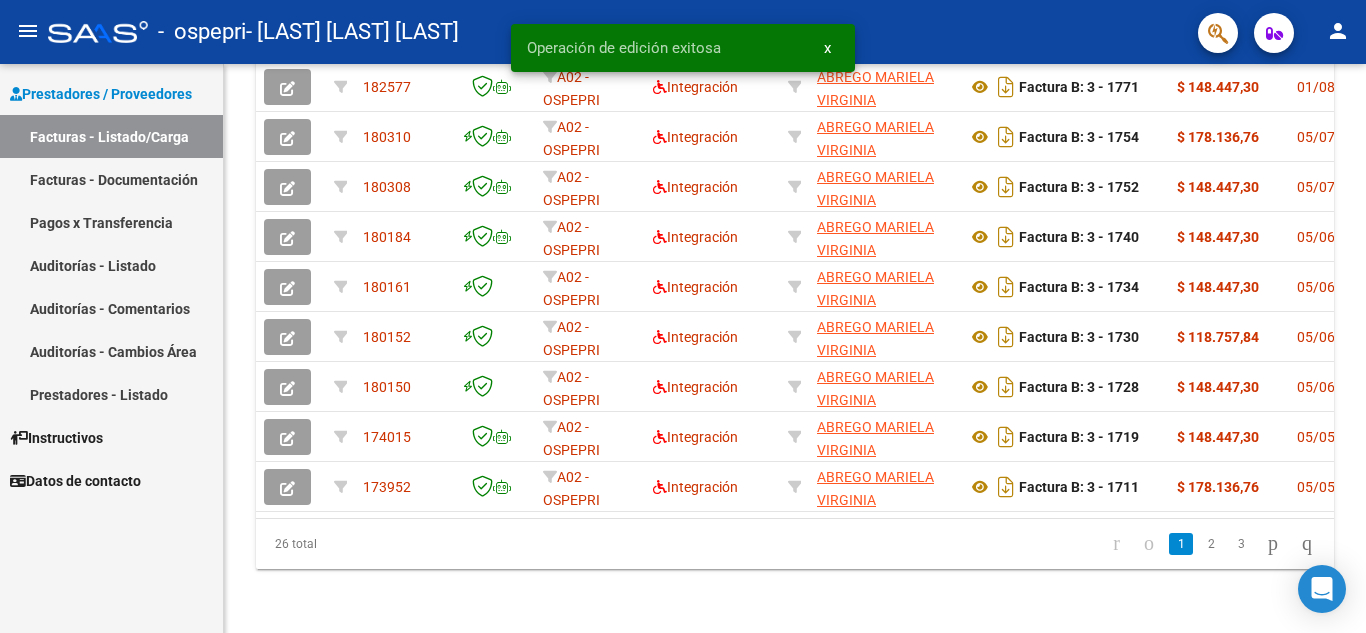 scroll, scrollTop: 699, scrollLeft: 0, axis: vertical 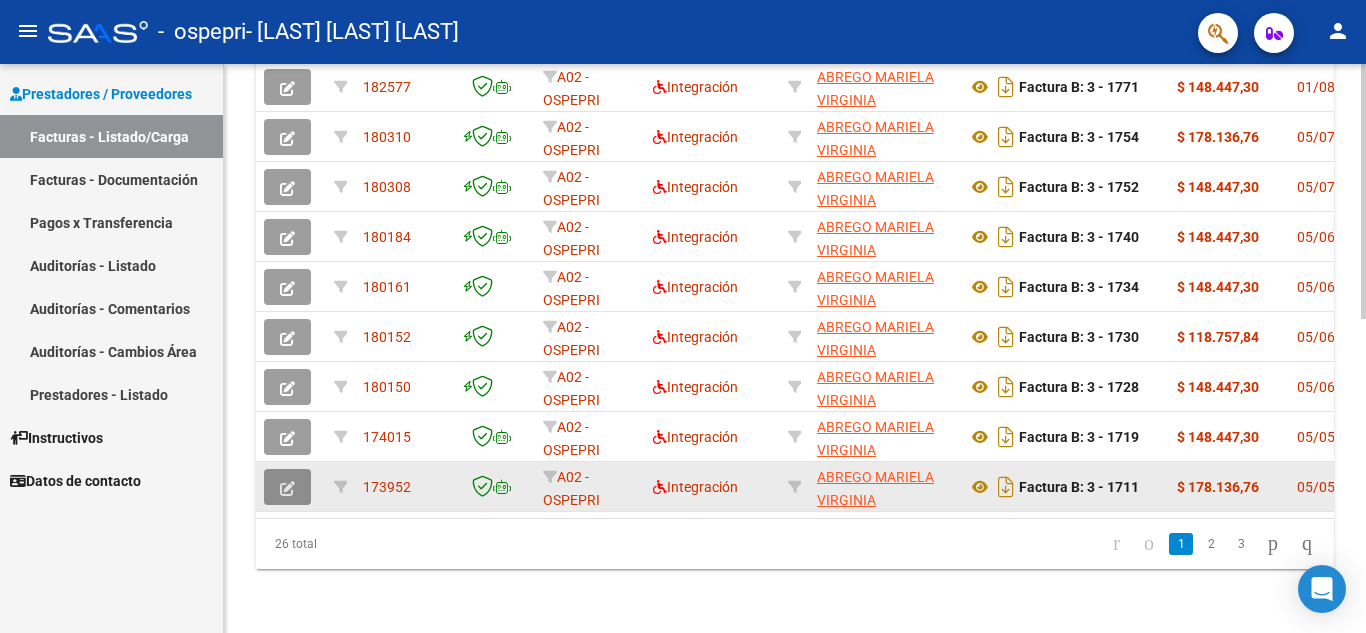 click 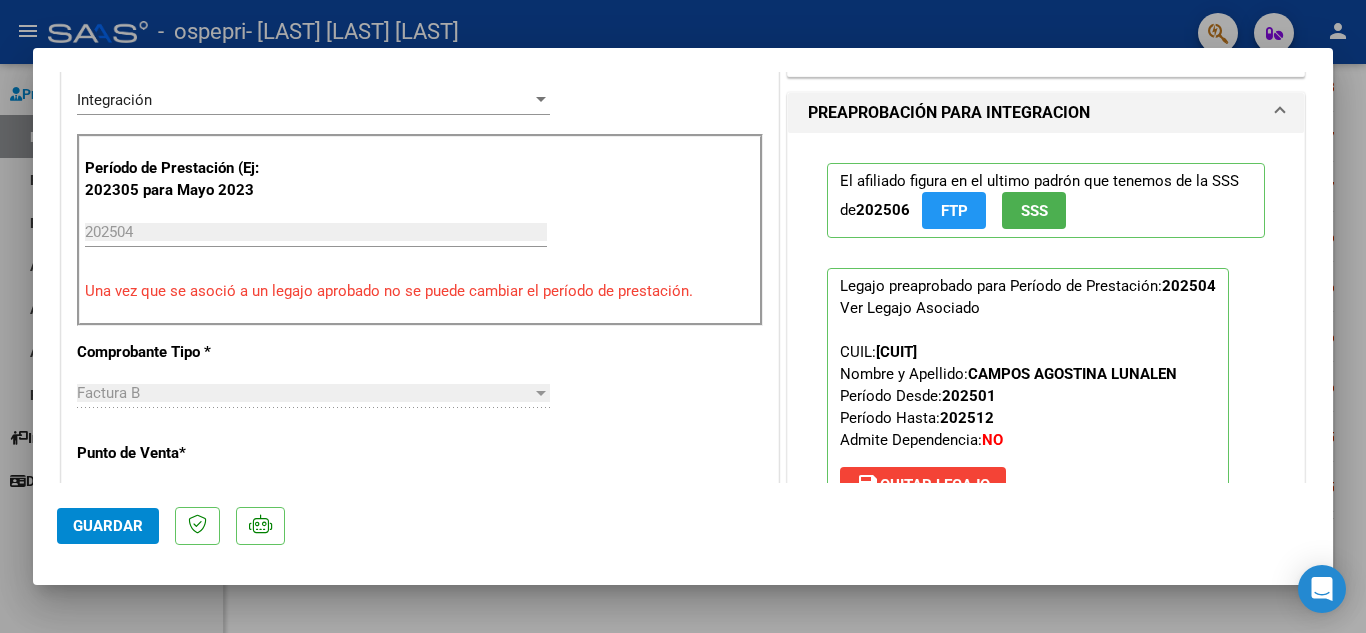 scroll, scrollTop: 480, scrollLeft: 0, axis: vertical 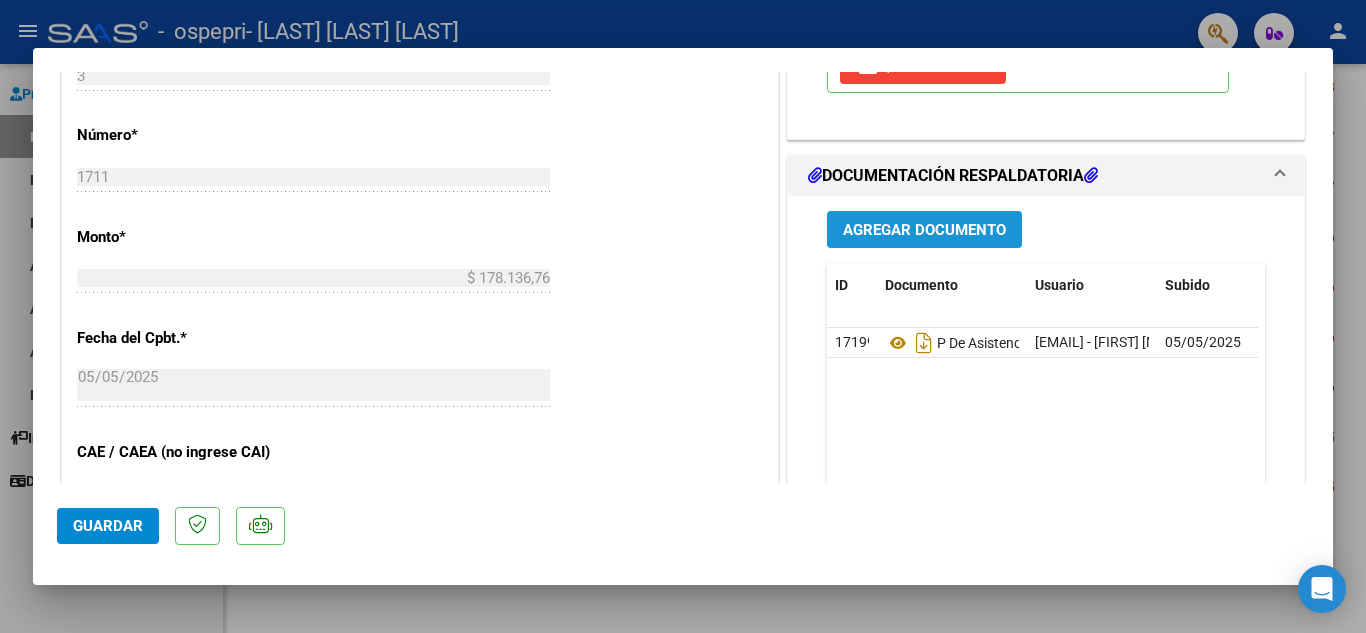 click on "Agregar Documento" at bounding box center (924, 230) 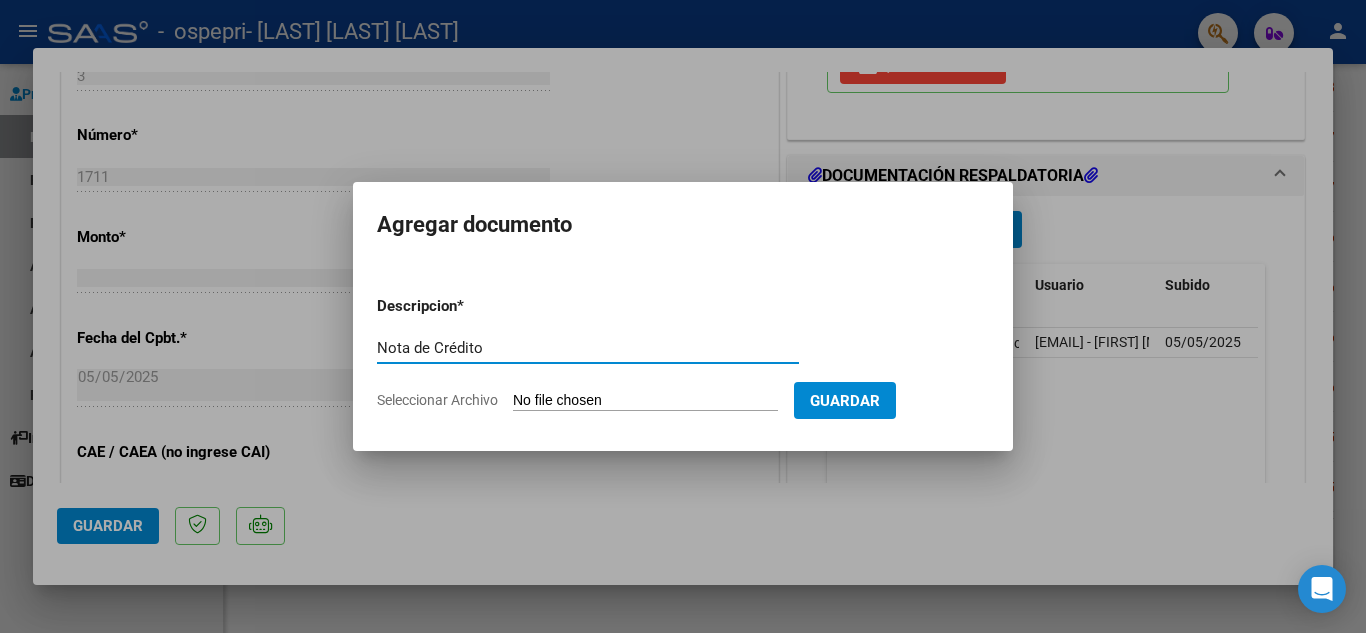type on "Nota de Crédito" 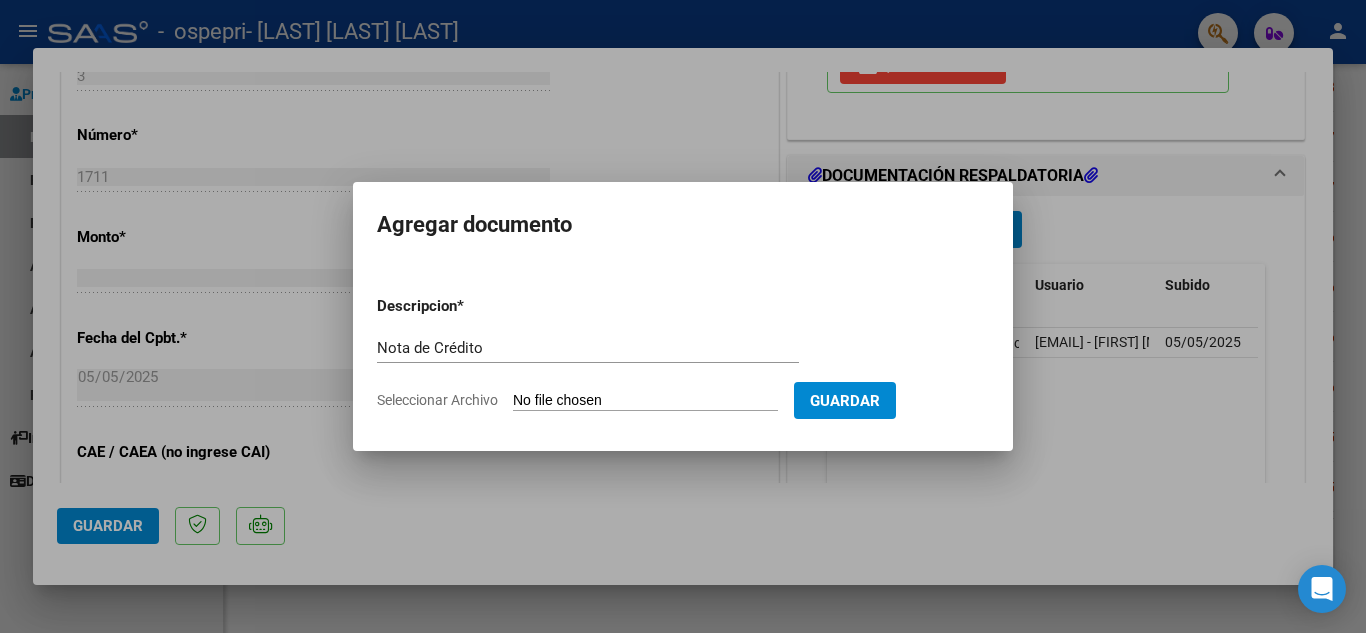click on "Seleccionar Archivo" at bounding box center [645, 401] 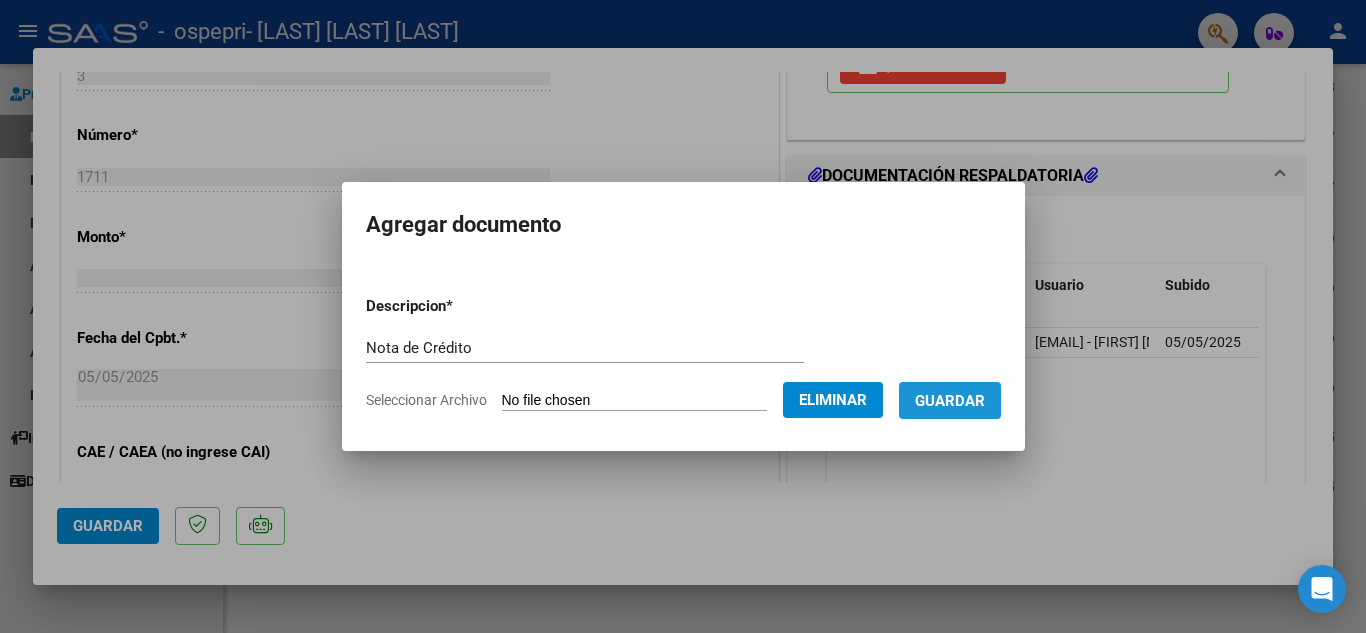 click on "Guardar" at bounding box center (950, 401) 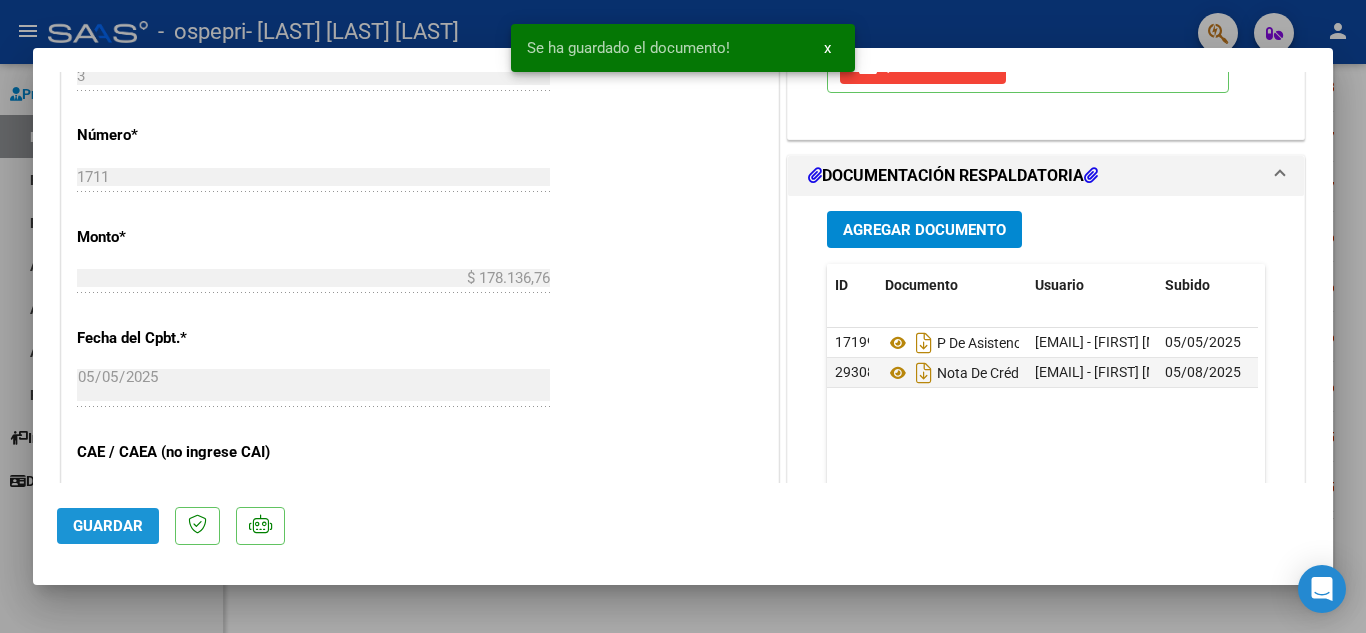 click on "Guardar" 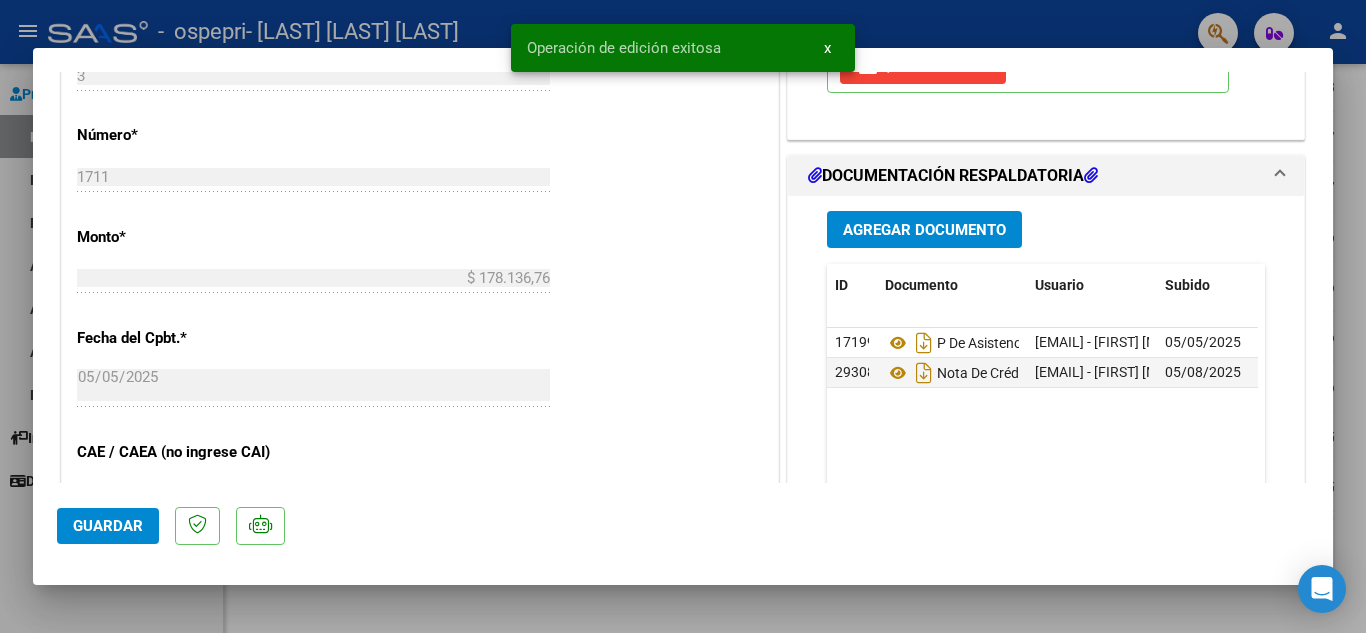 type 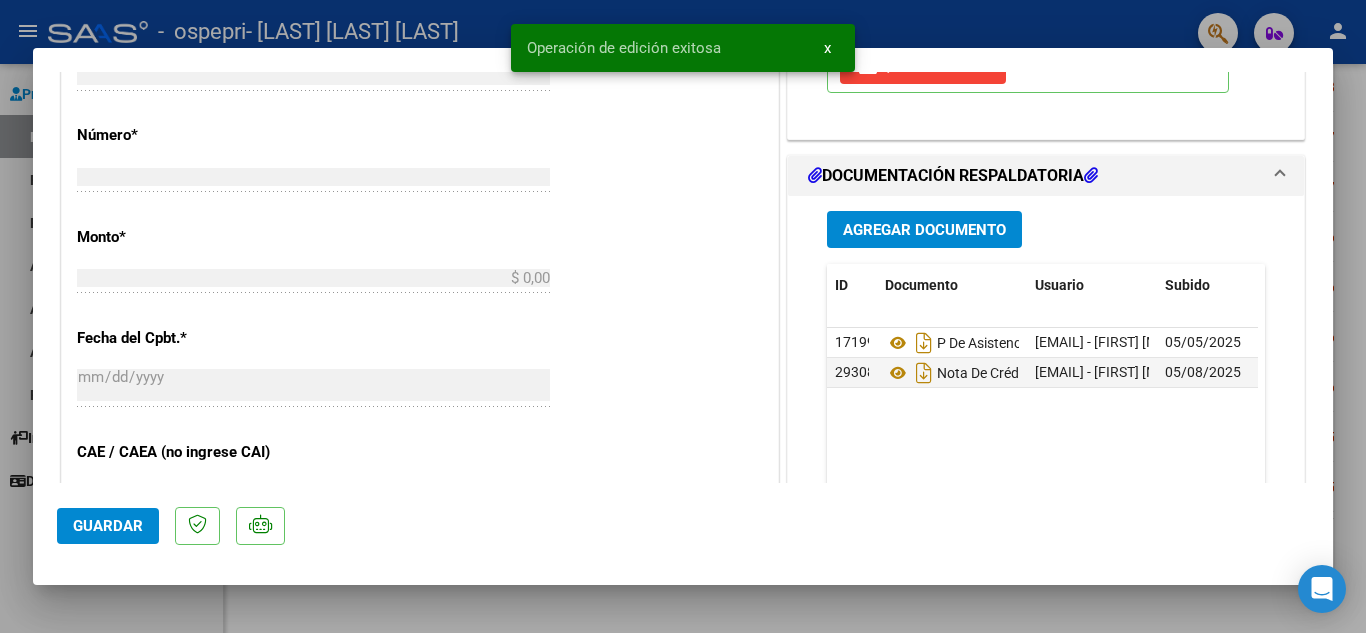 scroll, scrollTop: 704, scrollLeft: 0, axis: vertical 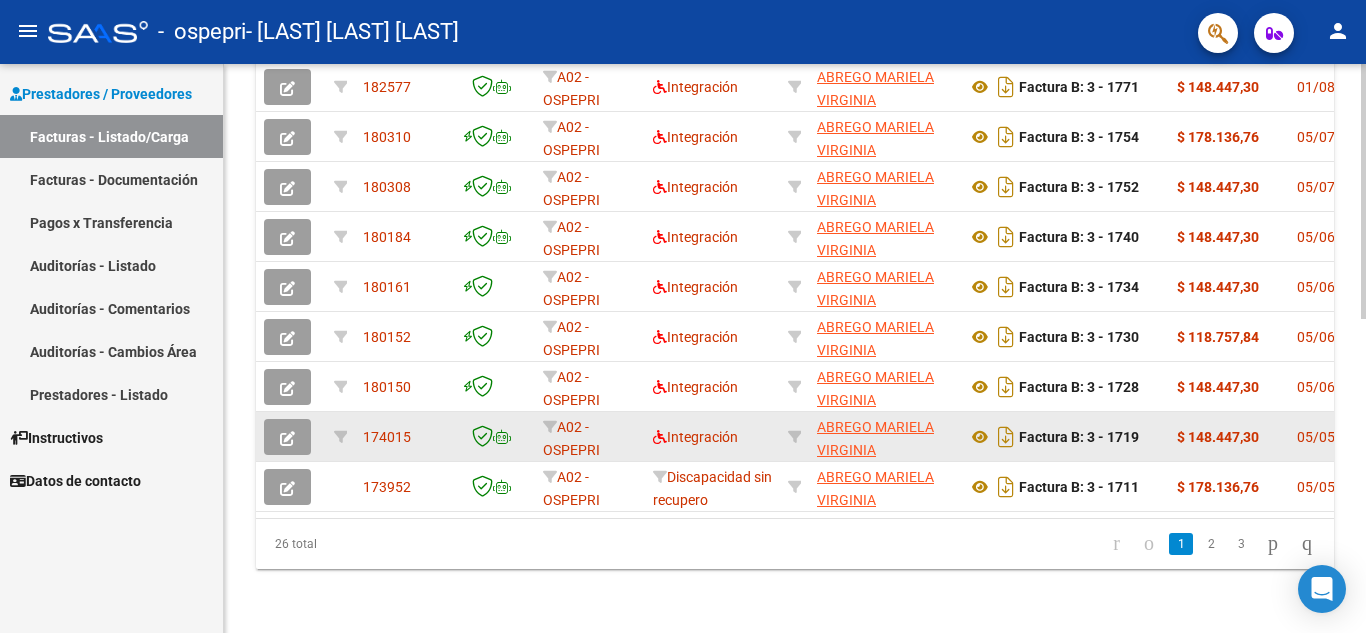 click 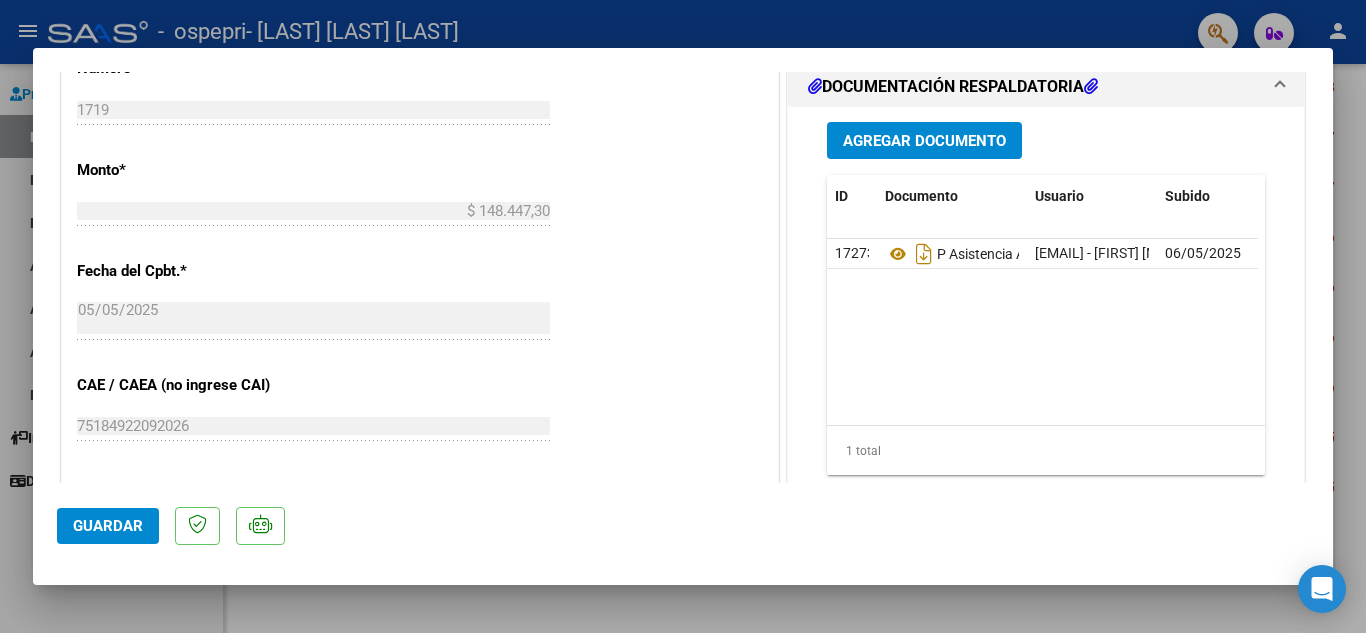 scroll, scrollTop: 1000, scrollLeft: 0, axis: vertical 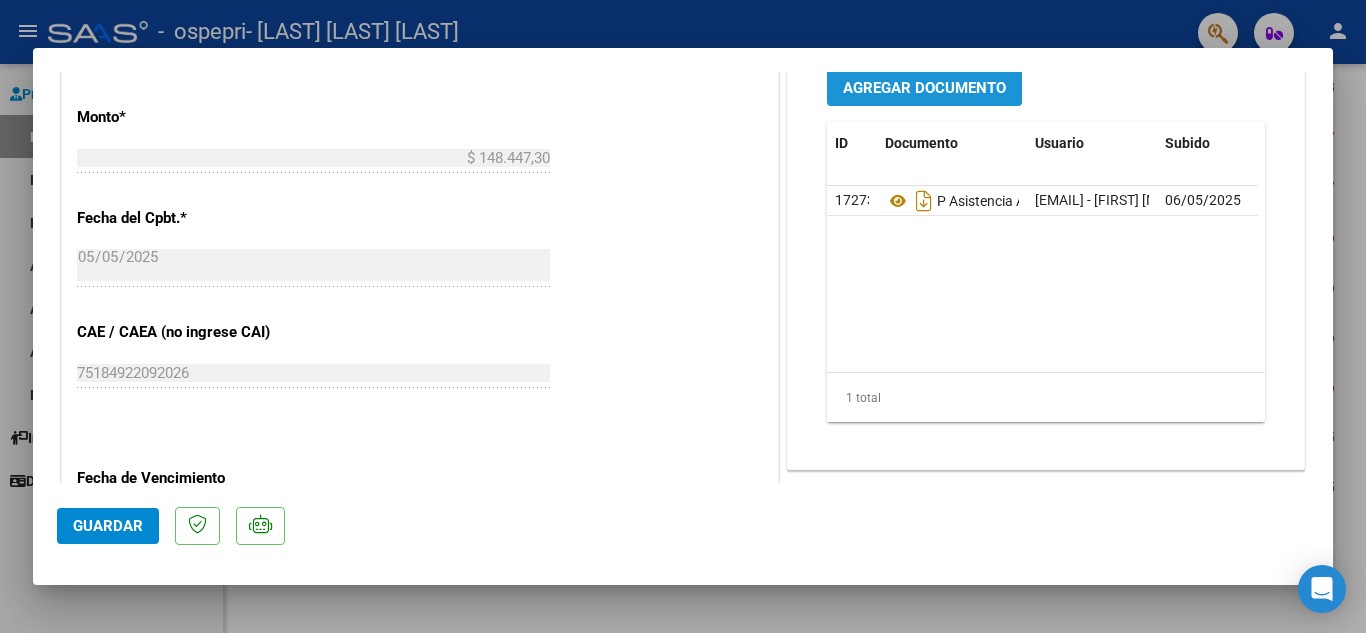 click on "Agregar Documento" at bounding box center (924, 88) 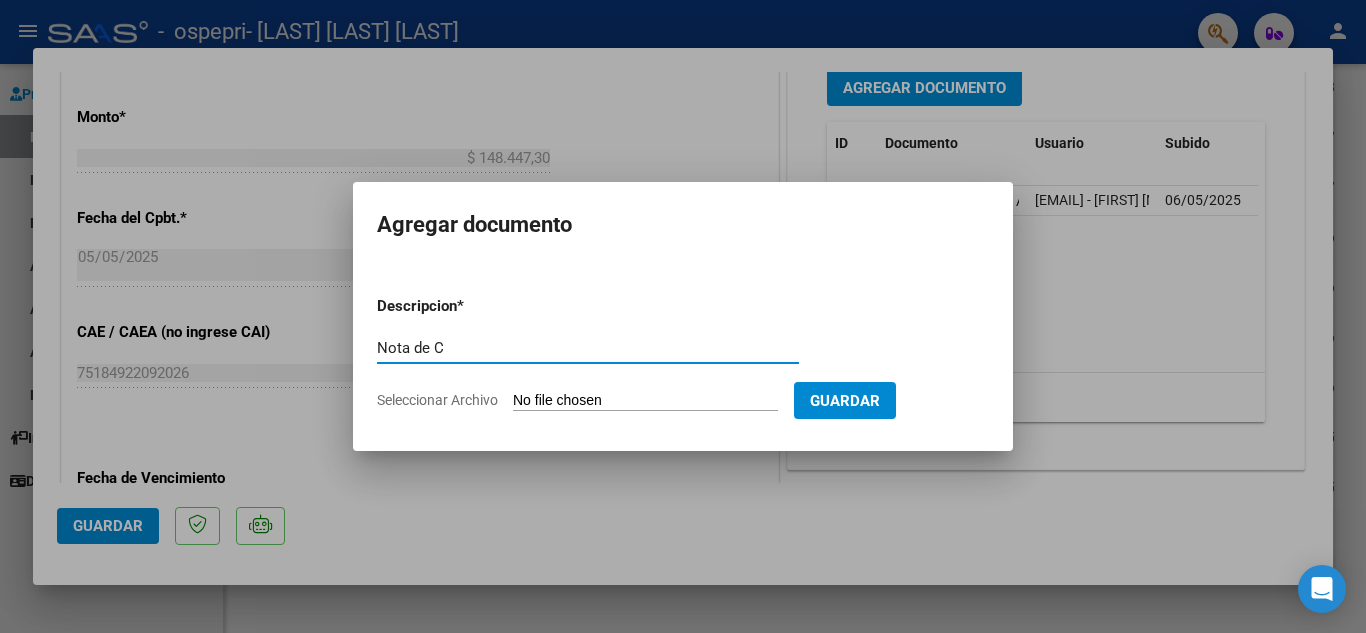 click on "Nota de C" at bounding box center (588, 348) 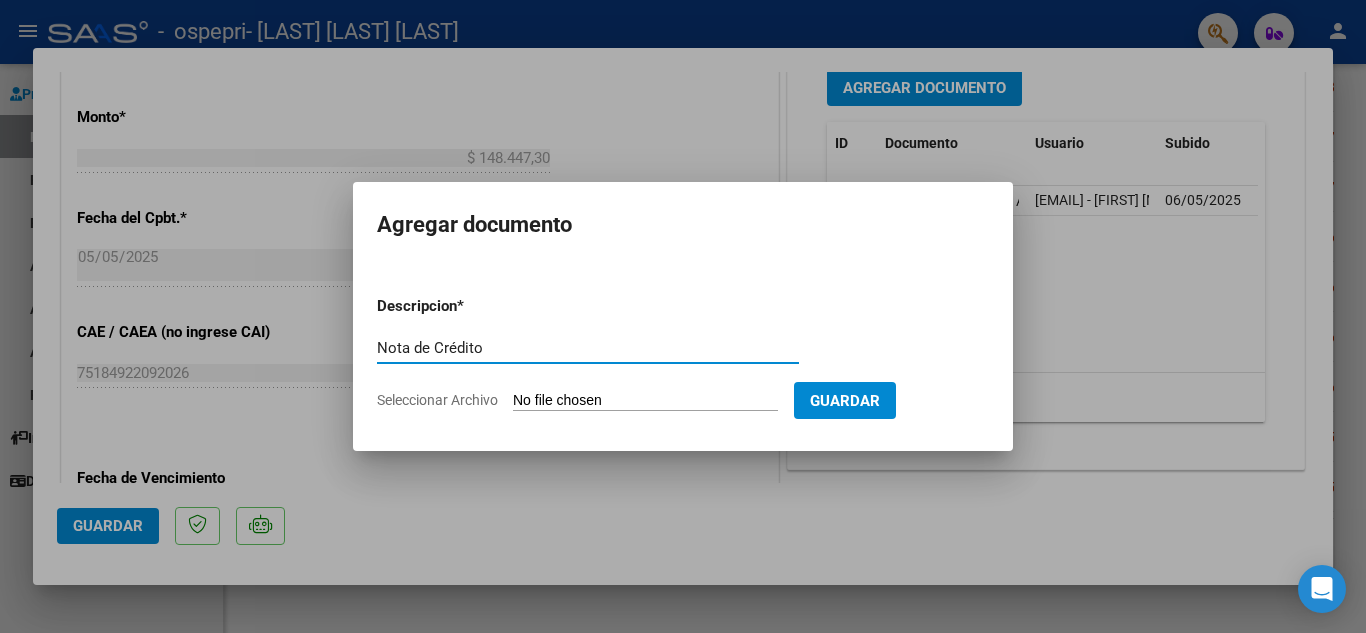 type on "Nota de Crédito" 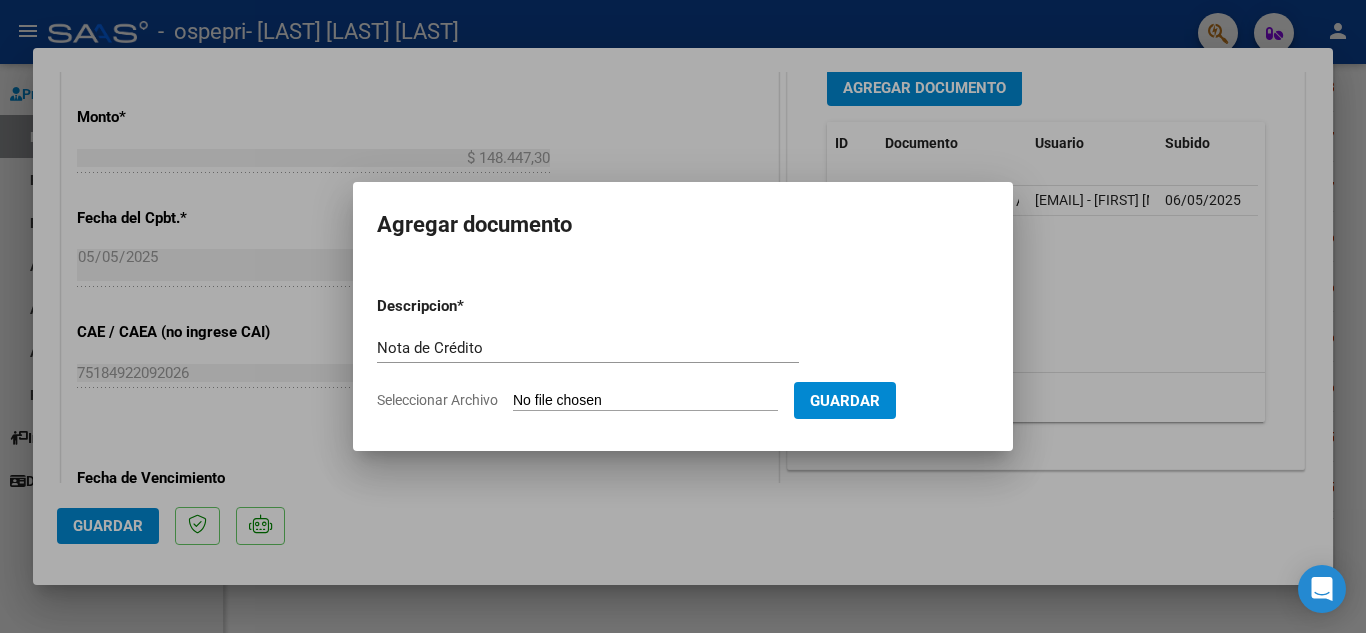 click on "Seleccionar Archivo" at bounding box center (645, 401) 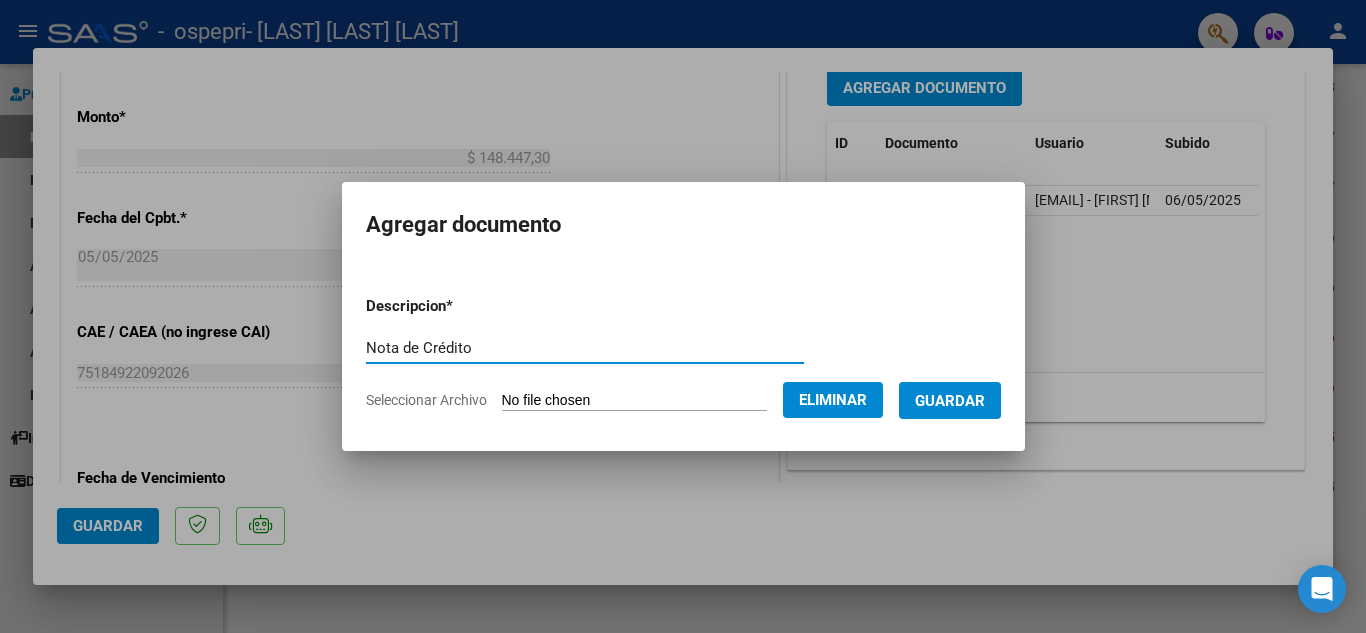 click on "Nota de Crédito" at bounding box center [585, 348] 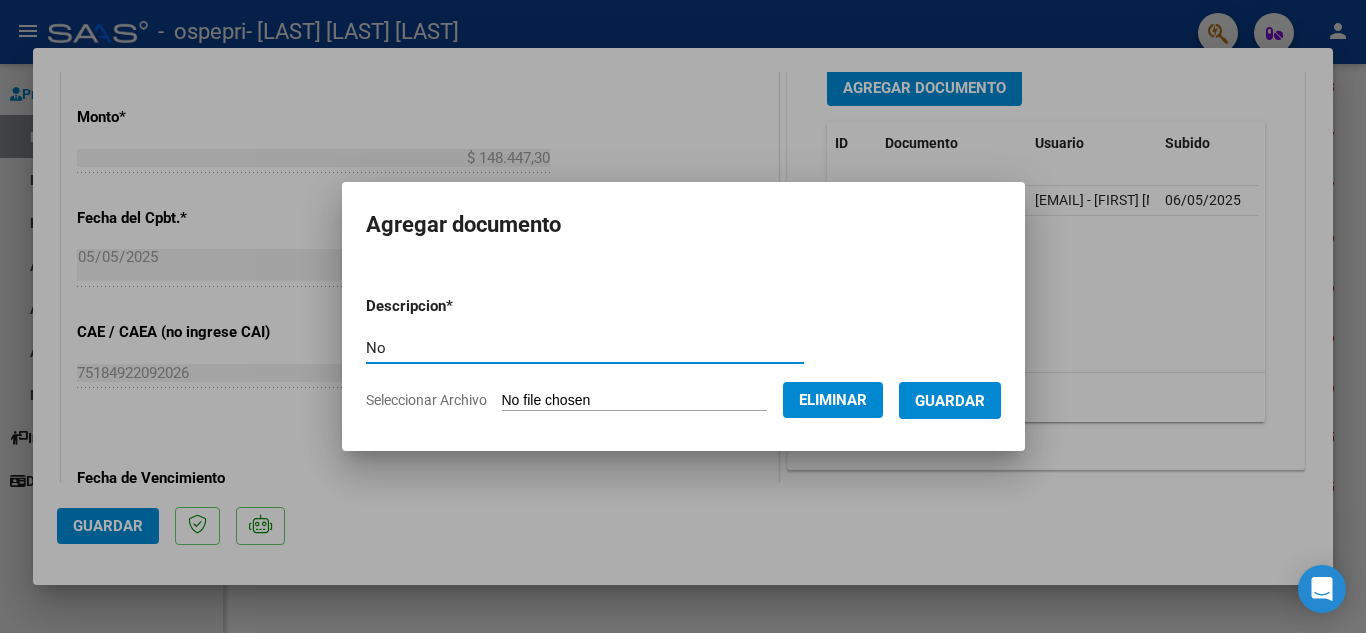 type on "N" 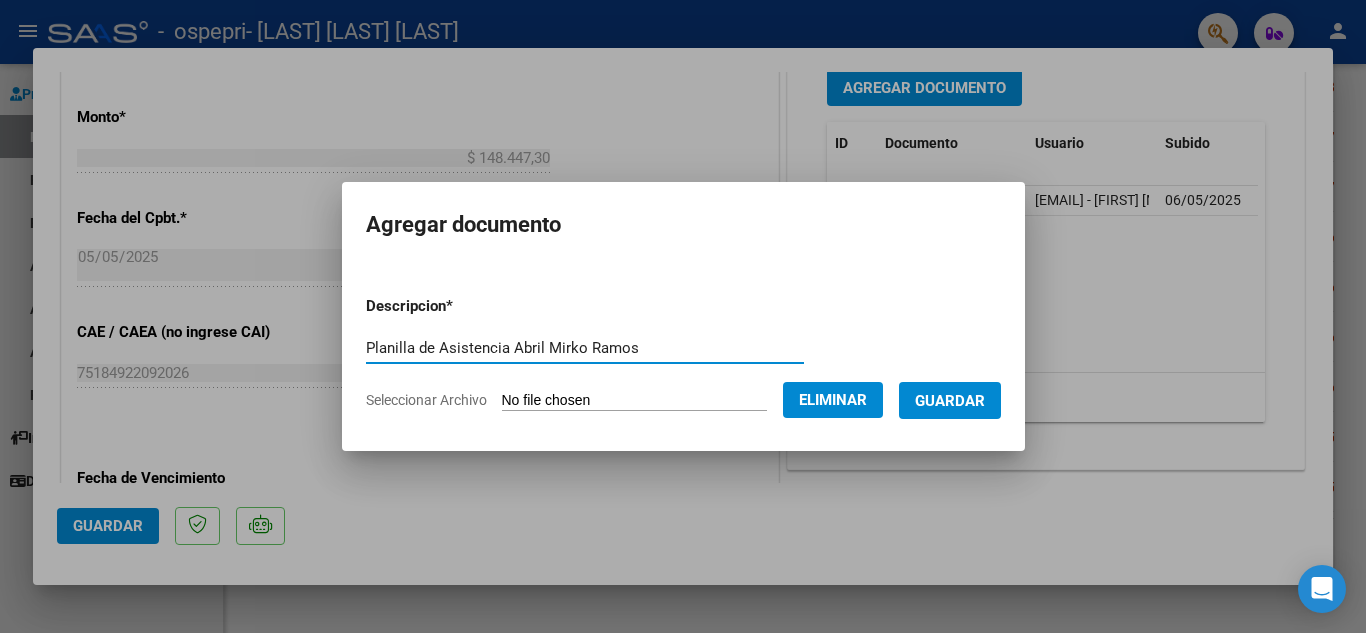 type on "Planilla de Asistencia Abril Mirko Ramos" 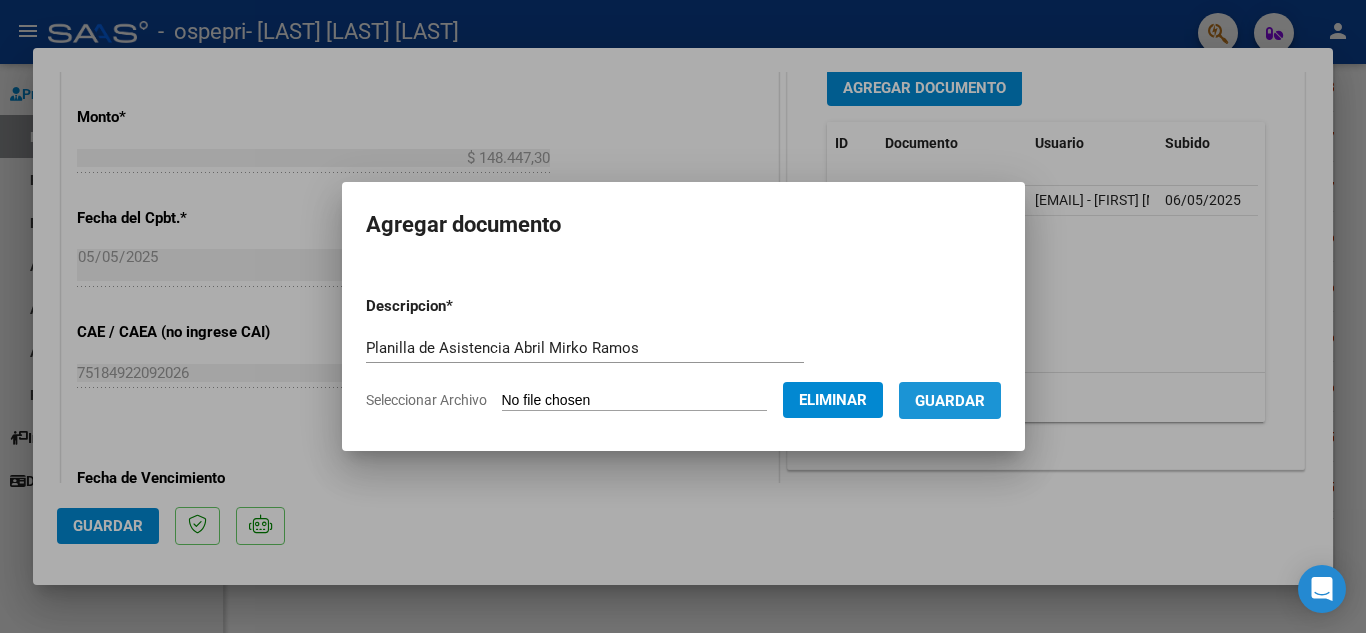 click on "Guardar" at bounding box center [950, 401] 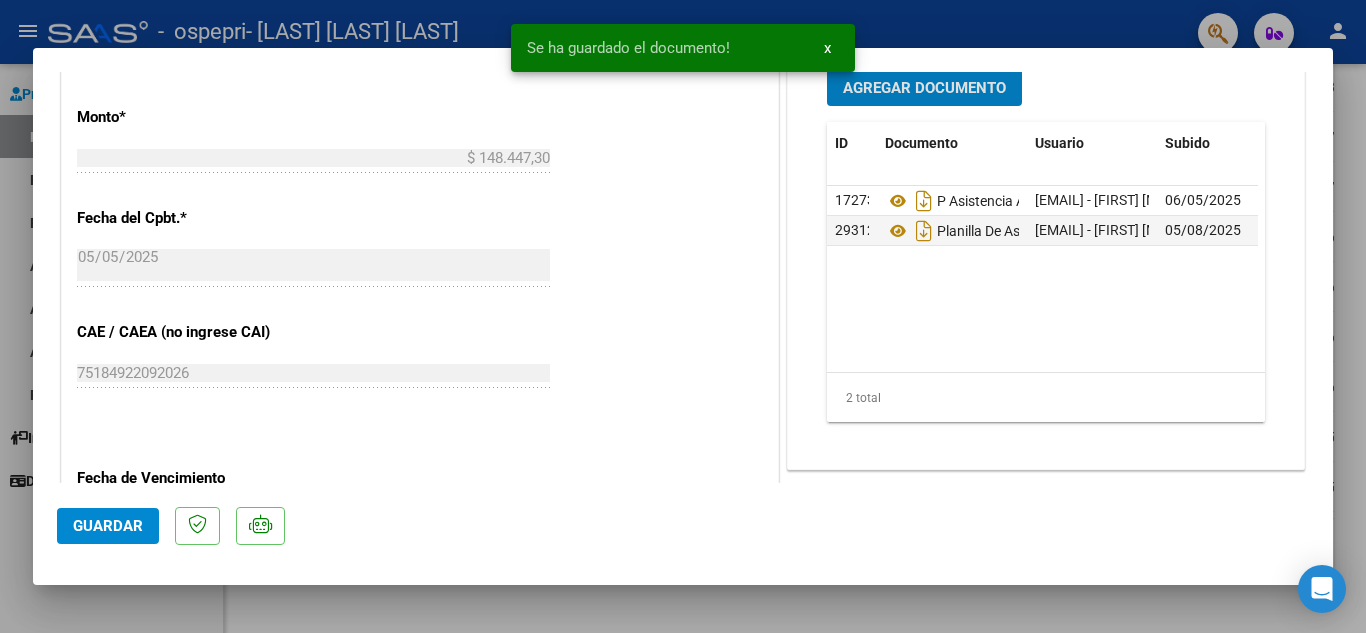 scroll, scrollTop: 997, scrollLeft: 0, axis: vertical 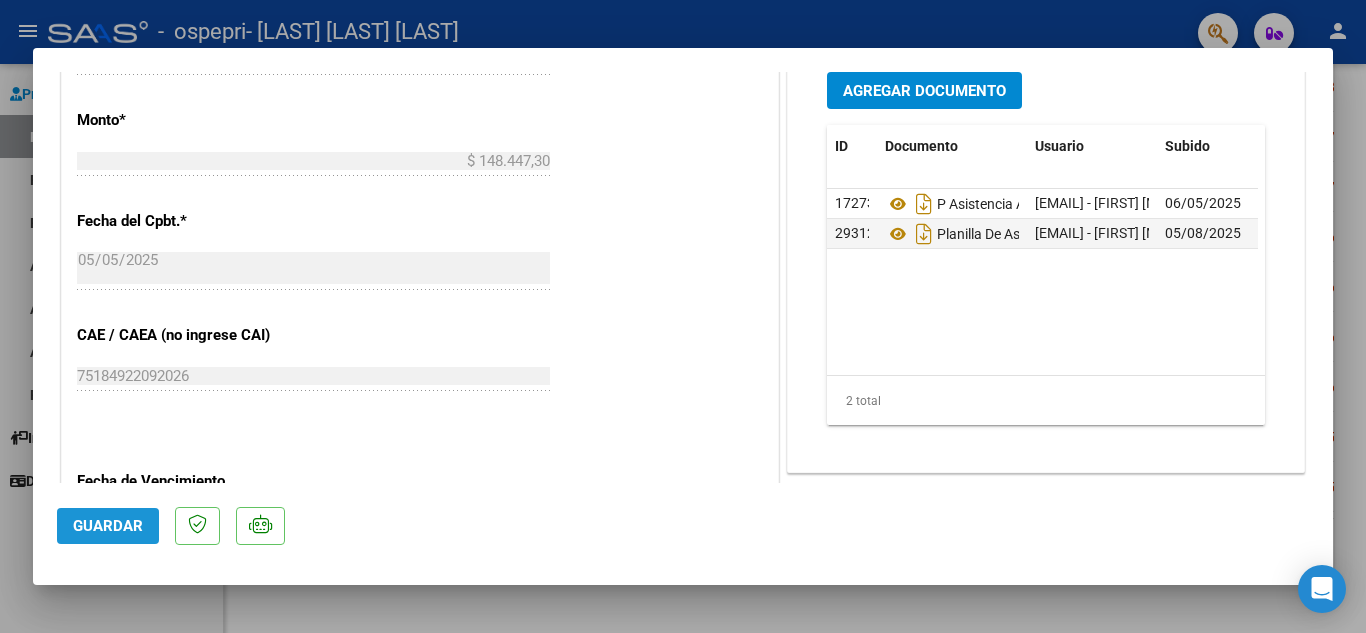 click on "Guardar" 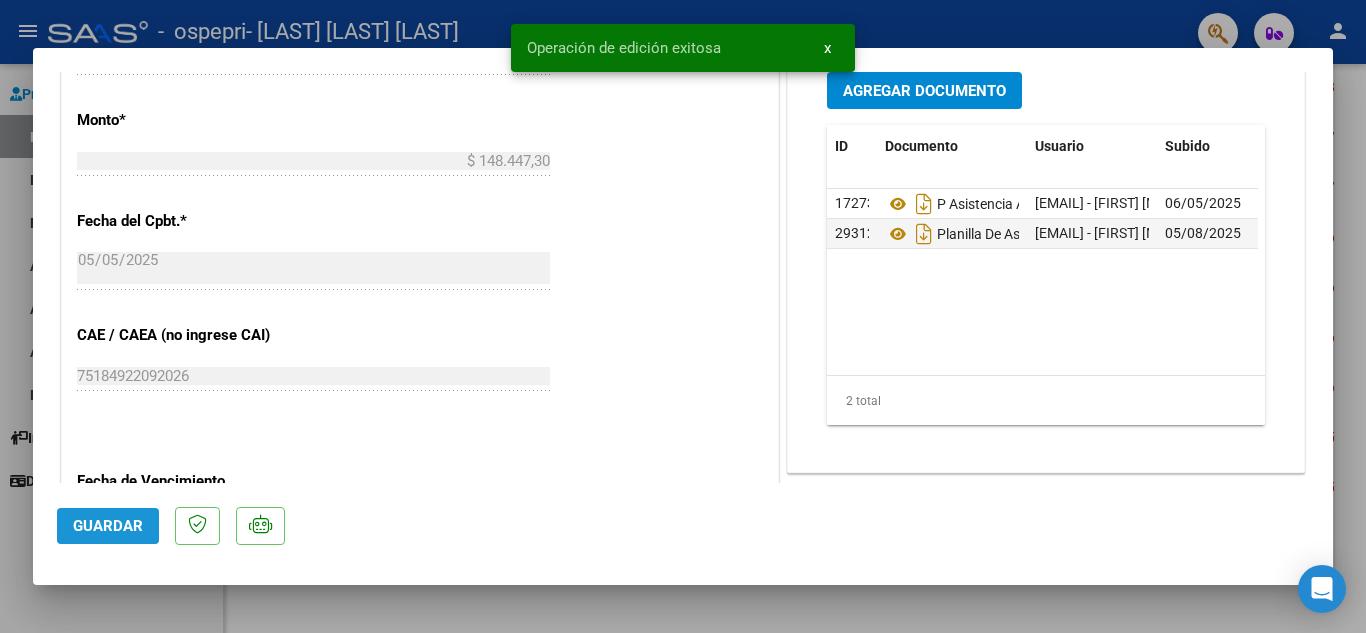 click on "Guardar" 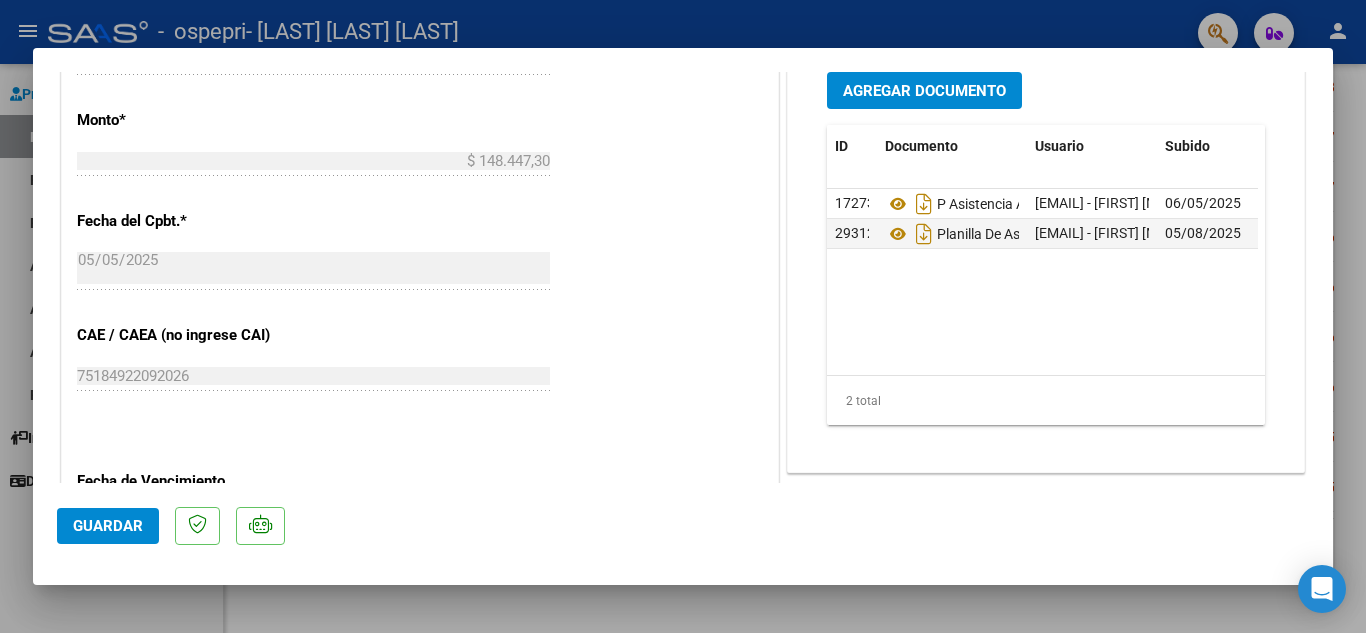 type 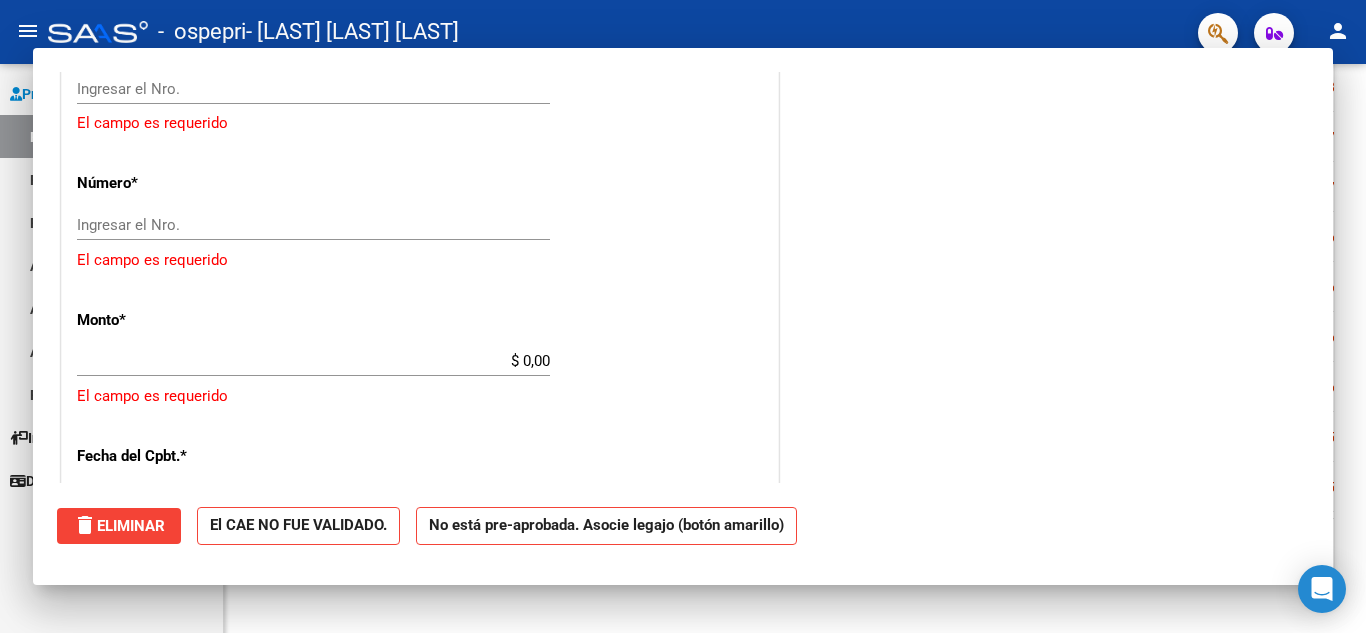 scroll, scrollTop: 704, scrollLeft: 0, axis: vertical 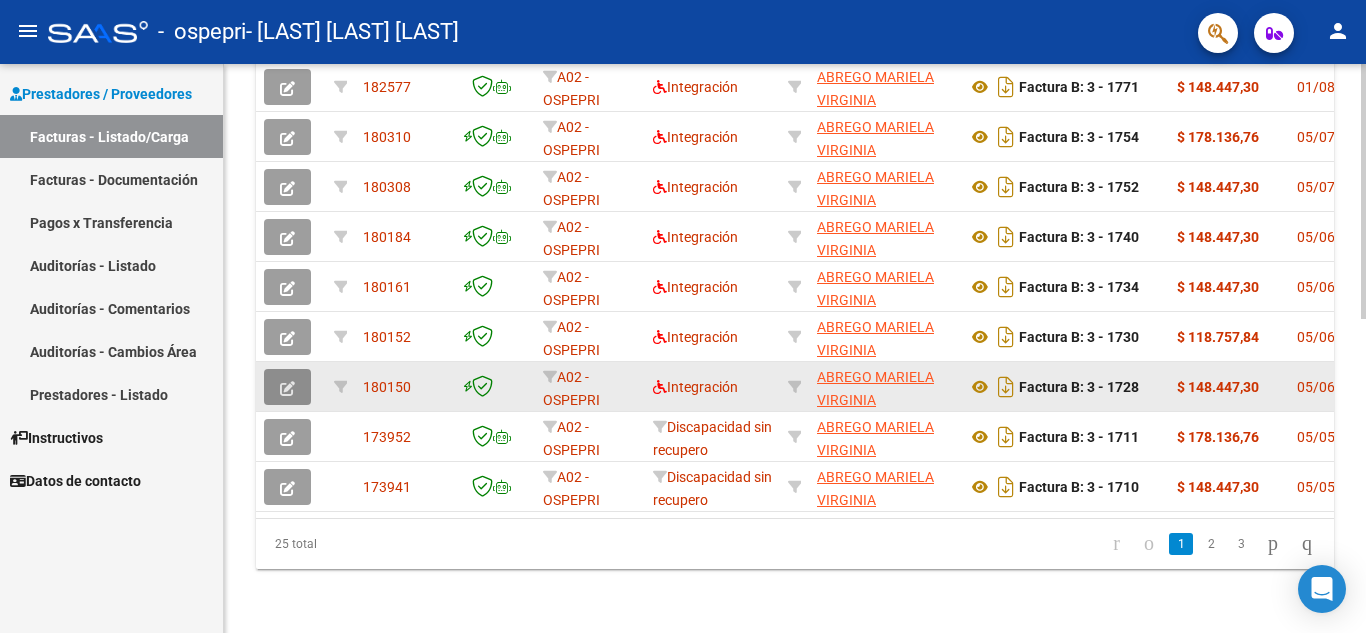 click 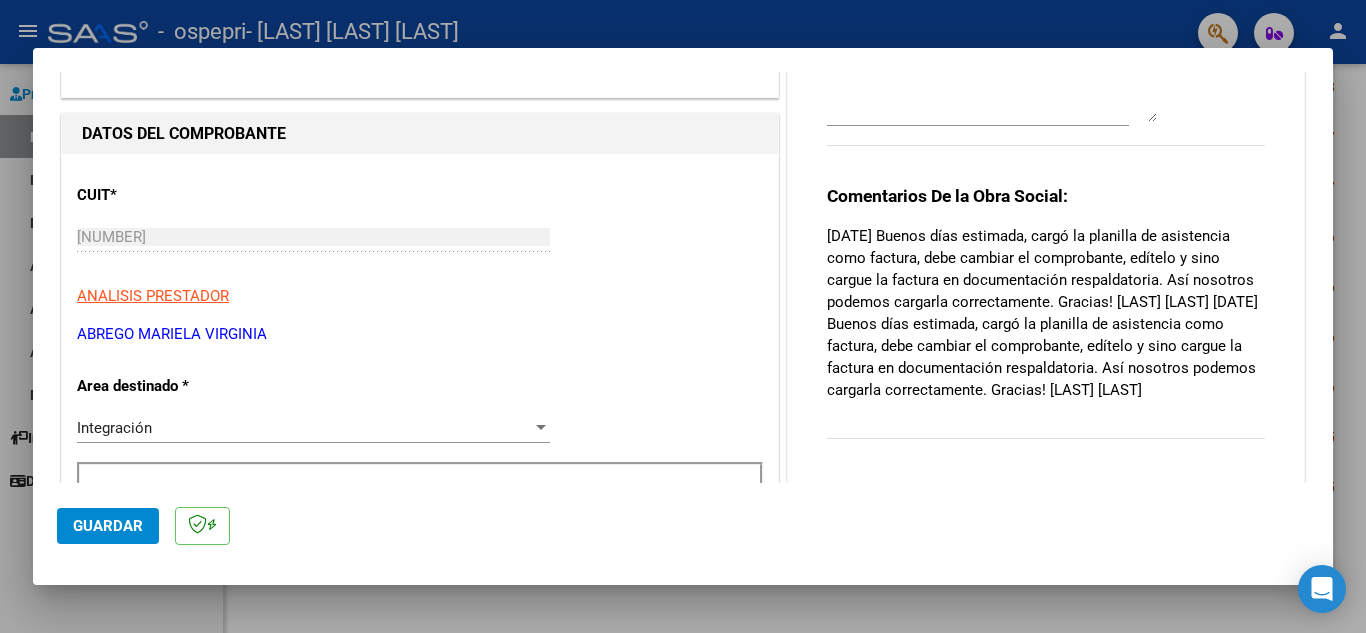 scroll, scrollTop: 160, scrollLeft: 0, axis: vertical 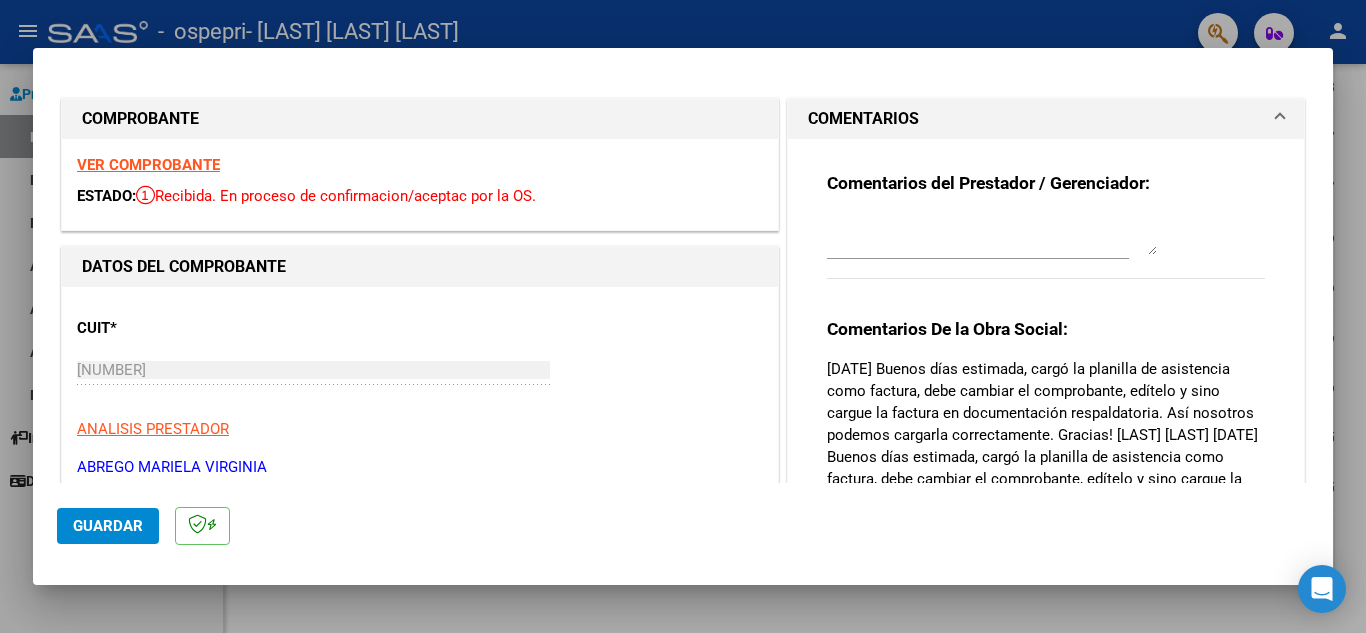 click on "VER COMPROBANTE" at bounding box center [148, 165] 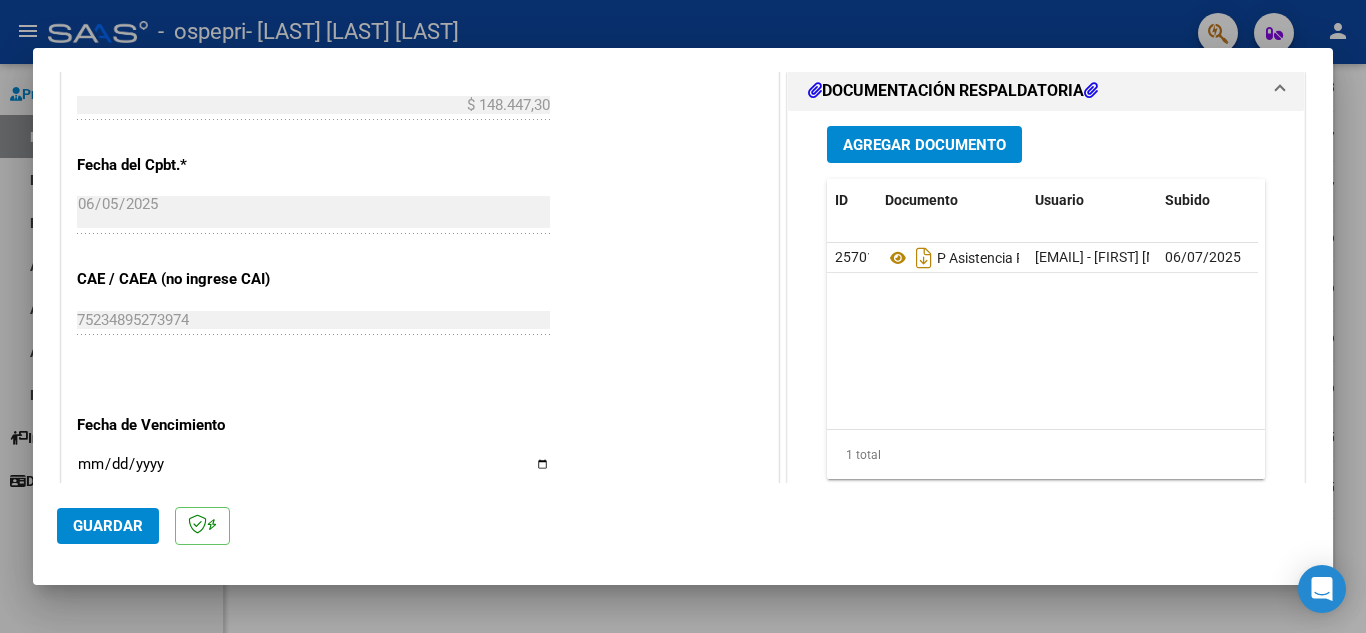 scroll, scrollTop: 1040, scrollLeft: 0, axis: vertical 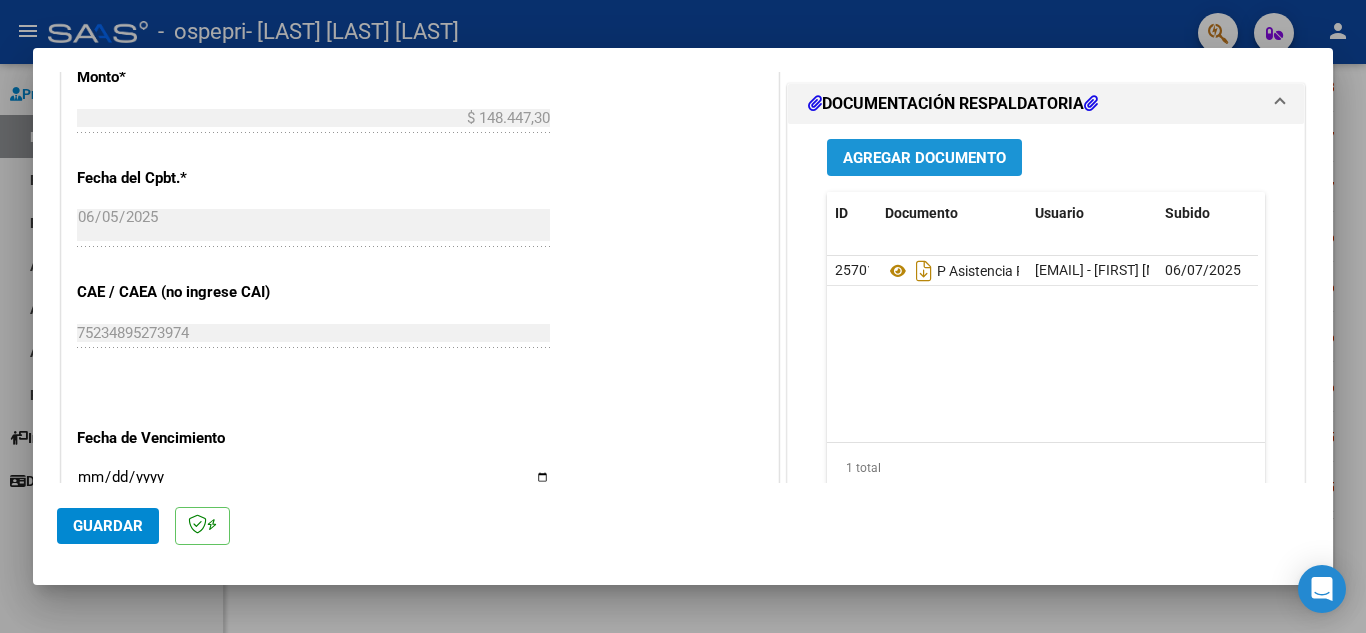 click on "Agregar Documento" at bounding box center [924, 158] 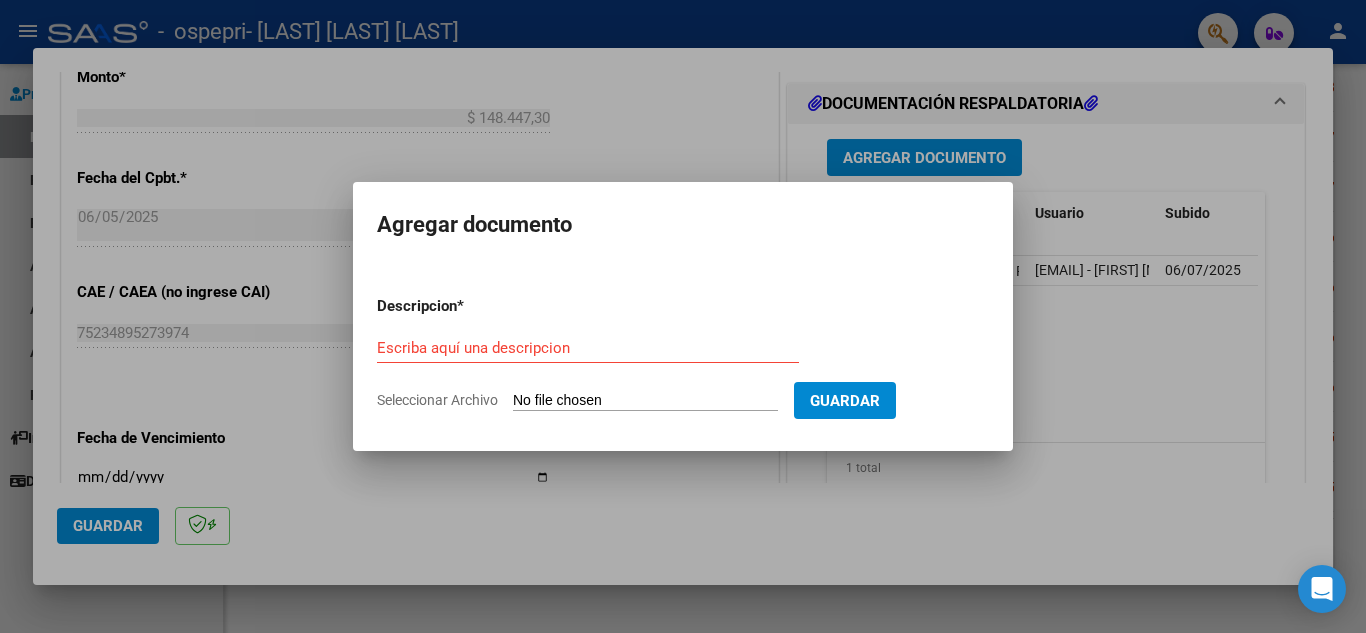 click on "Descripcion  *   Escriba aquí una descripcion  Seleccionar Archivo Guardar" at bounding box center (683, 353) 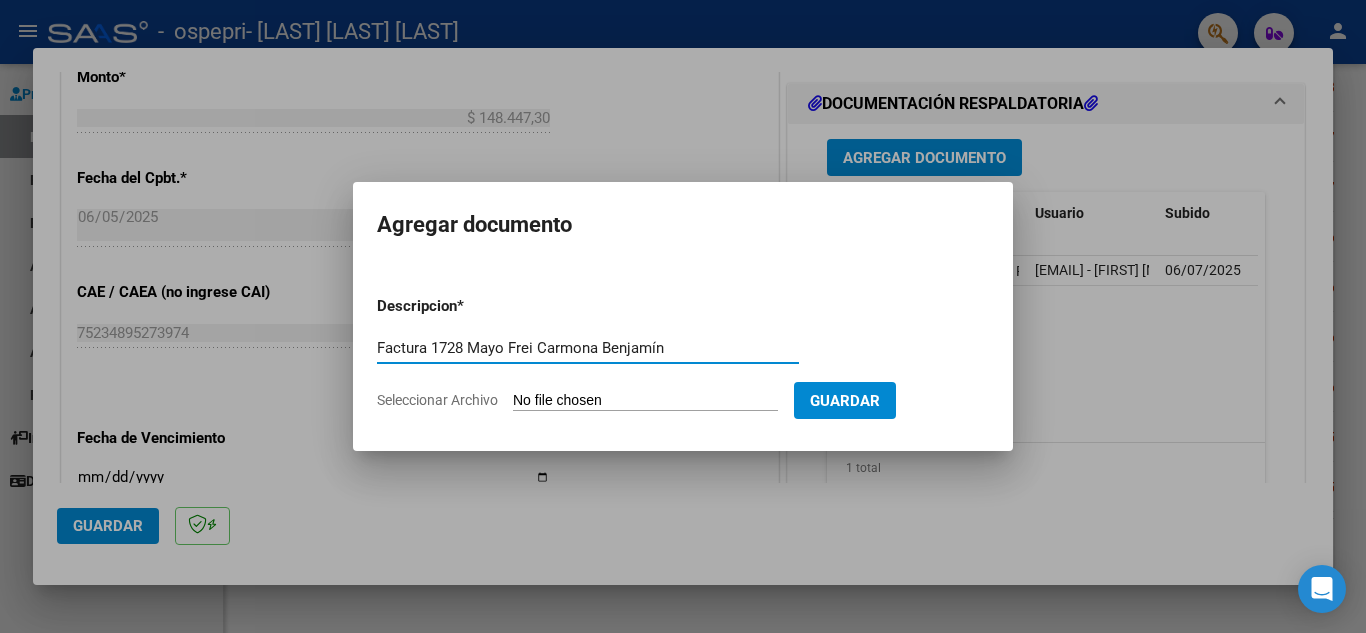 type on "Factura 1728 Mayo Frei Carmona Benjamín" 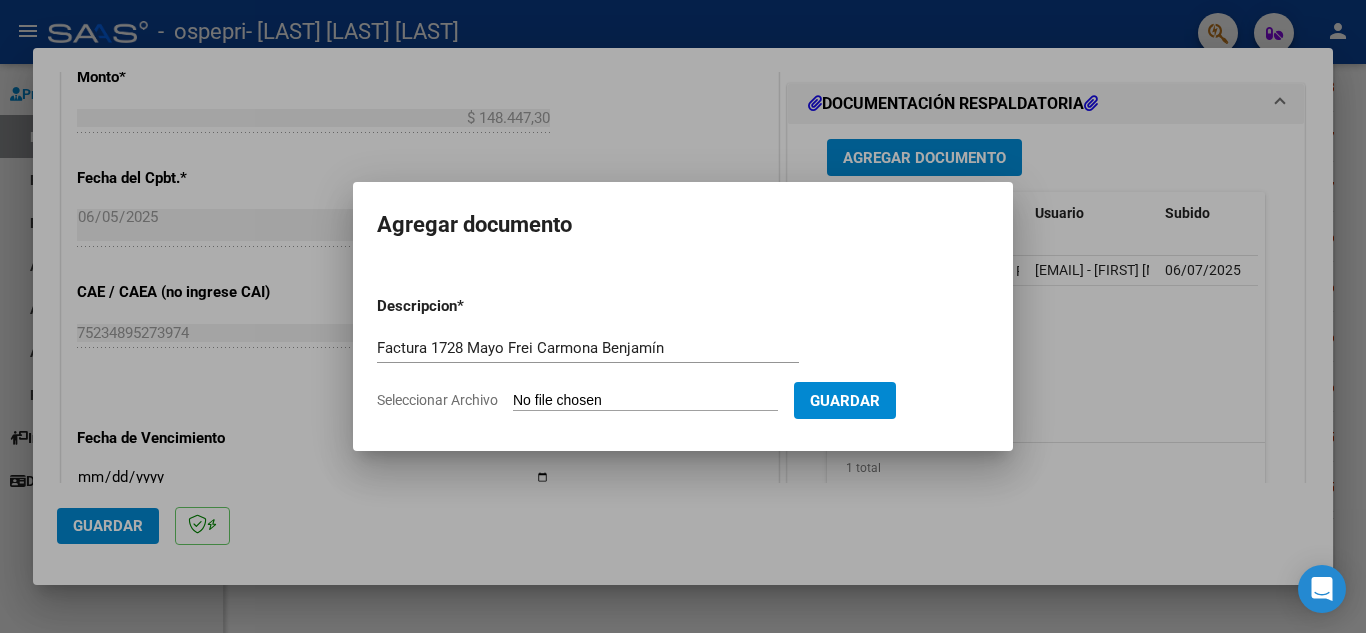 click on "Seleccionar Archivo" at bounding box center (645, 401) 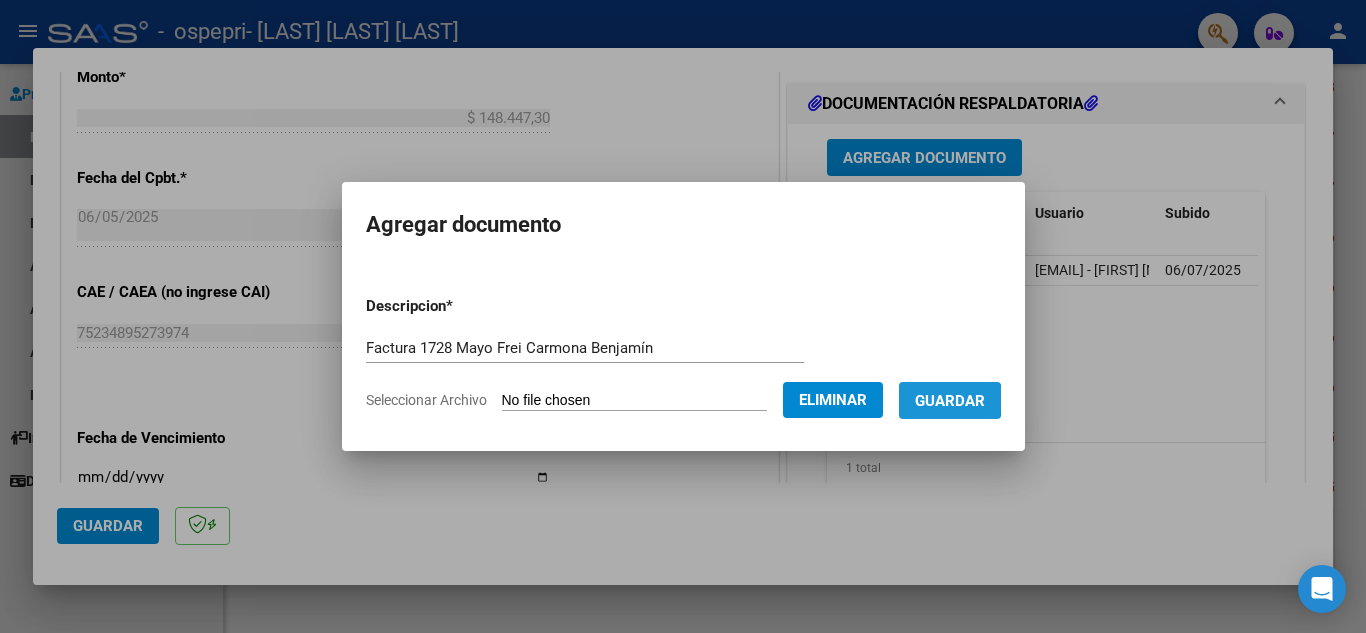 click on "Guardar" at bounding box center (950, 401) 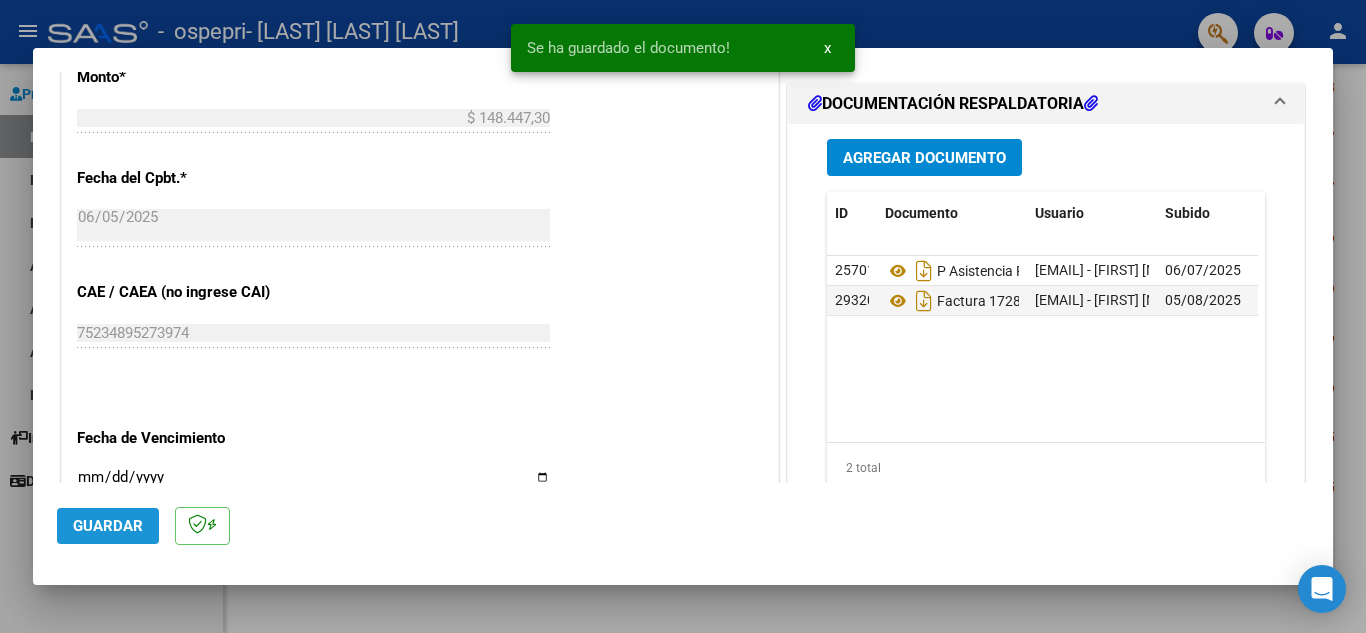 click on "Guardar" 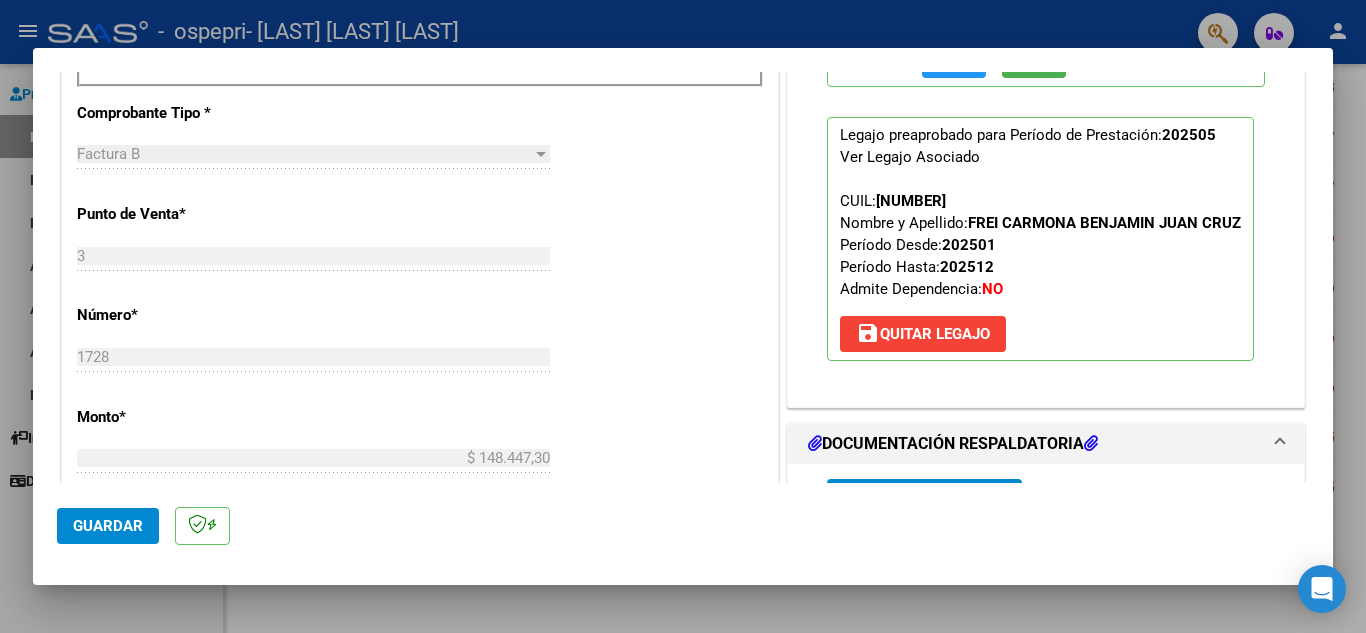 scroll, scrollTop: 680, scrollLeft: 0, axis: vertical 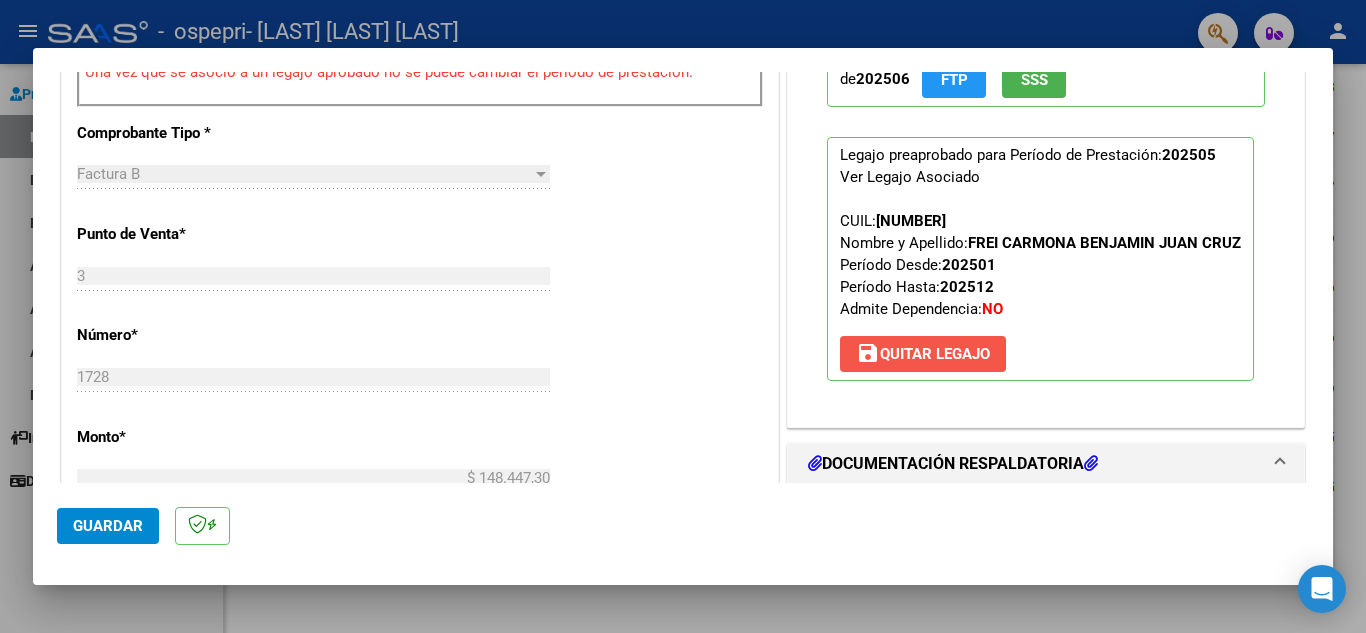 click on "save  Quitar Legajo" at bounding box center (923, 354) 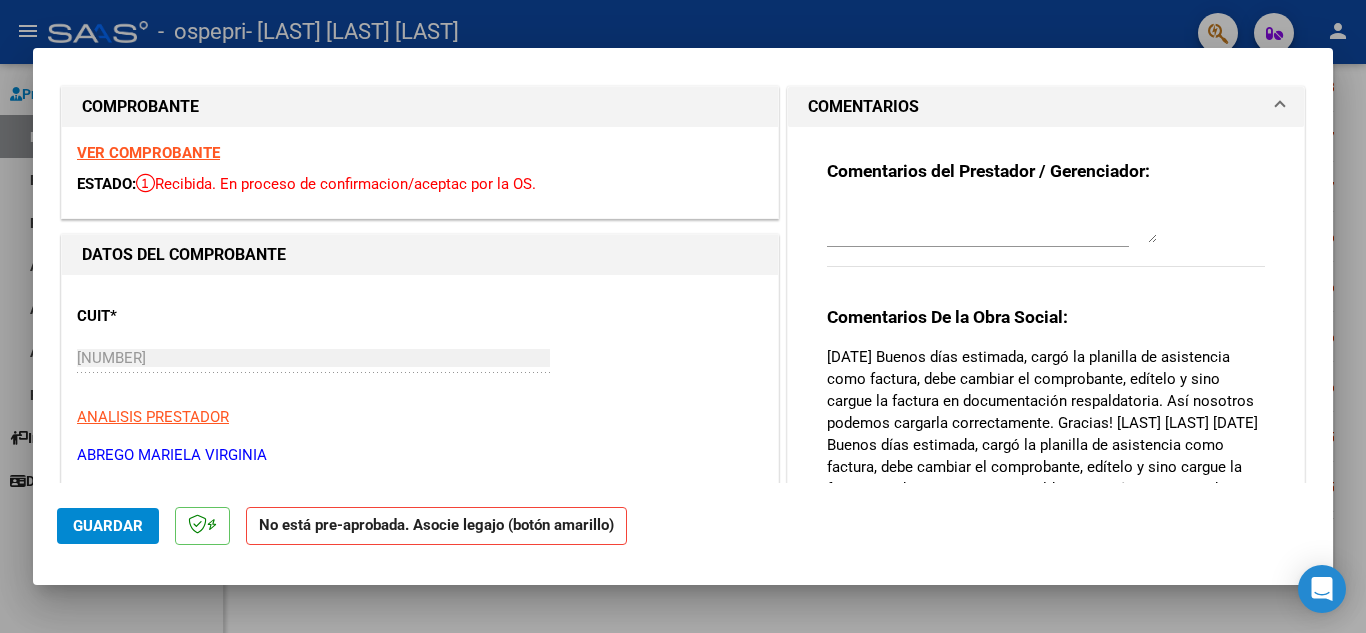 scroll, scrollTop: 0, scrollLeft: 0, axis: both 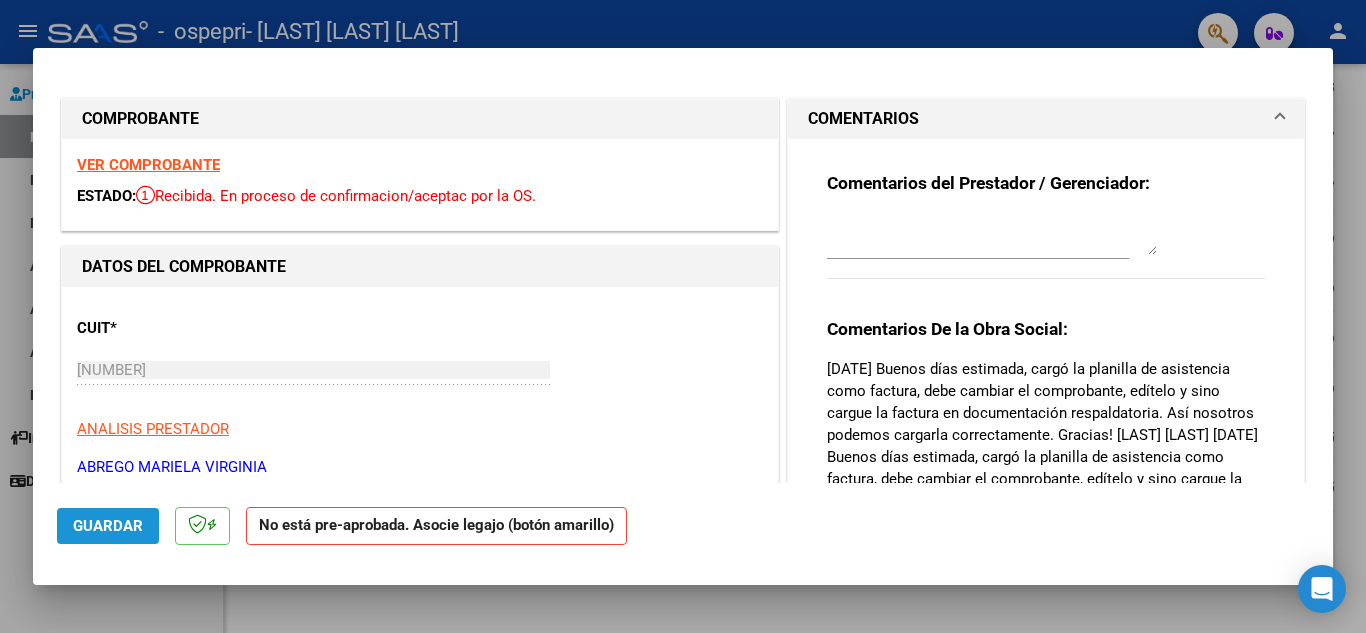 click on "Guardar" 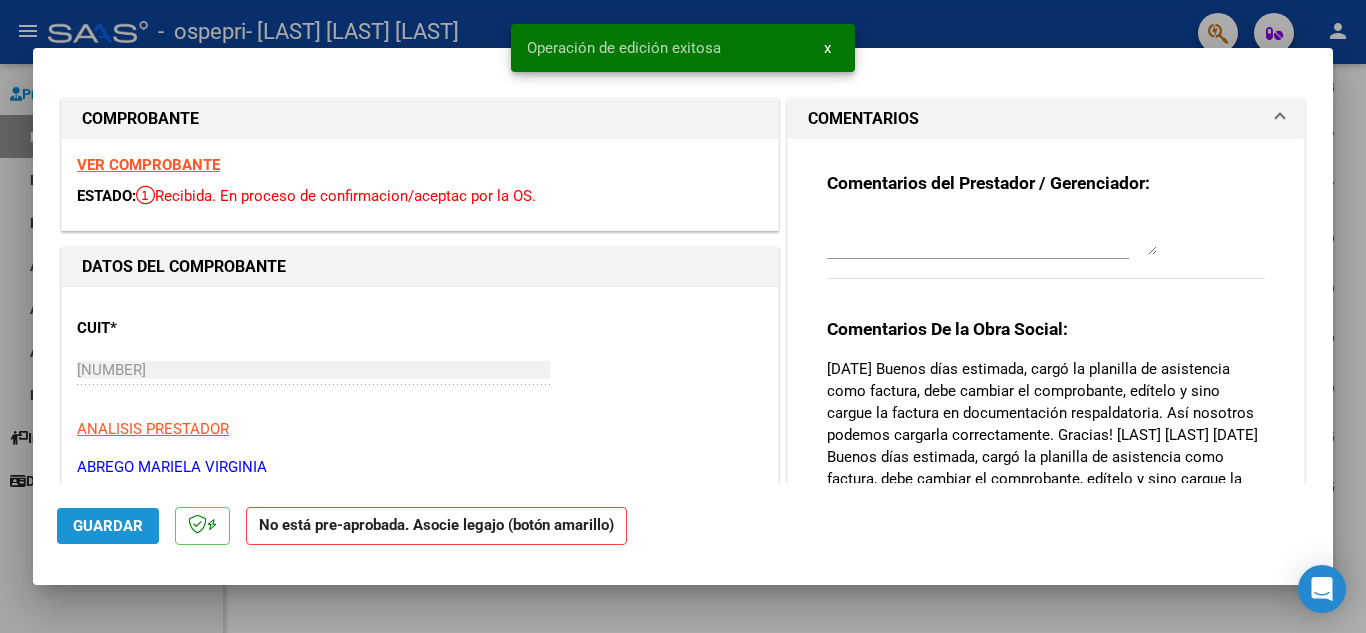 click on "Guardar" 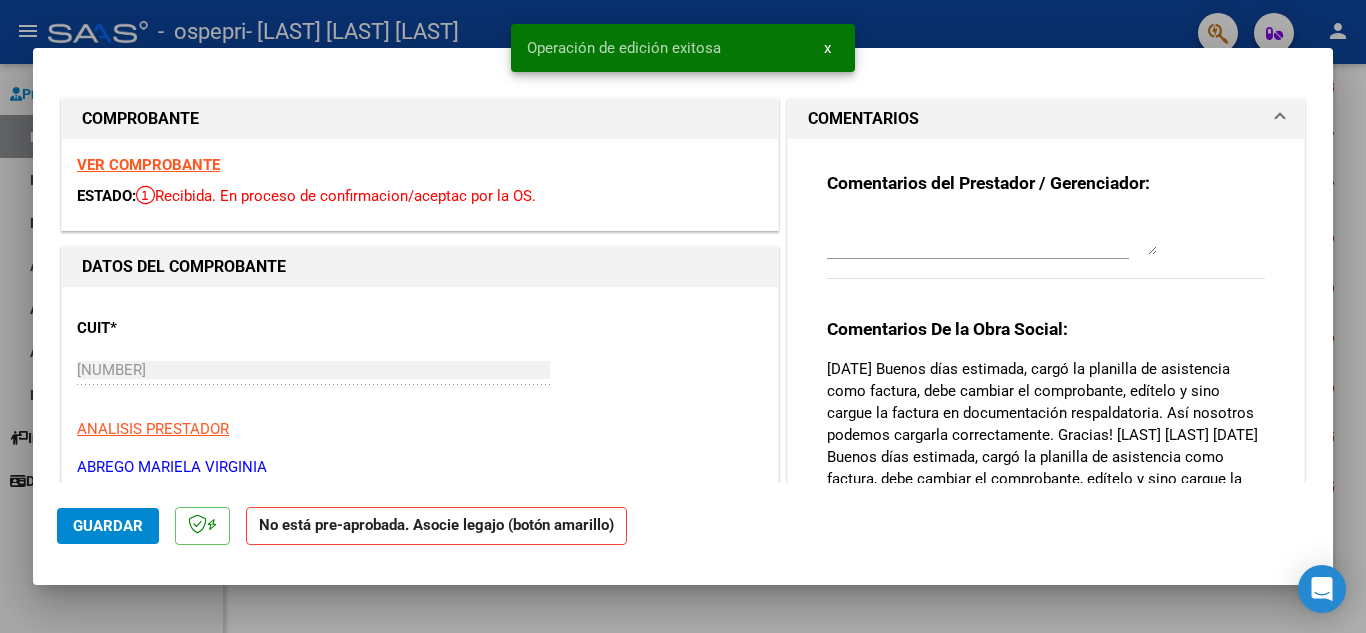 type 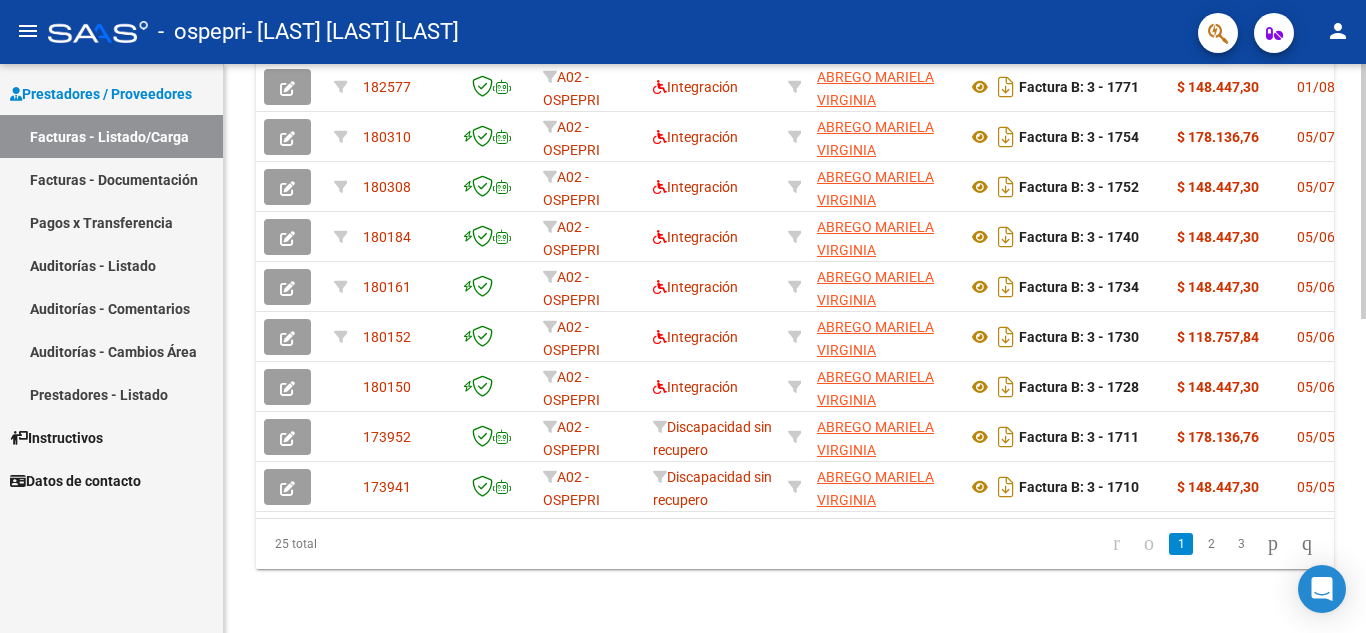 scroll, scrollTop: 130, scrollLeft: 0, axis: vertical 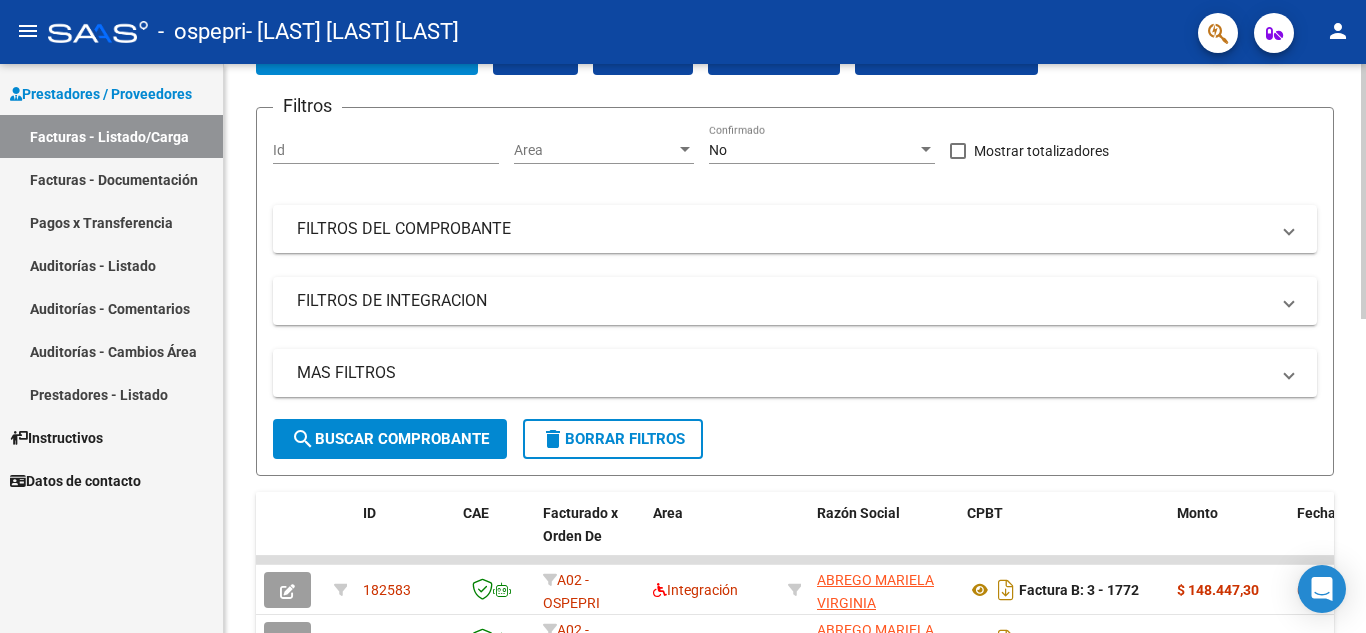 click 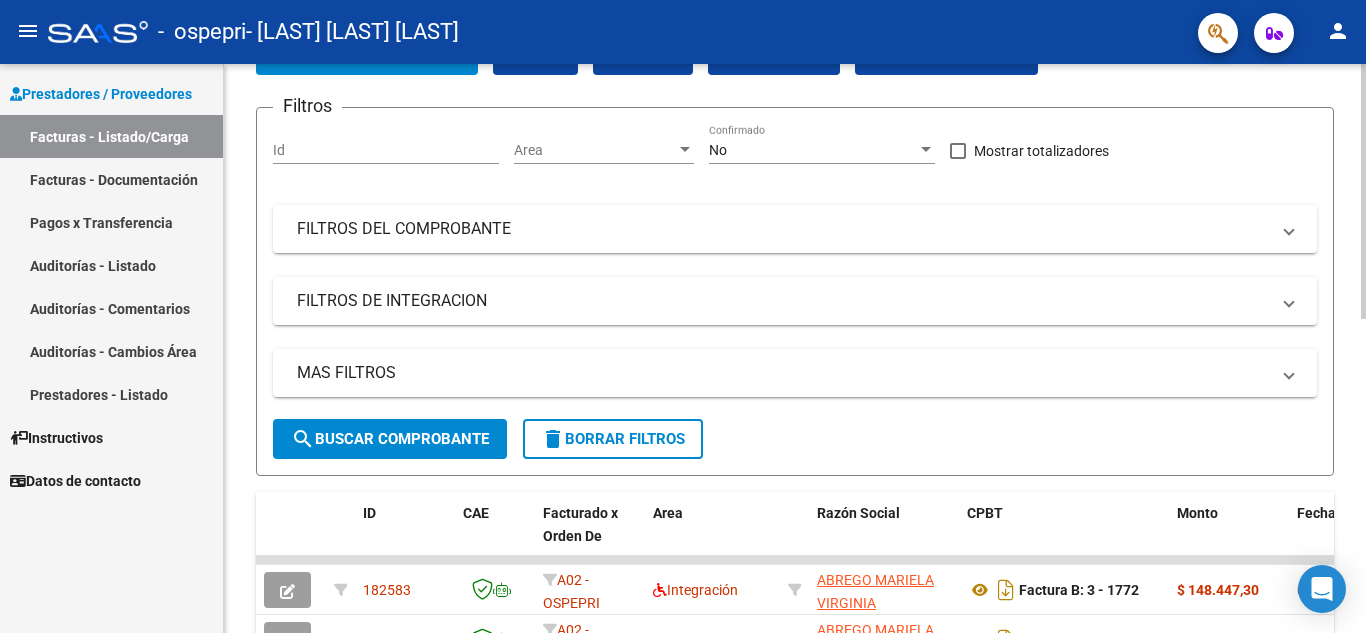 click 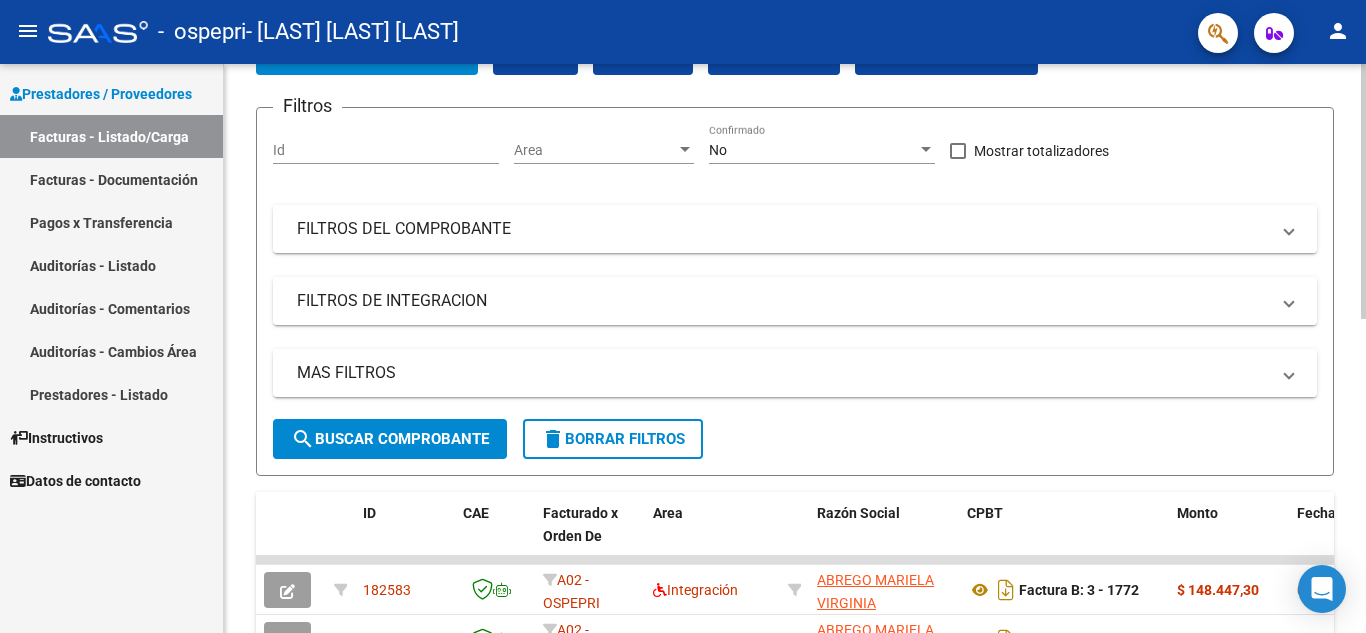 scroll, scrollTop: 0, scrollLeft: 0, axis: both 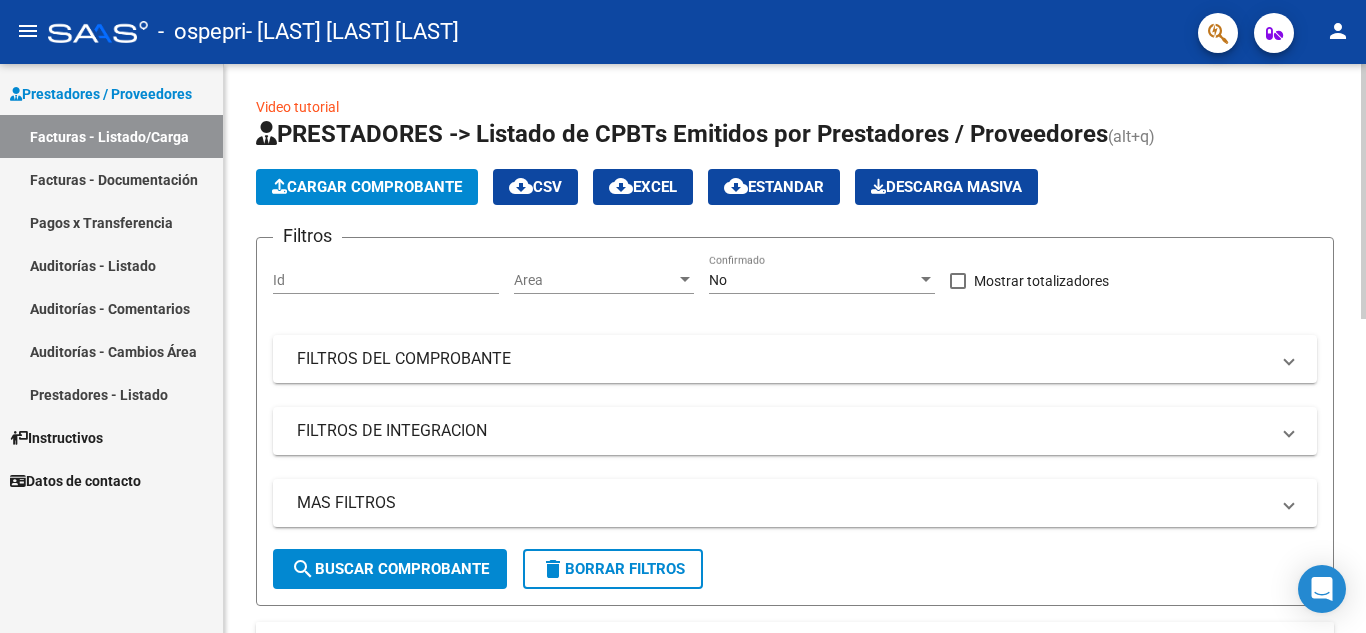 click 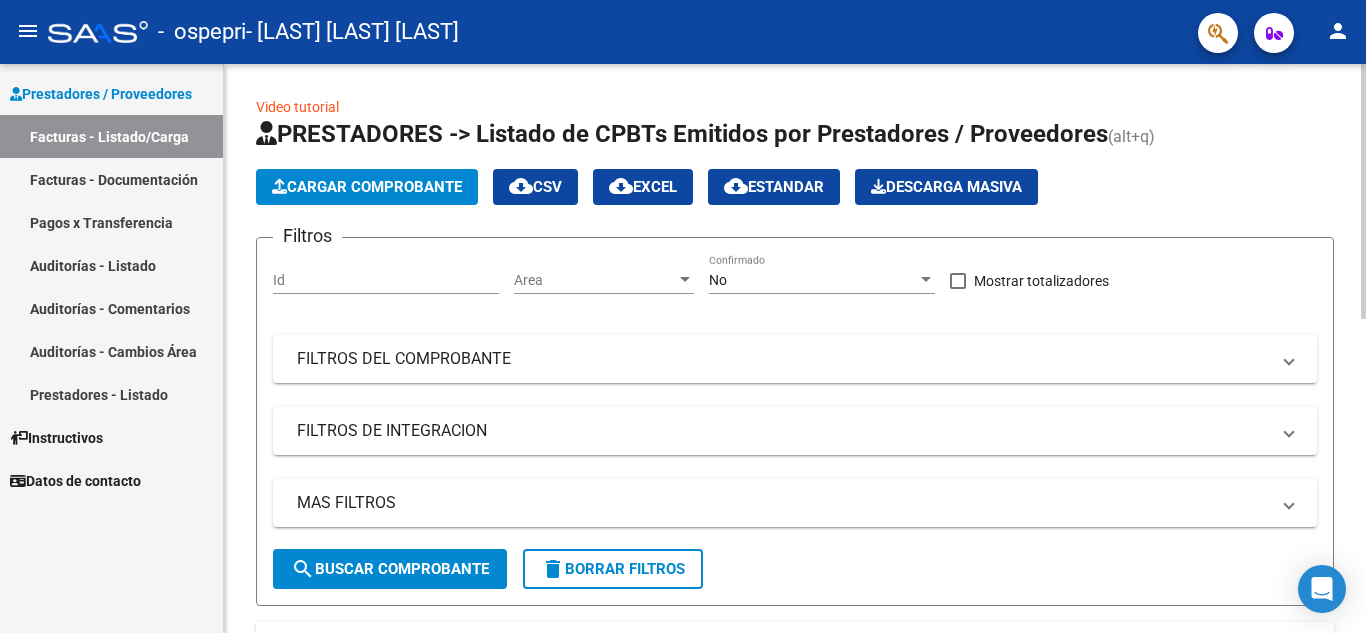 click 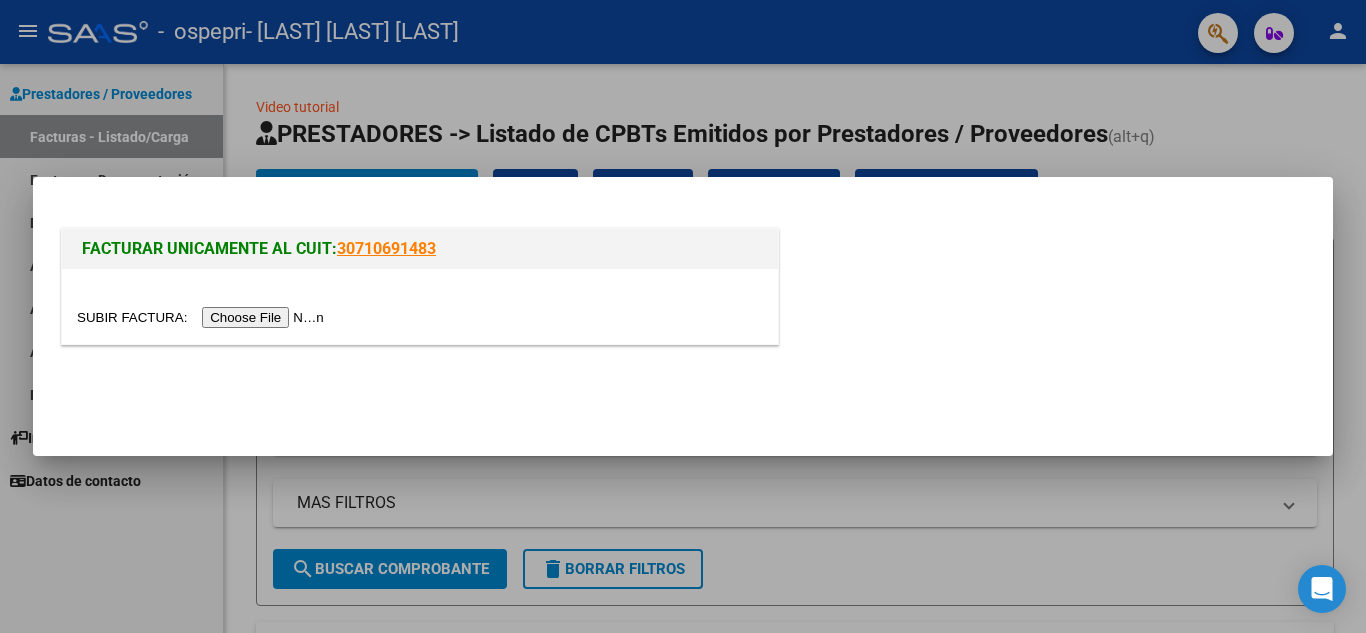 click at bounding box center [203, 317] 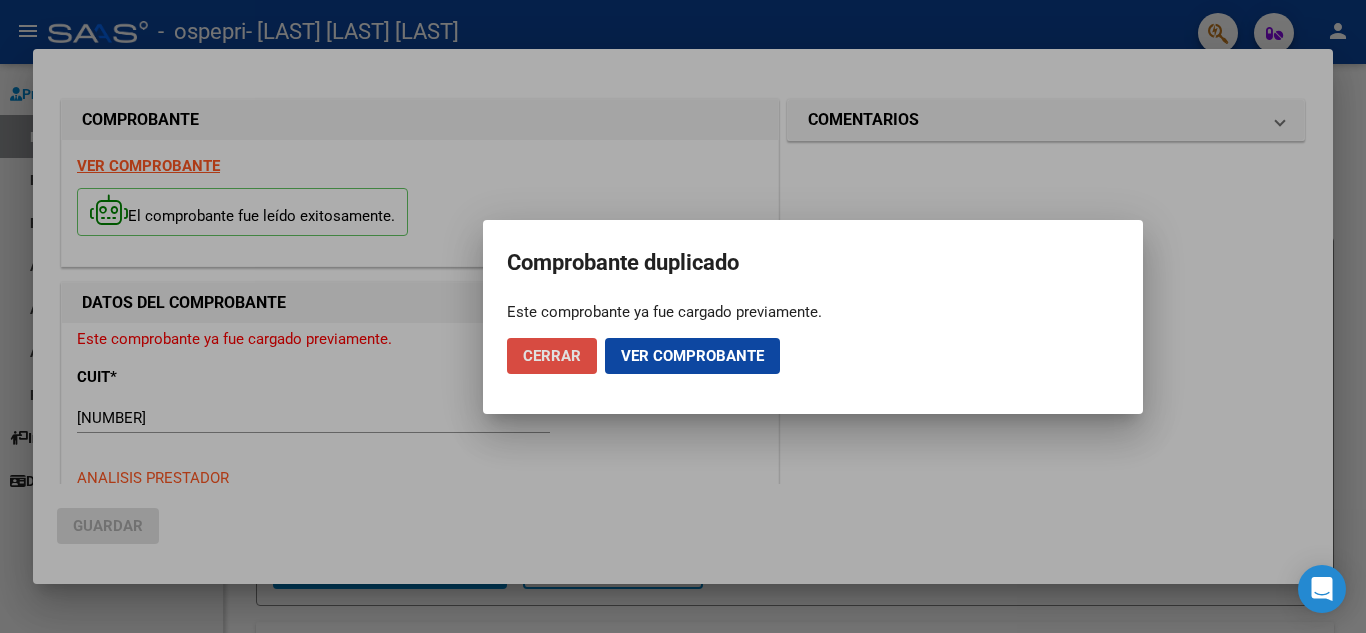 click on "Cerrar" 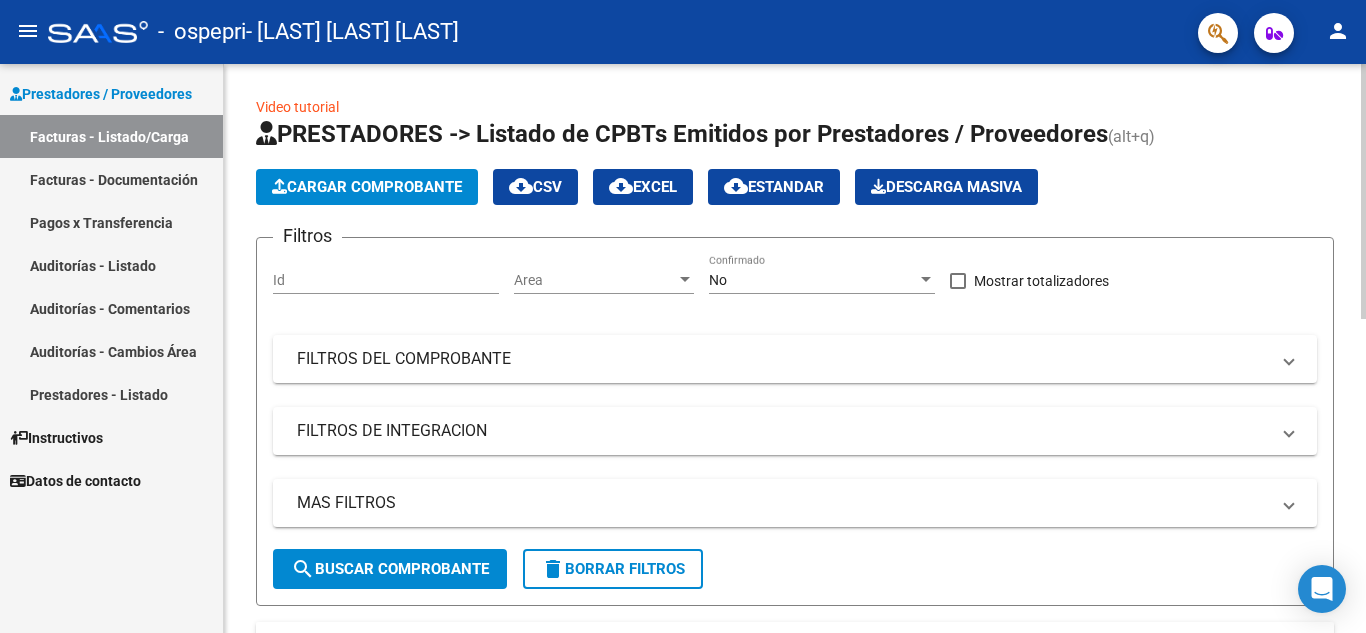click at bounding box center [926, 279] 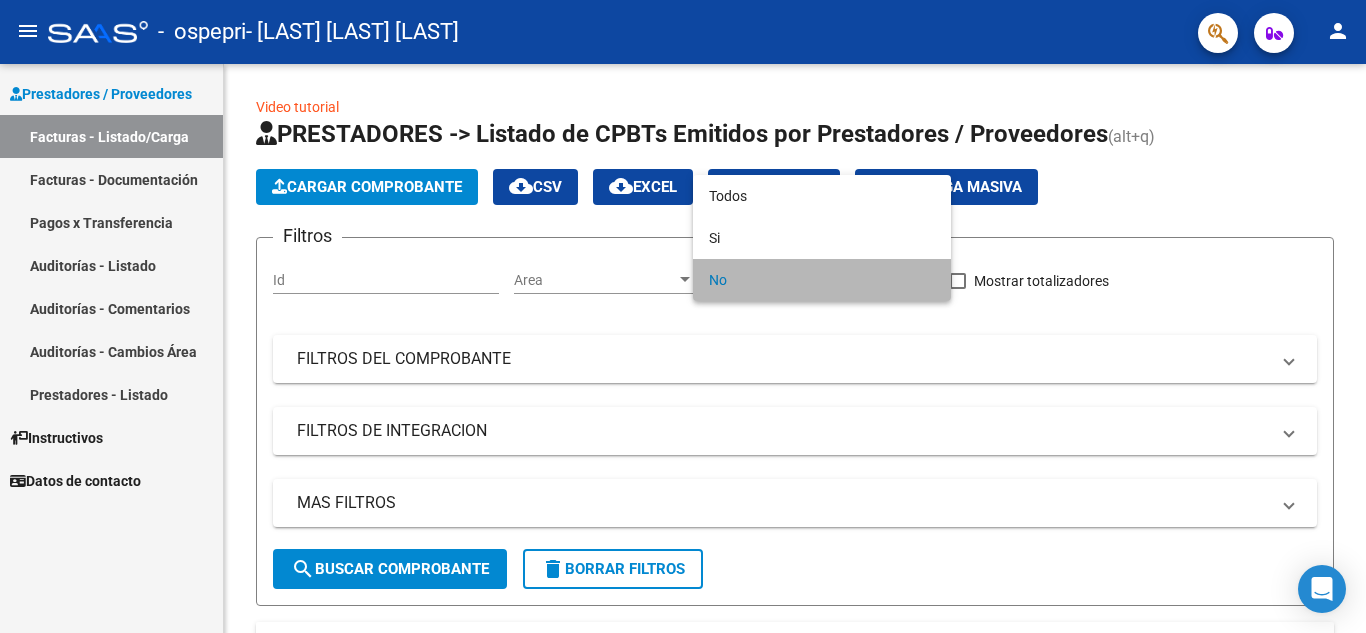 click on "No" at bounding box center [822, 280] 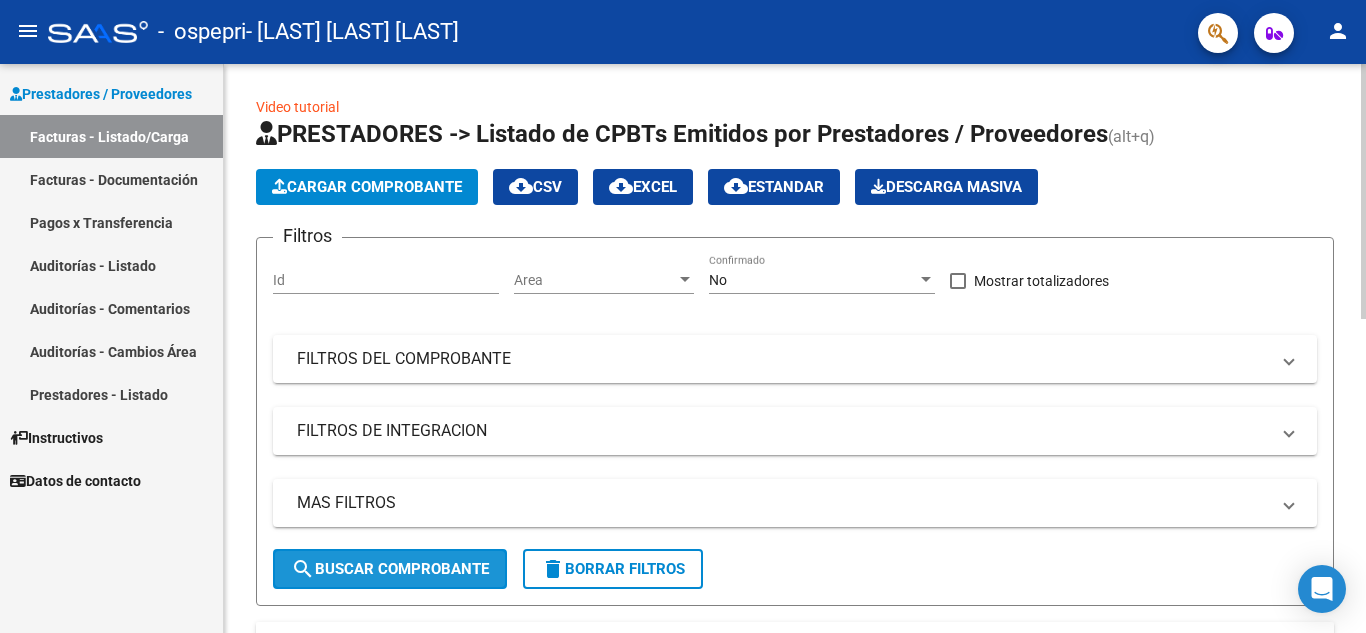 click on "search  Buscar Comprobante" 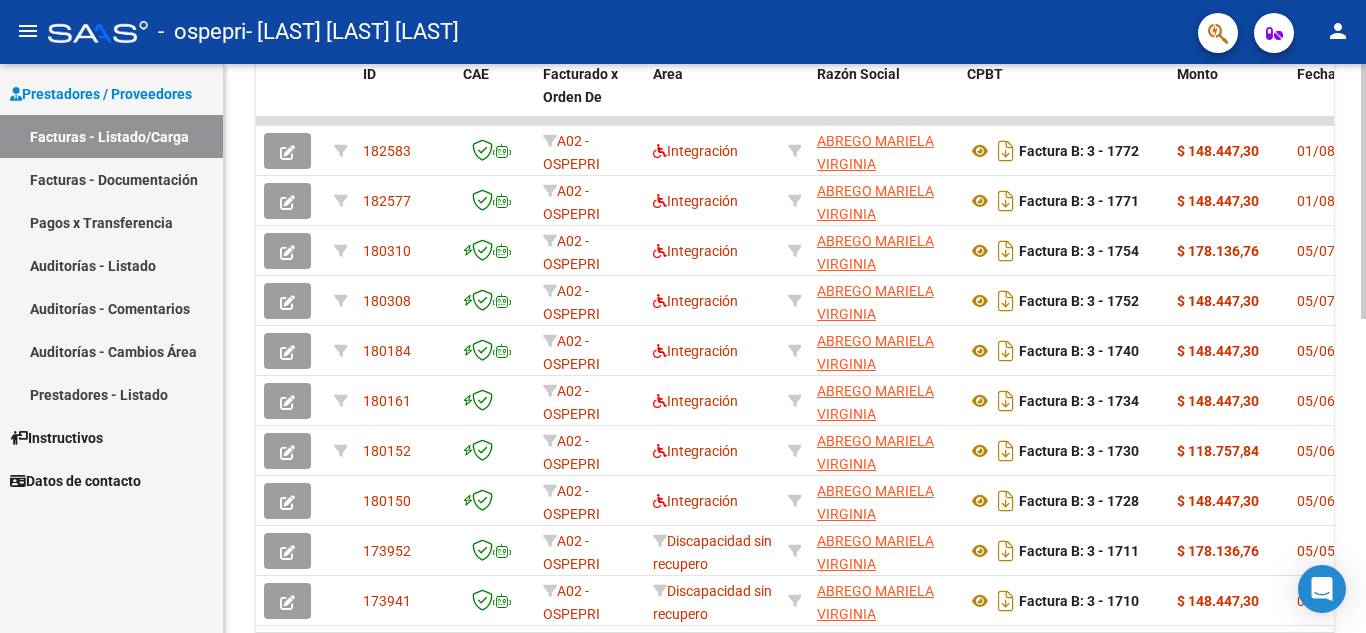 click 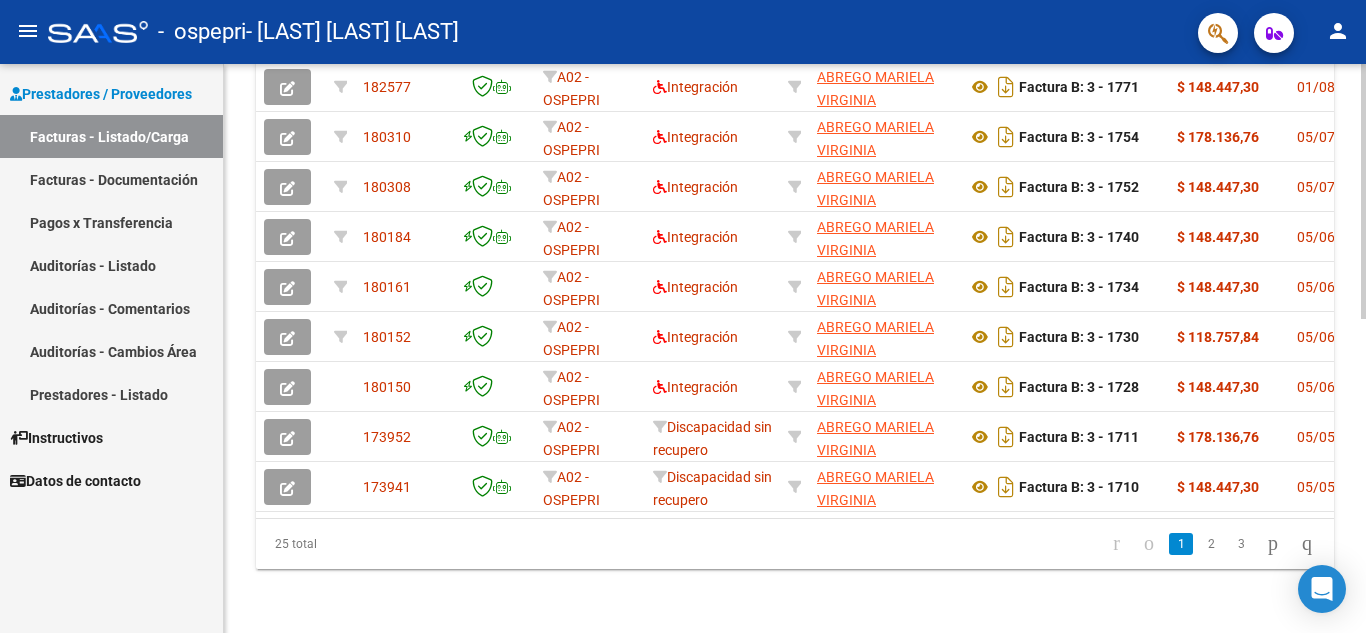 click 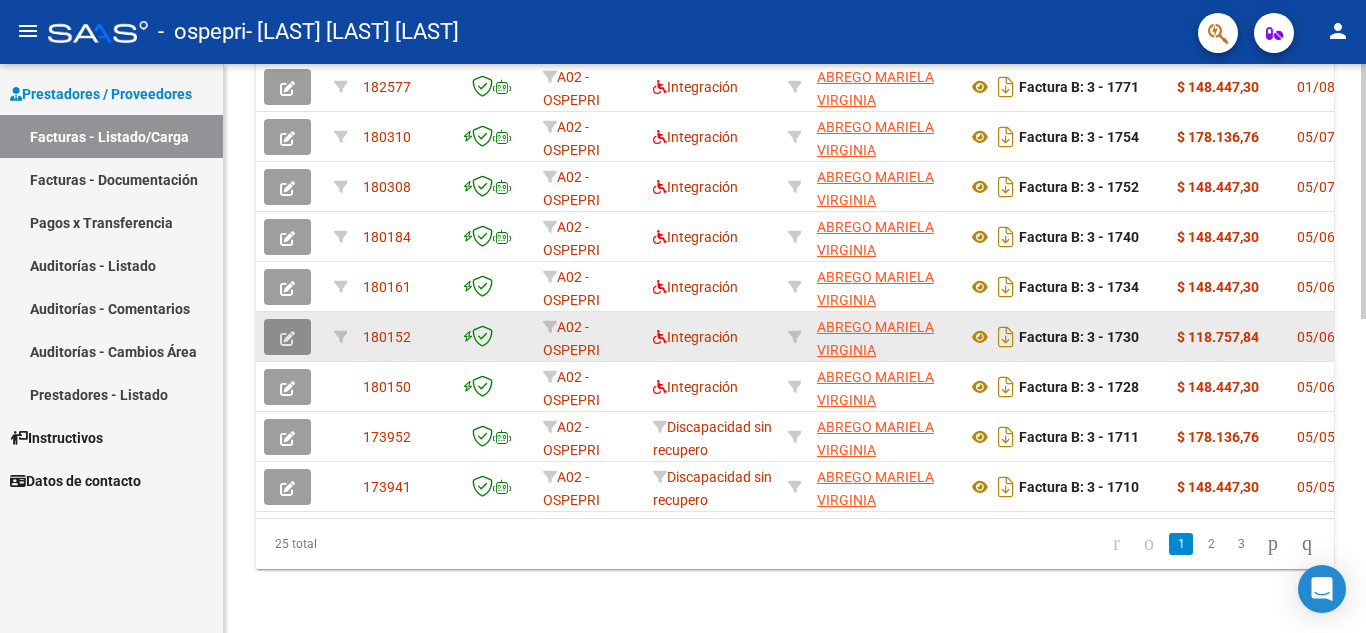 click 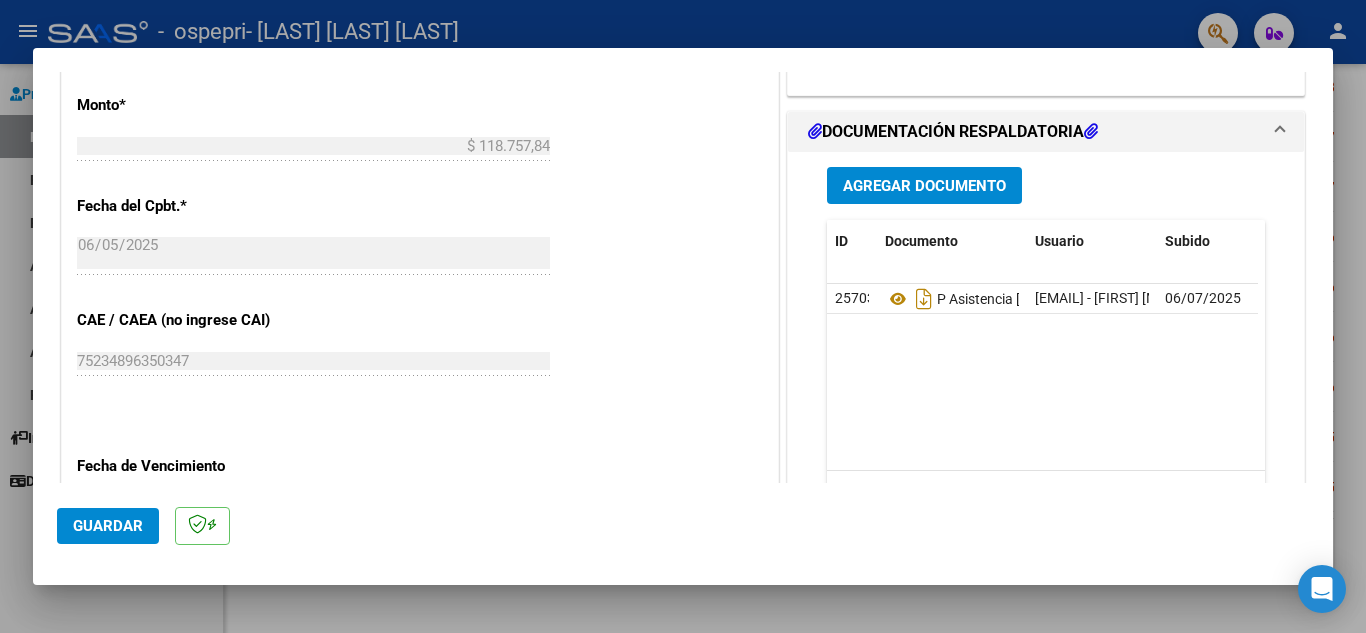 scroll, scrollTop: 1040, scrollLeft: 0, axis: vertical 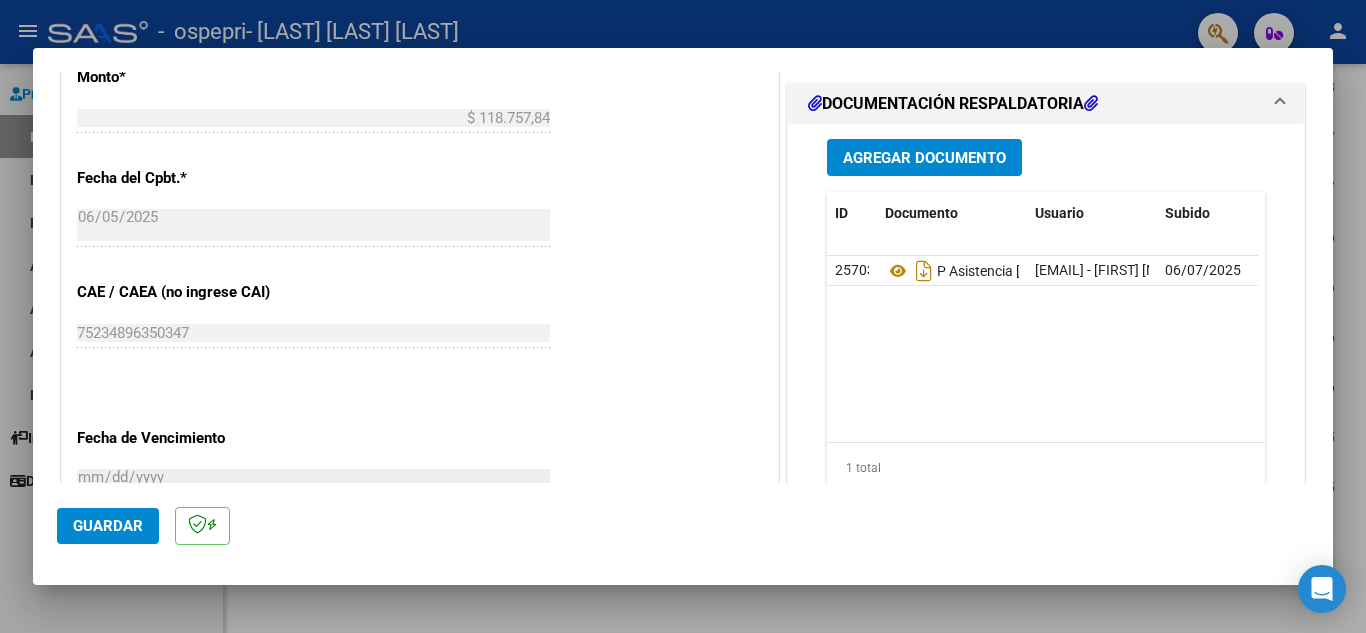 click on "Agregar Documento" at bounding box center [924, 158] 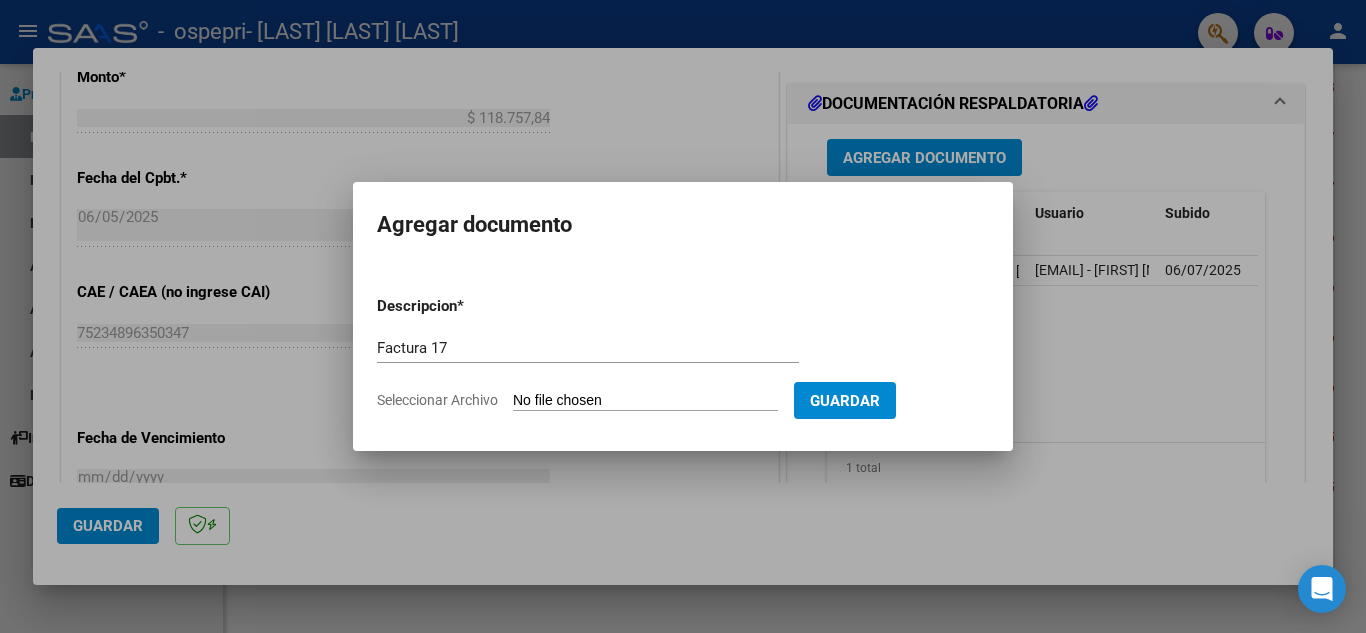 drag, startPoint x: 572, startPoint y: 315, endPoint x: 482, endPoint y: 359, distance: 100.17984 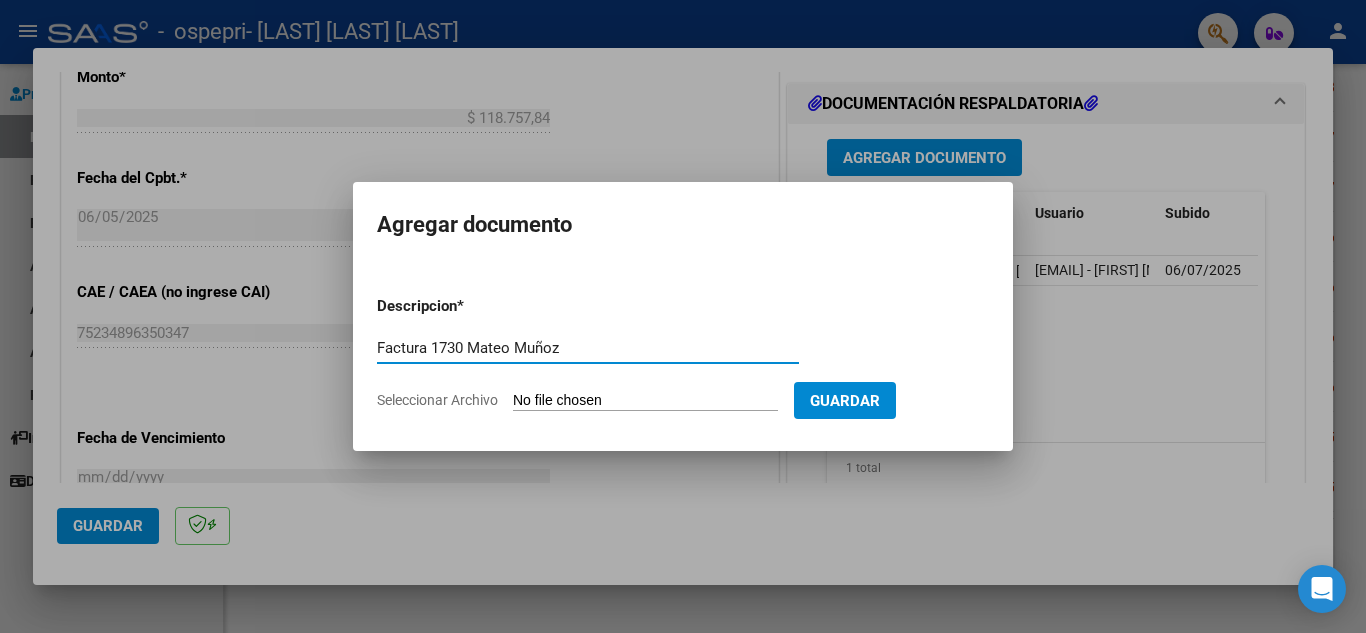 type on "Factura 1730 Mateo Muñoz" 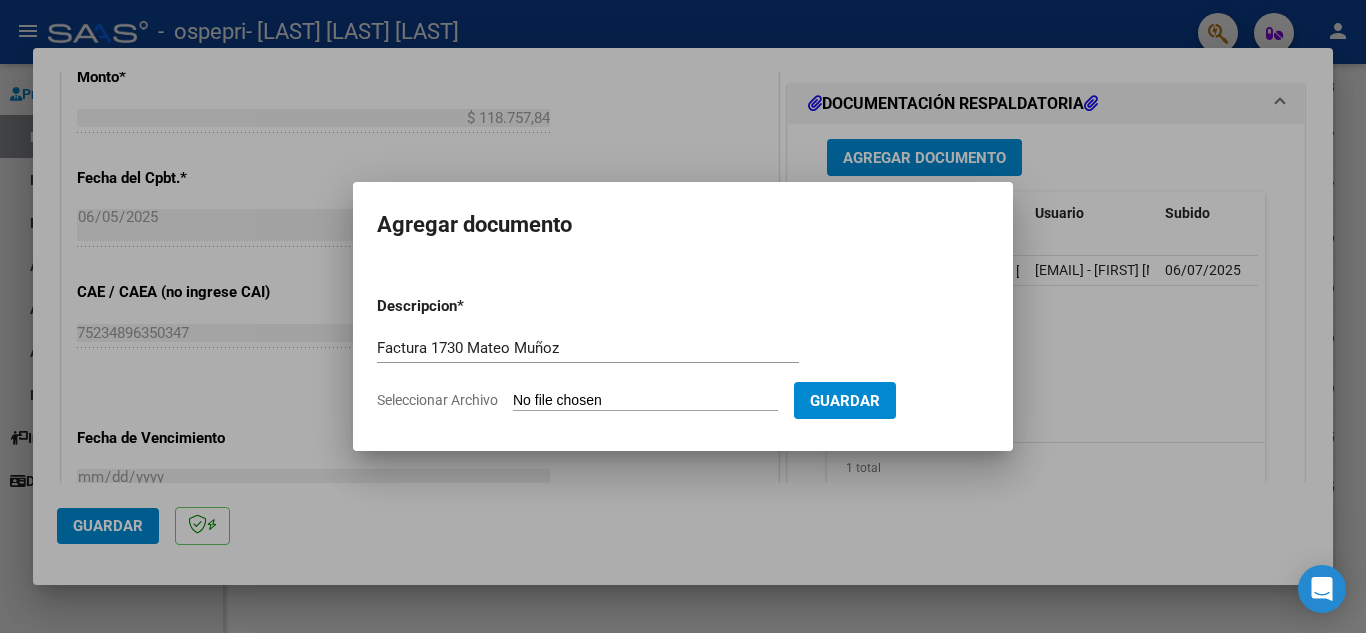 click on "Seleccionar Archivo" at bounding box center [645, 401] 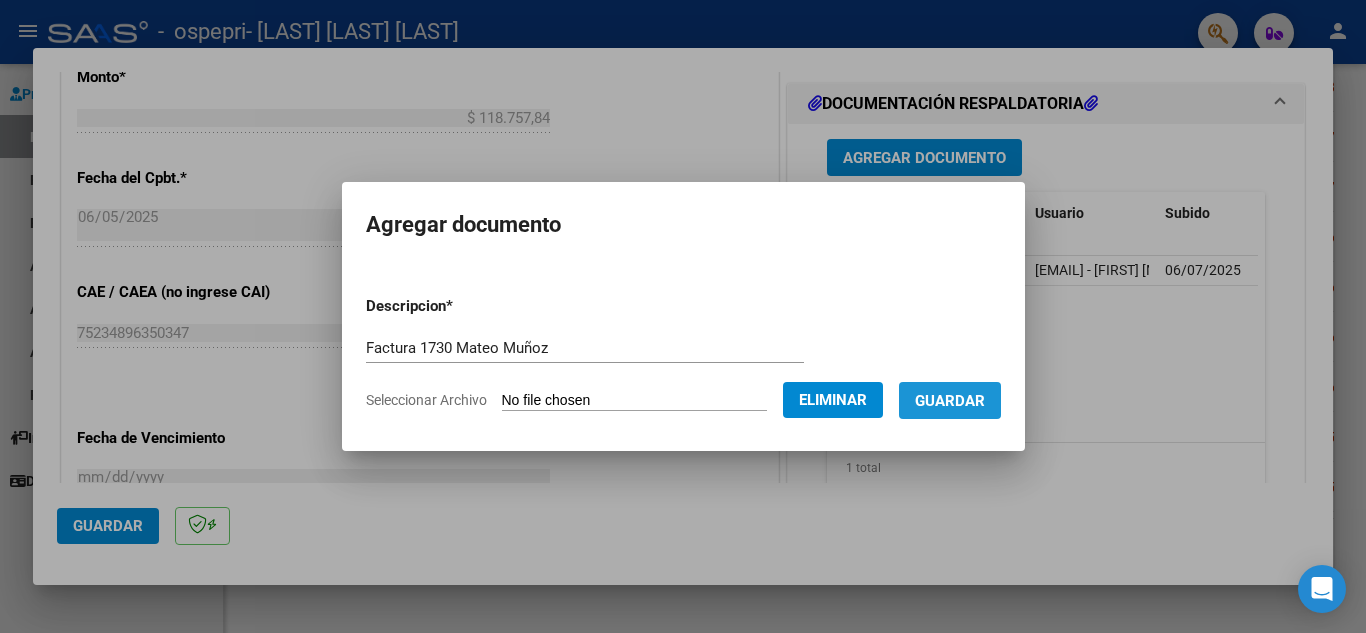 click on "Guardar" at bounding box center (950, 401) 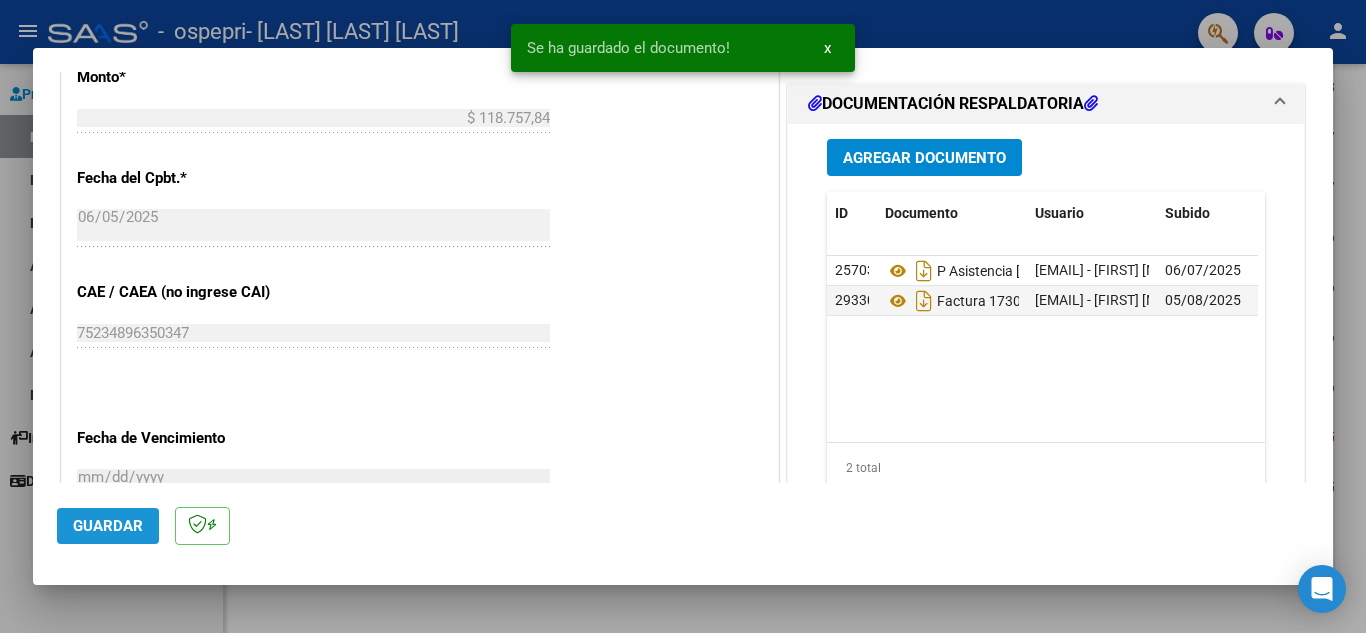 click on "Guardar" 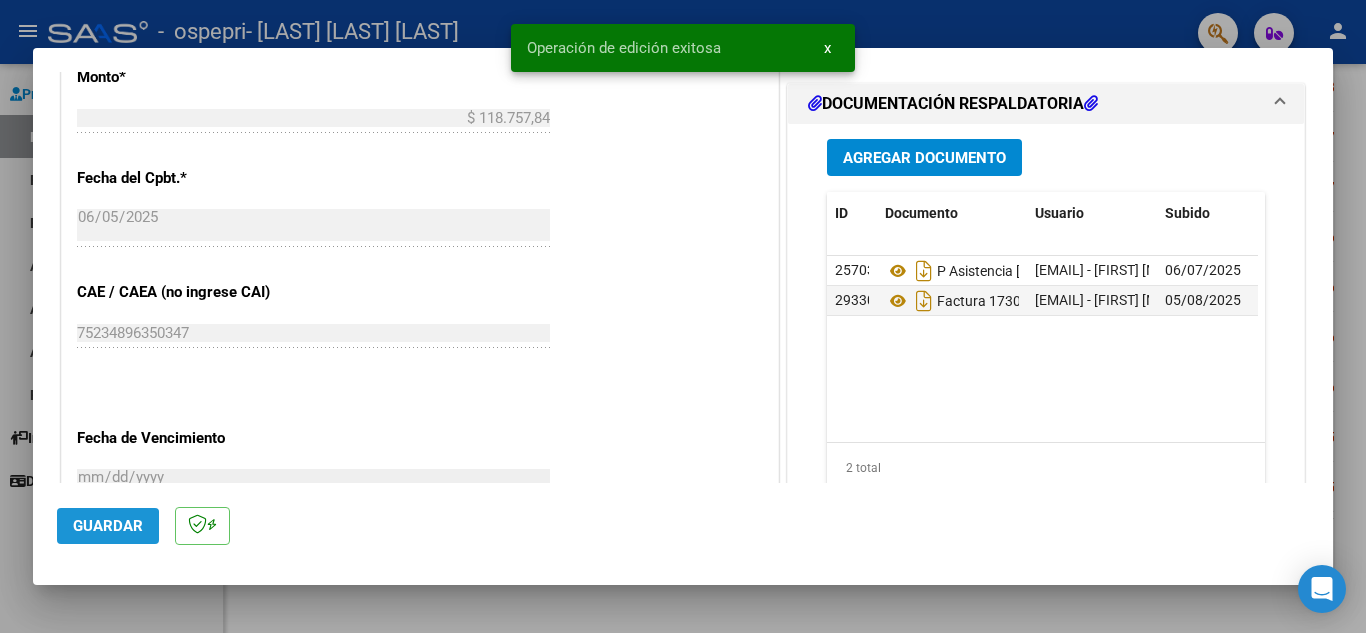 click on "Guardar" 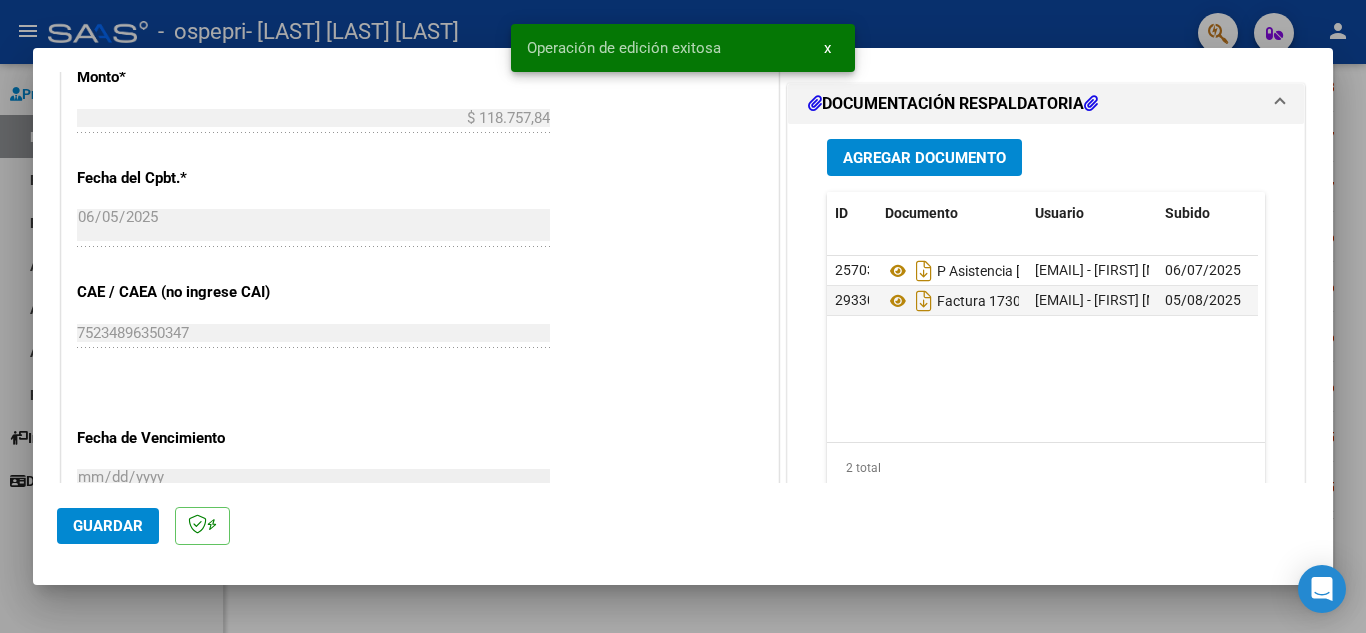 type 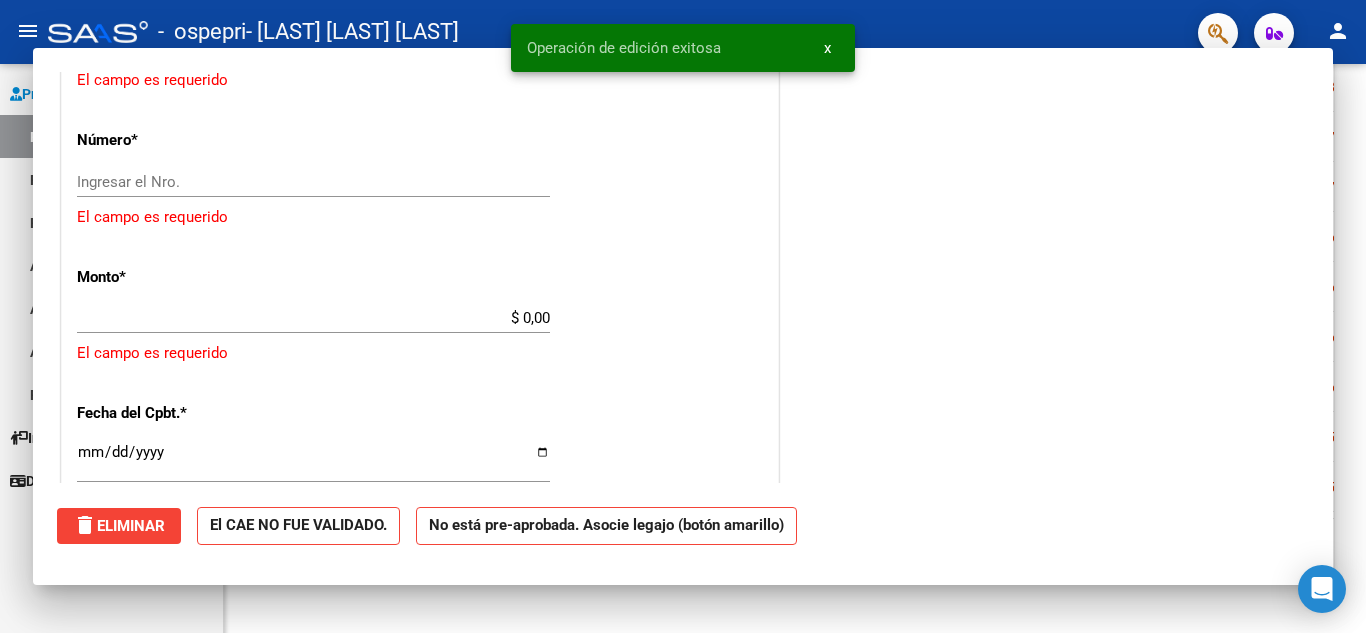 scroll, scrollTop: 704, scrollLeft: 0, axis: vertical 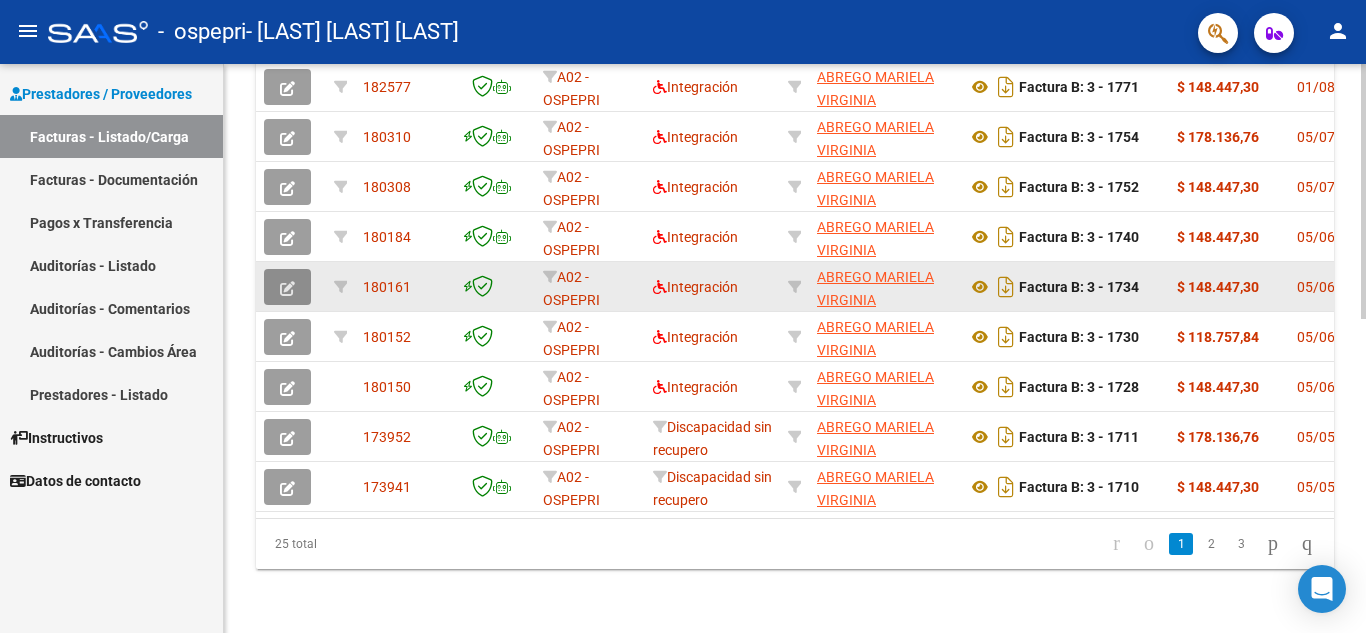 click 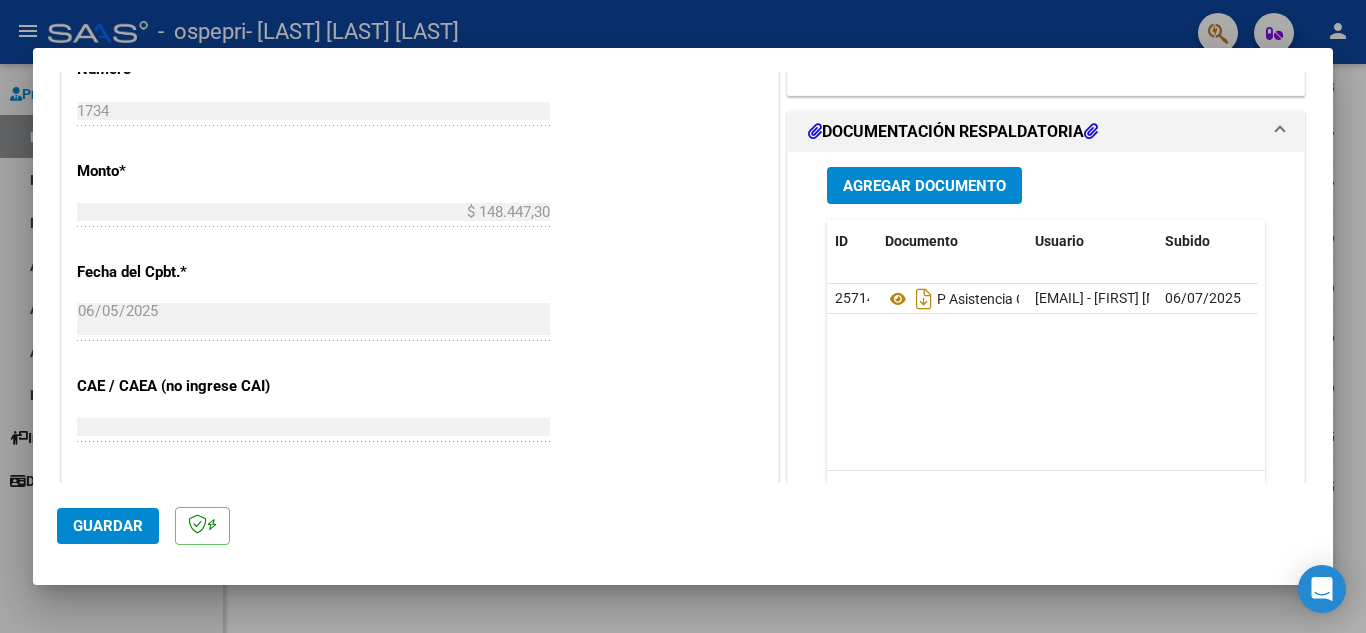scroll, scrollTop: 1040, scrollLeft: 0, axis: vertical 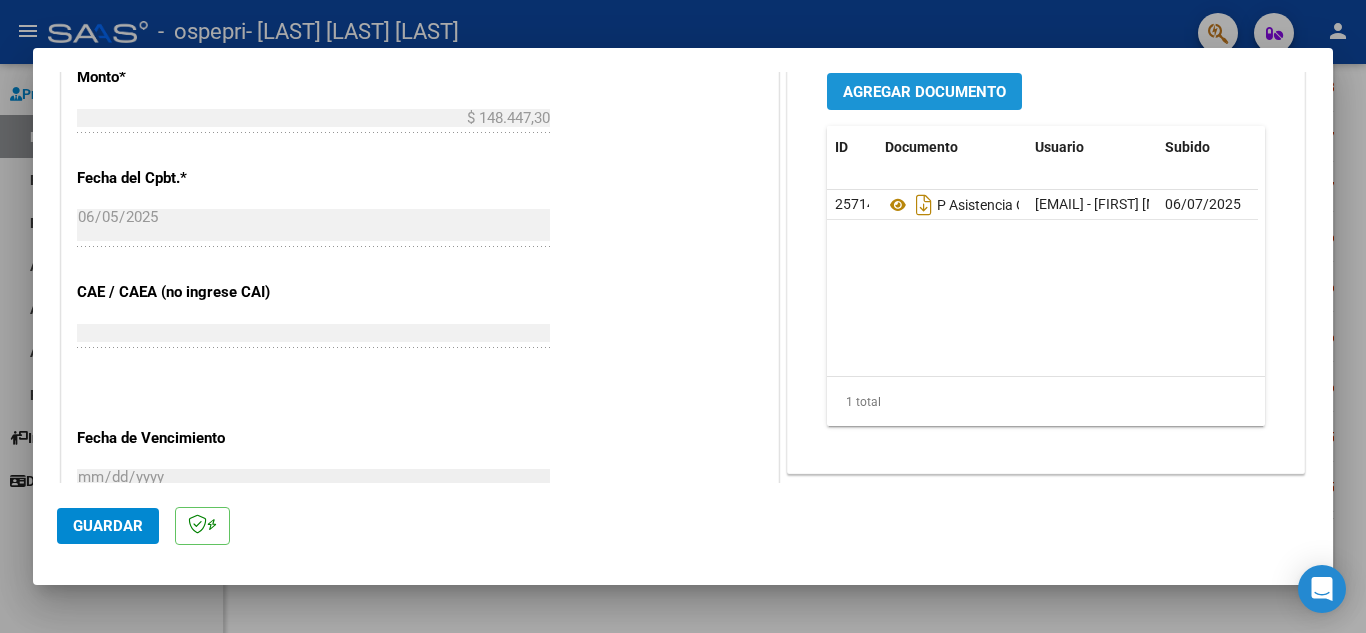 click on "Agregar Documento" at bounding box center (924, 92) 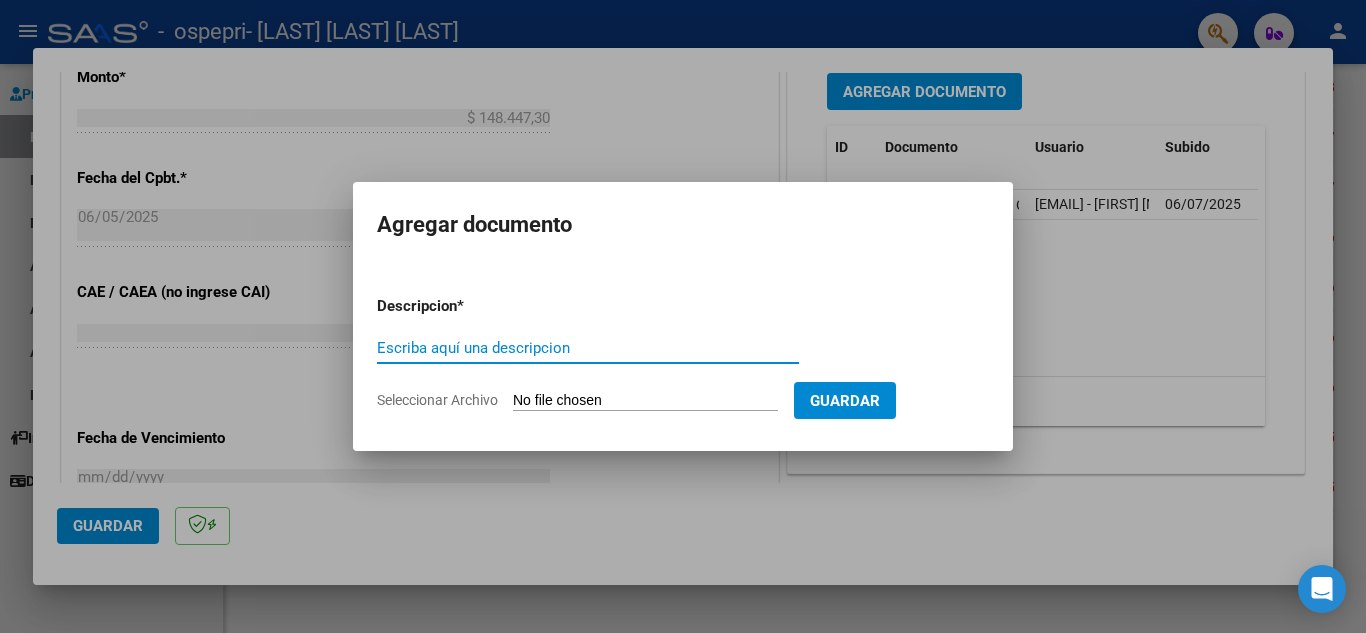 click on "Escriba aquí una descripcion" at bounding box center (588, 348) 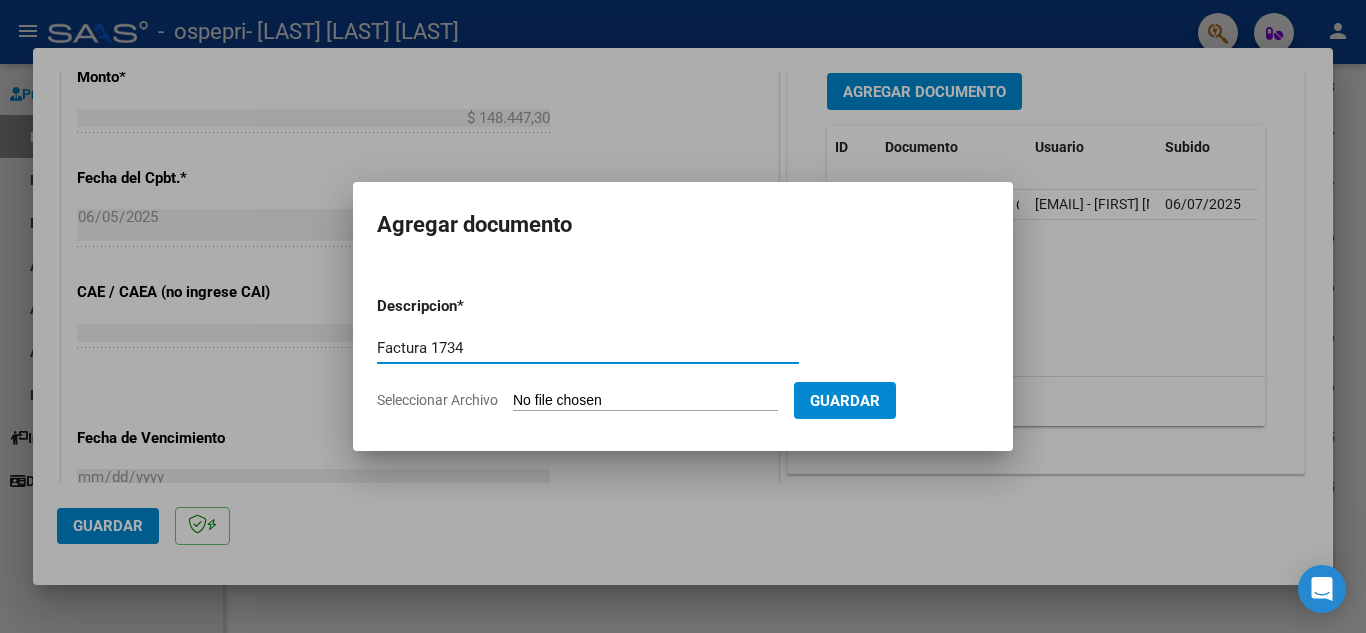 click on "Factura 1734" at bounding box center (588, 348) 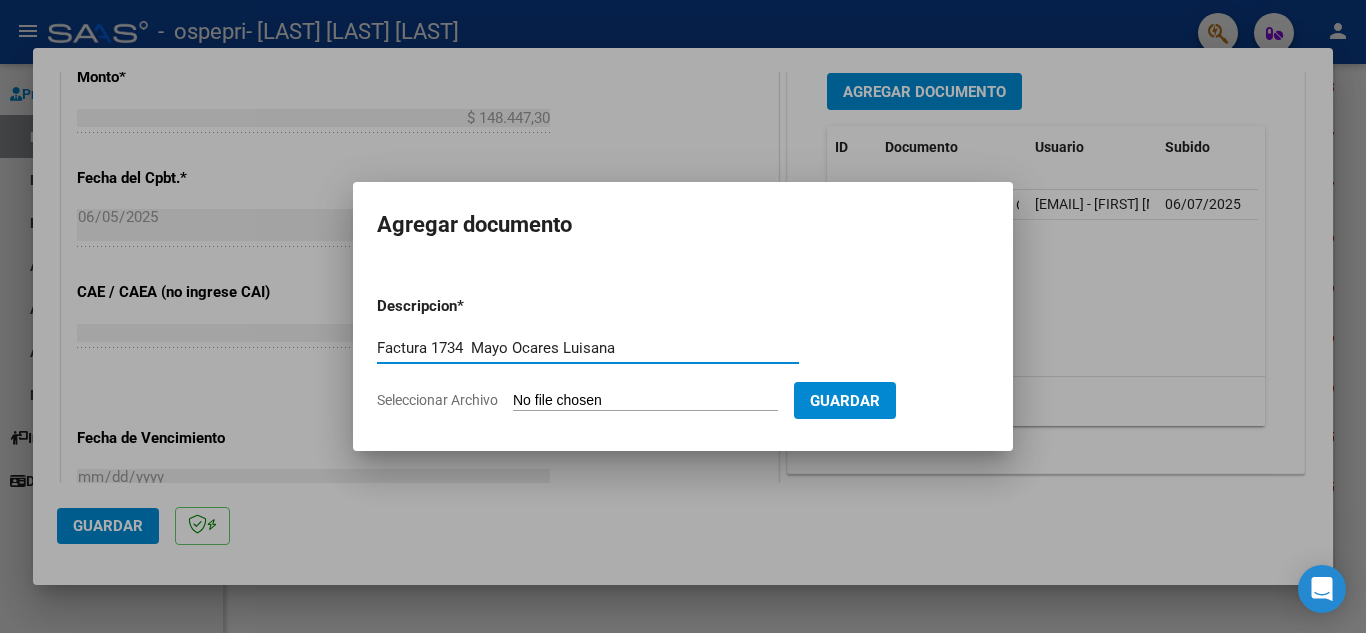 type on "Factura 1734  Mayo Ocares Luisana" 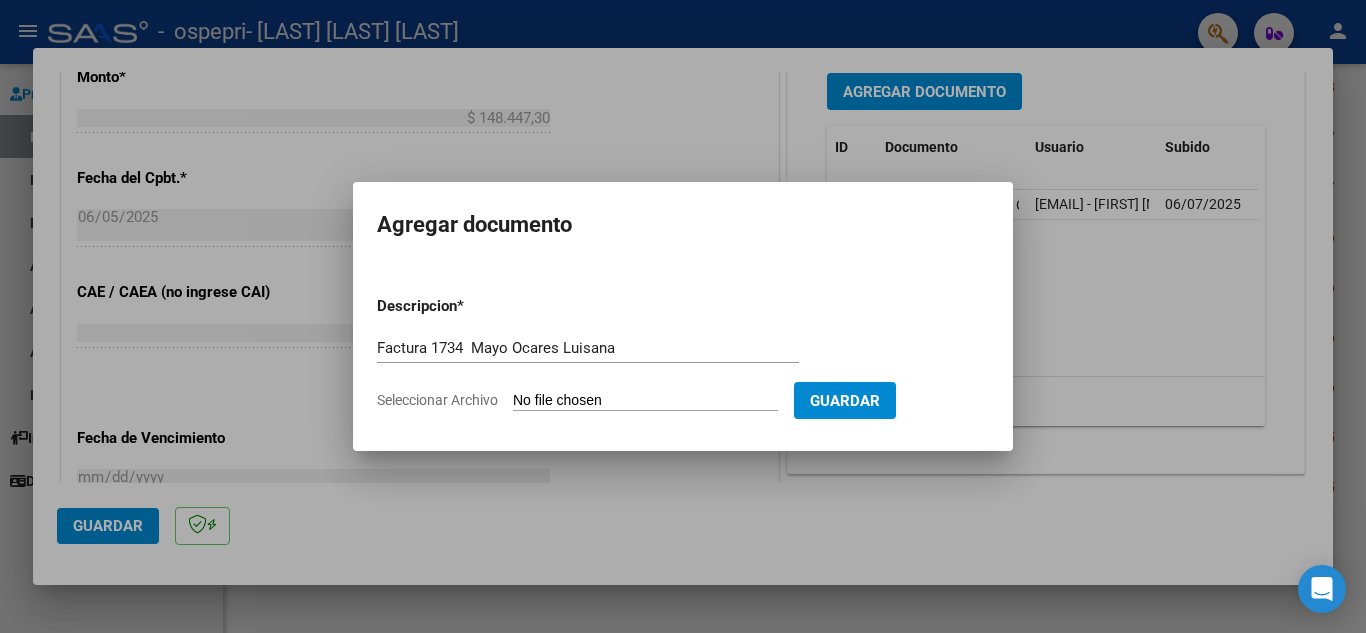 click on "Seleccionar Archivo" at bounding box center [645, 401] 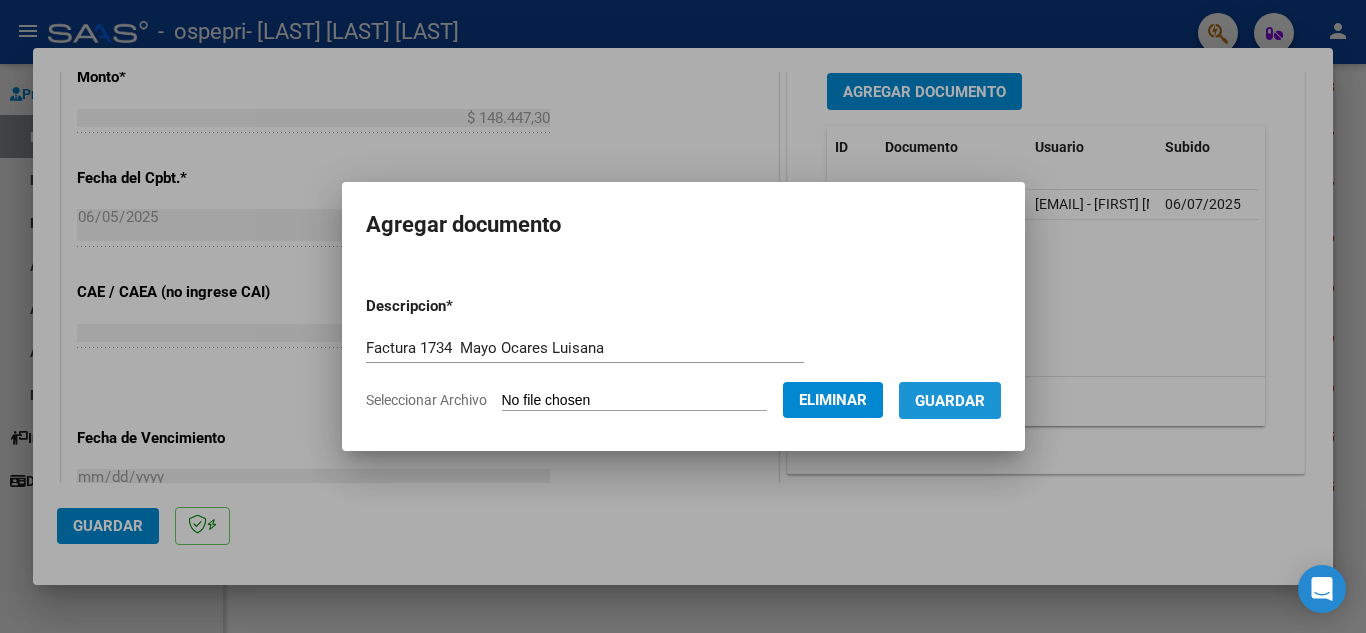 click on "Guardar" at bounding box center (950, 400) 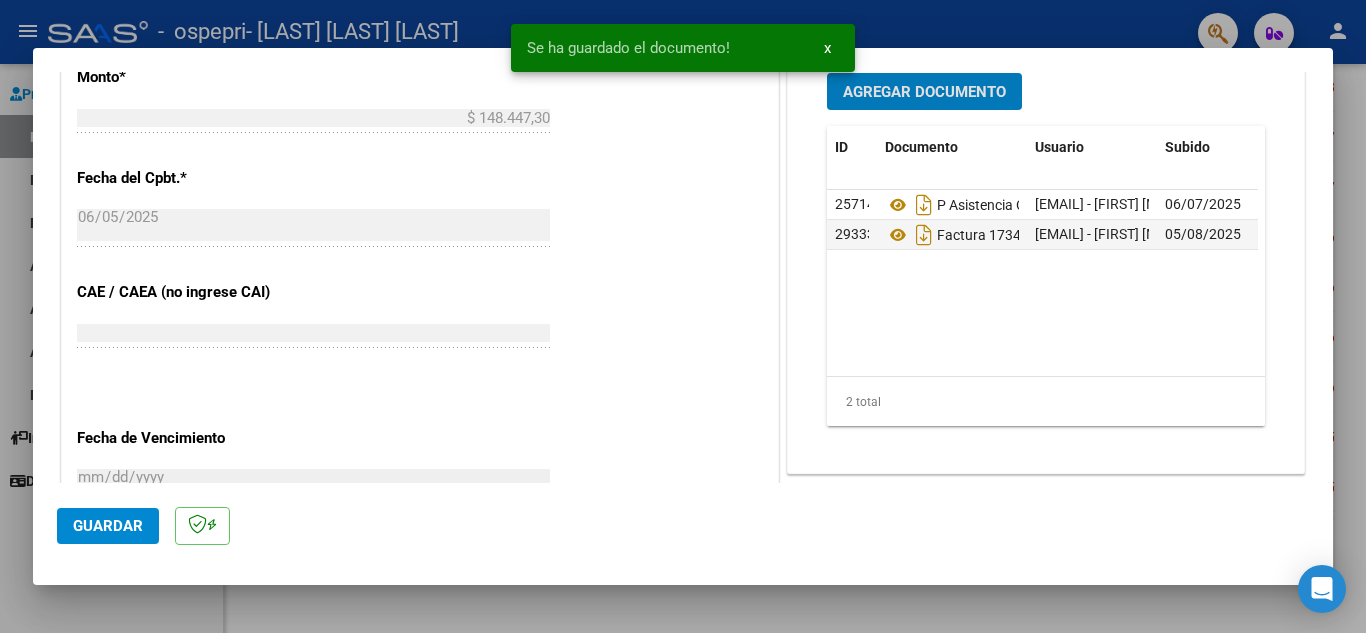 click on "Guardar" 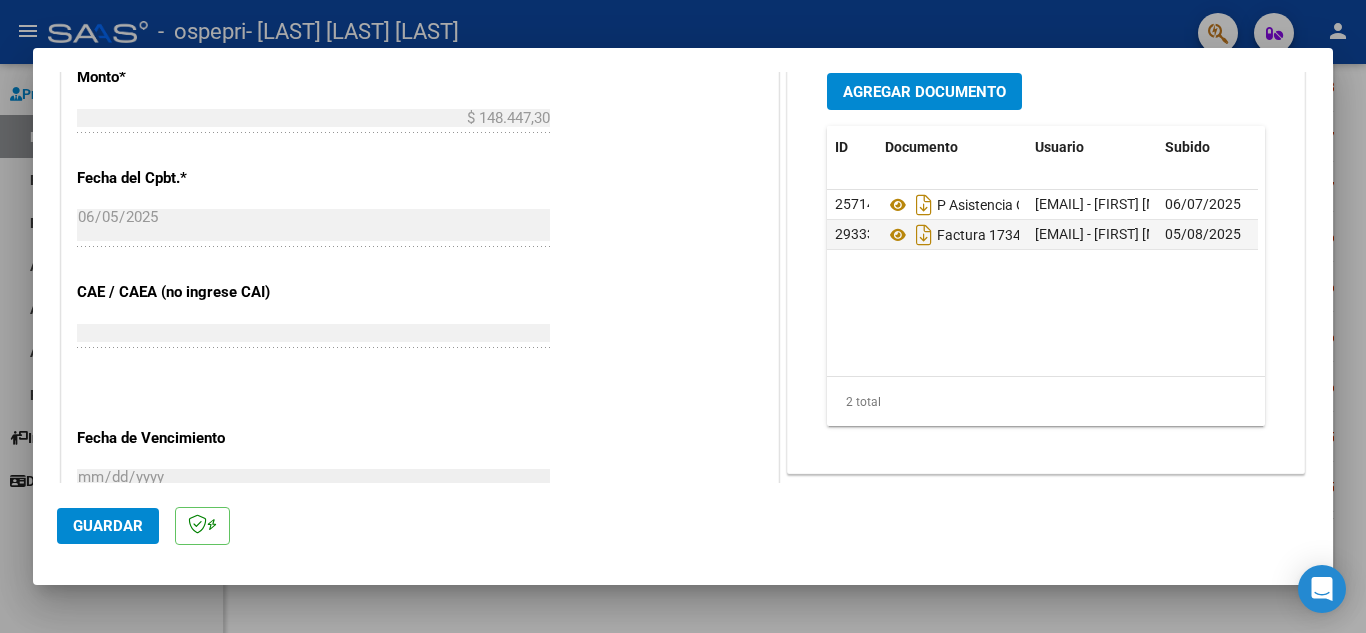 type 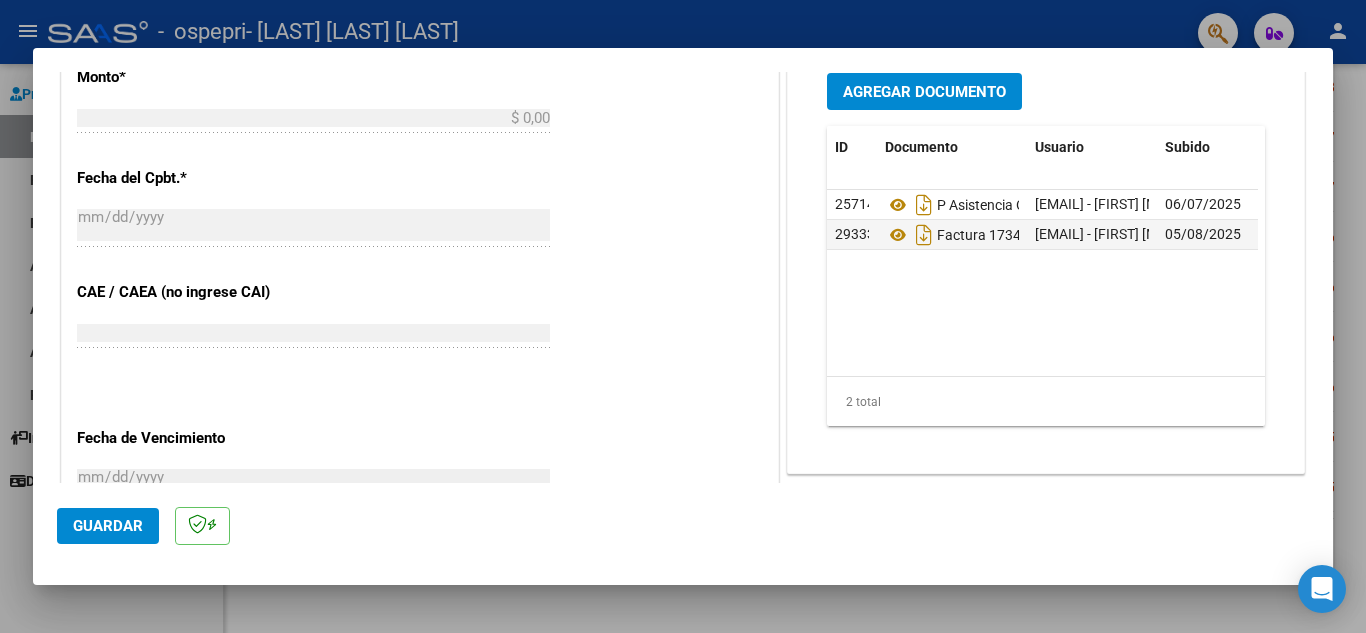 scroll, scrollTop: 704, scrollLeft: 0, axis: vertical 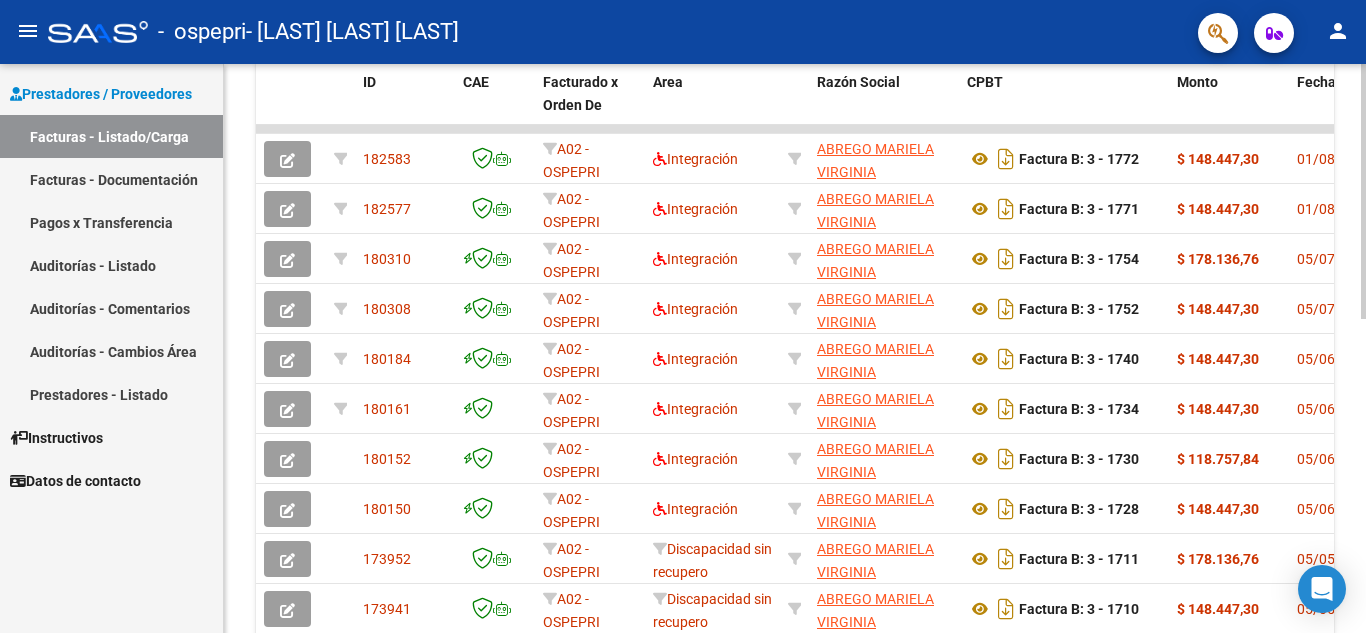 click on "Video tutorial   PRESTADORES -> Listado de CPBTs Emitidos por Prestadores / Proveedores (alt+q)   Cargar Comprobante
cloud_download  CSV  cloud_download  EXCEL  cloud_download  Estandar   Descarga Masiva
Filtros Id Area Area No Confirmado   Mostrar totalizadores   FILTROS DEL COMPROBANTE  Comprobante Tipo Comprobante Tipo Start date – End date Fec. Comprobante Desde / Hasta Días Emisión Desde(cant. días) Días Emisión Hasta(cant. días) CUIT / Razón Social Pto. Venta Nro. Comprobante Código SSS CAE Válido CAE Válido Todos Cargado Módulo Hosp. Todos Tiene facturacion Apócrifa Hospital Refes  FILTROS DE INTEGRACION  Período De Prestación Campos del Archivo de Rendición Devuelto x SSS (dr_envio) Todos Rendido x SSS (dr_envio) Tipo de Registro Tipo de Registro Período Presentación Período Presentación Campos del Legajo Asociado (preaprobación) Afiliado Legajo (cuil/nombre) Todos Solo facturas preaprobadas  MAS FILTROS  Todos Con Doc. Respaldatoria Todos Con Trazabilidad Todos Auditoría 4" 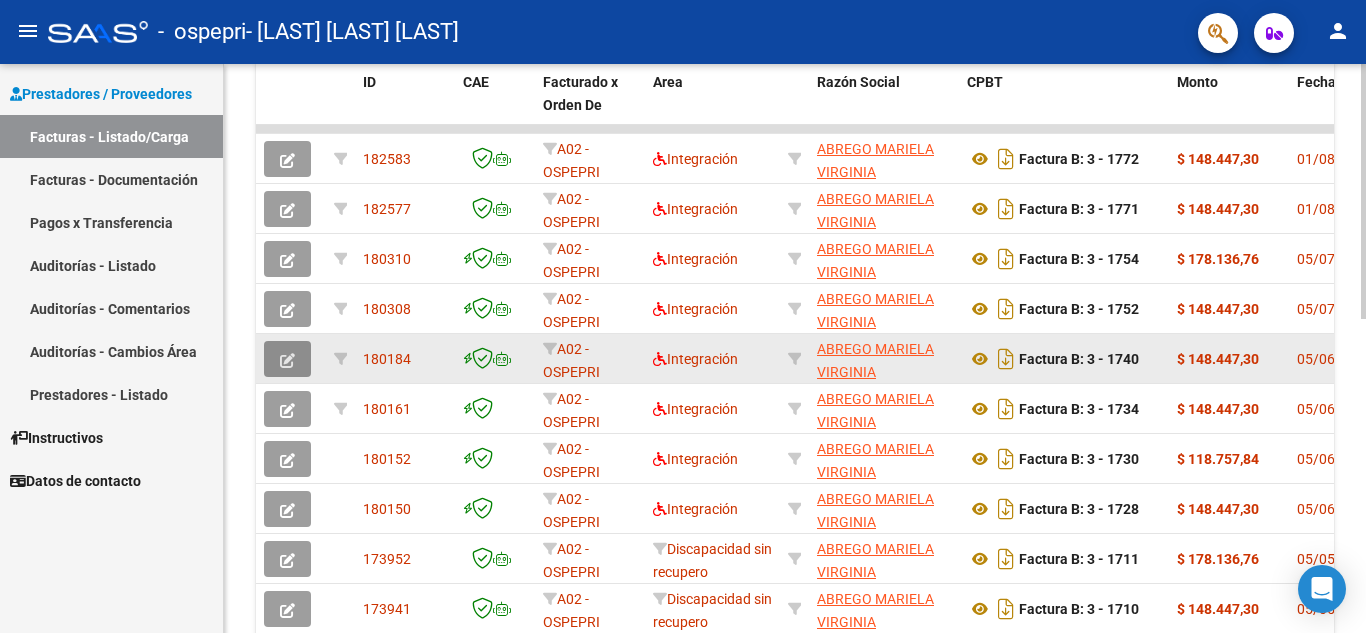 click 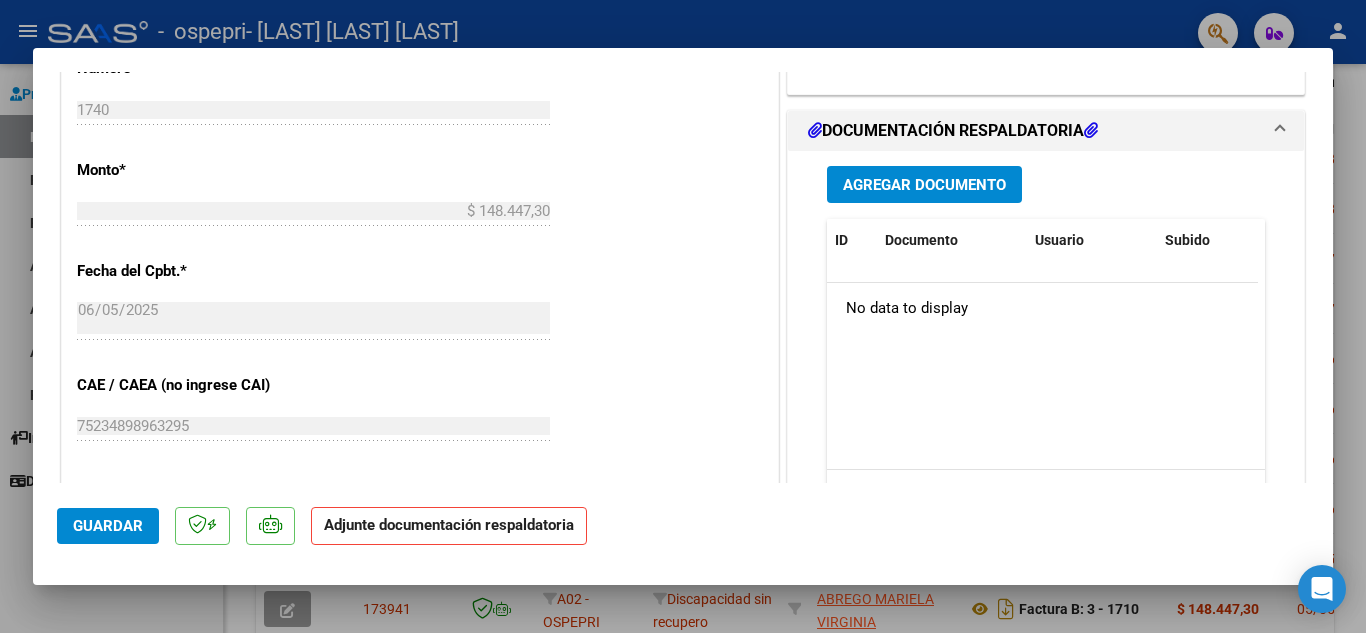 scroll, scrollTop: 973, scrollLeft: 0, axis: vertical 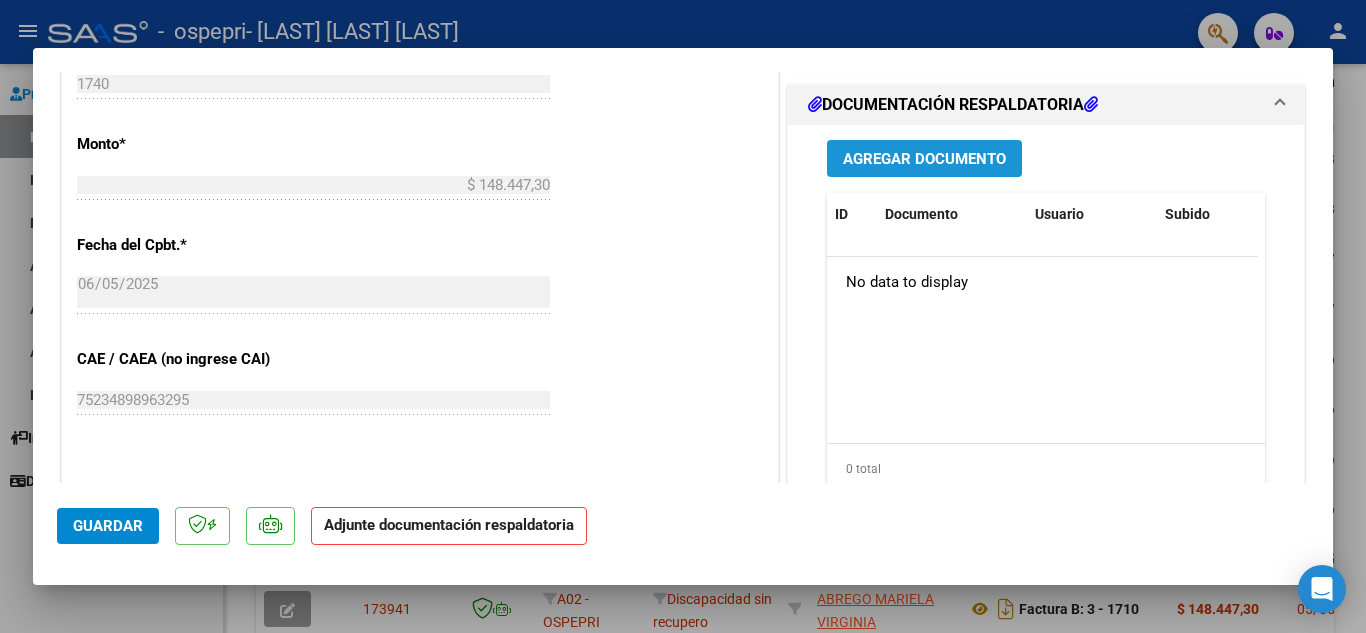 click on "Agregar Documento" at bounding box center (924, 159) 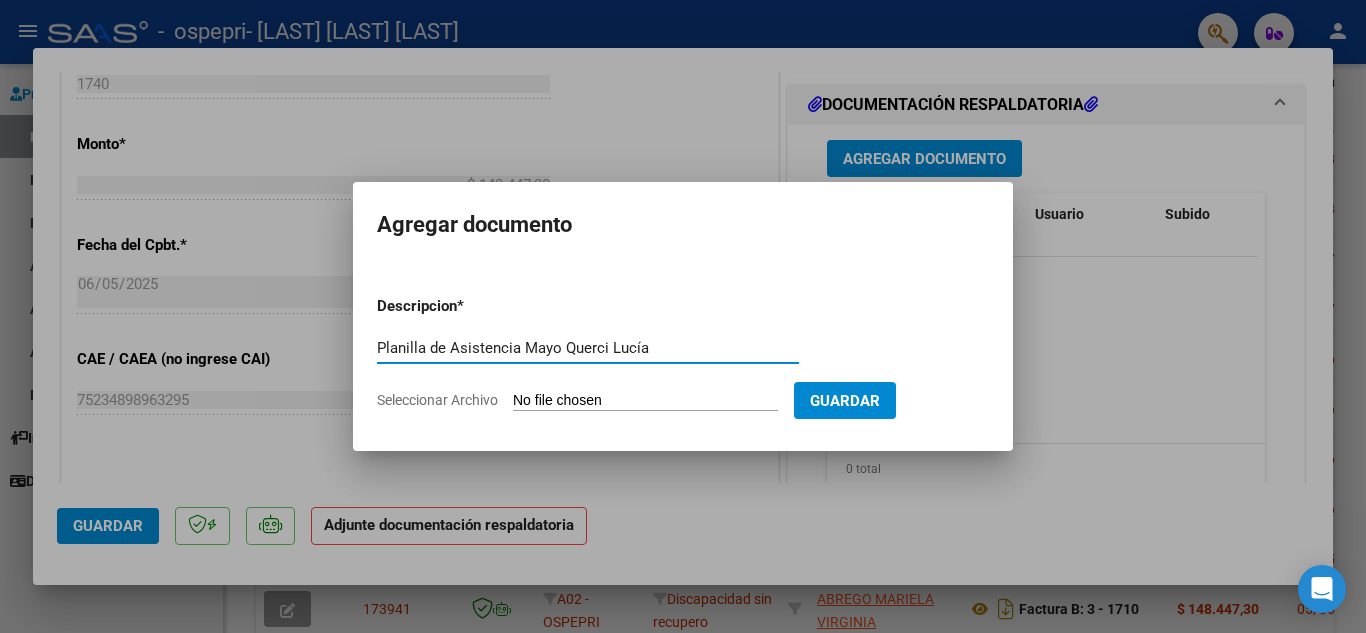 type on "Planilla de Asistencia Mayo Querci Lucía" 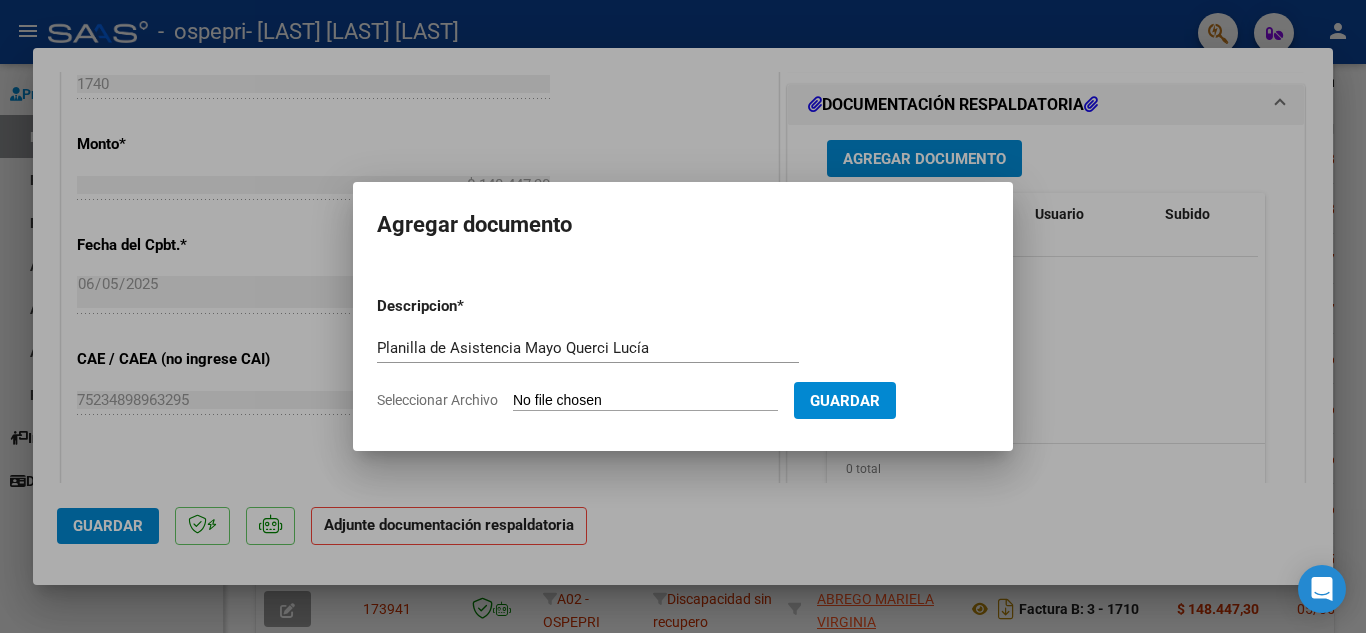 click on "Seleccionar Archivo" at bounding box center (645, 401) 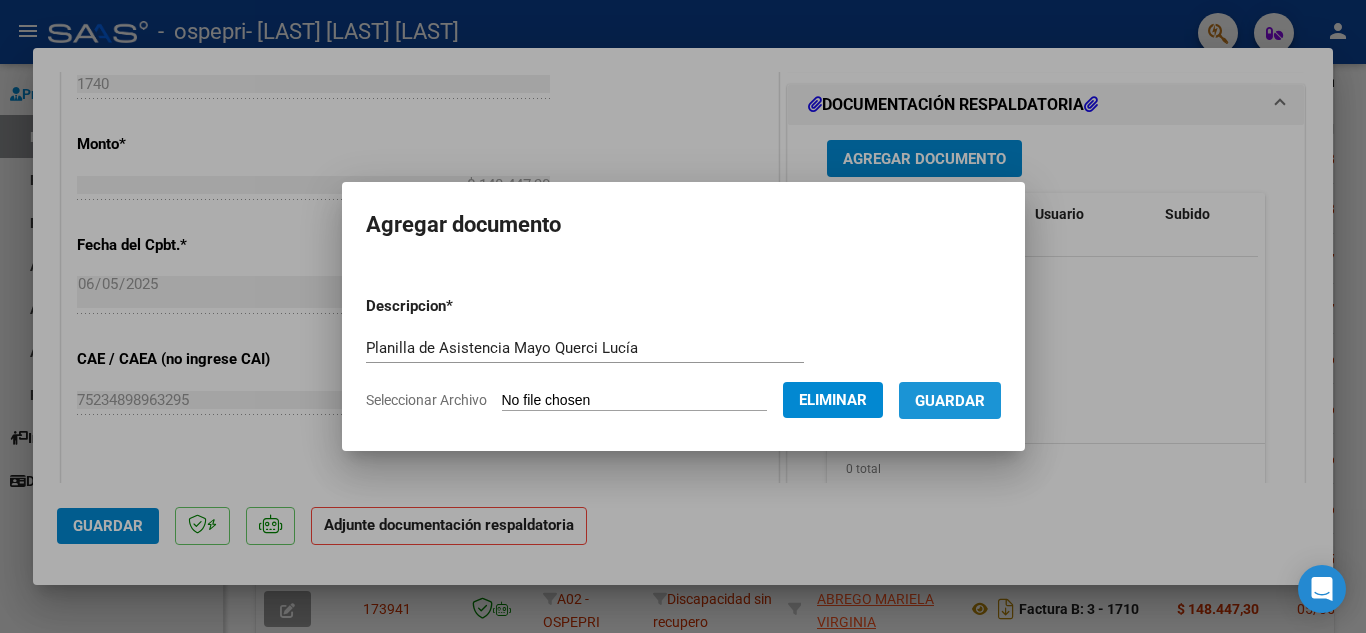 click on "Guardar" at bounding box center (950, 401) 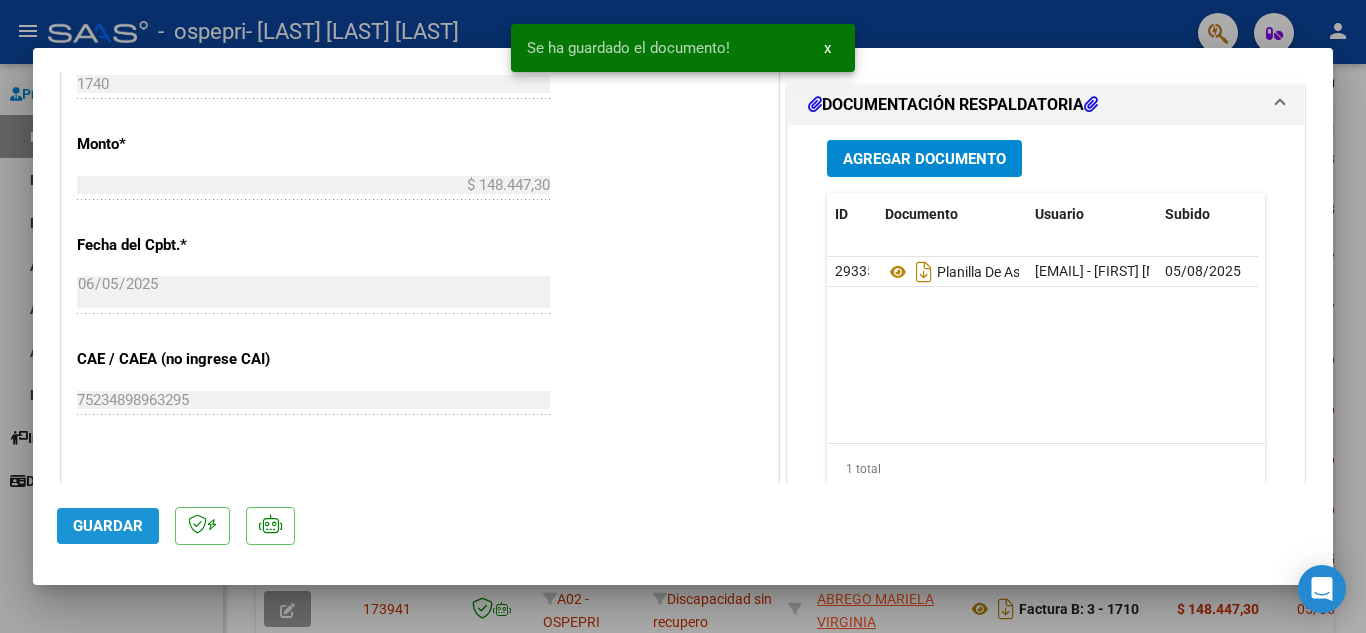 click on "Guardar" 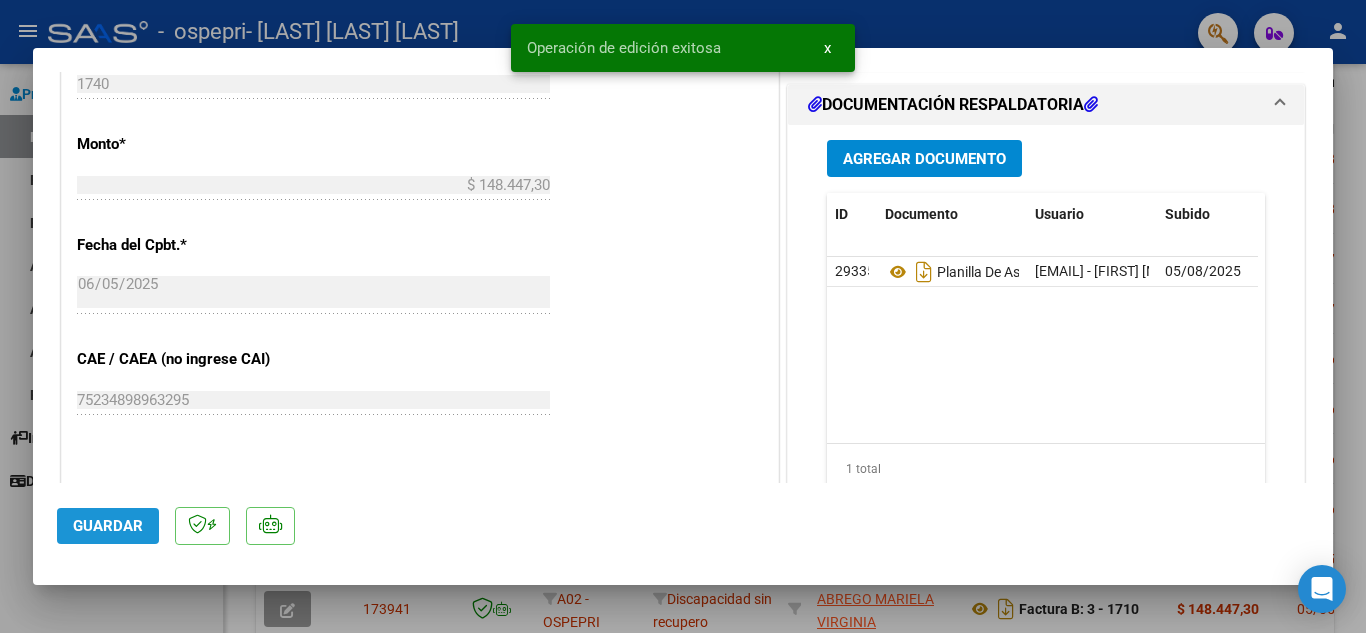 click on "Guardar" 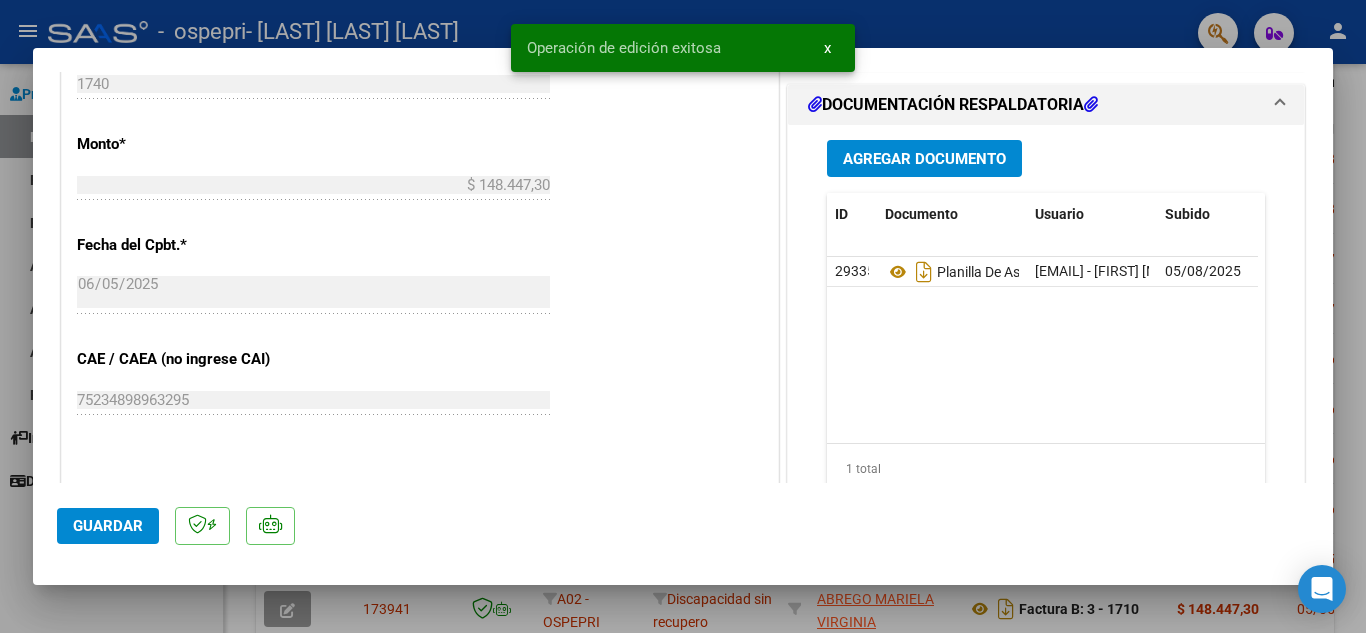 type 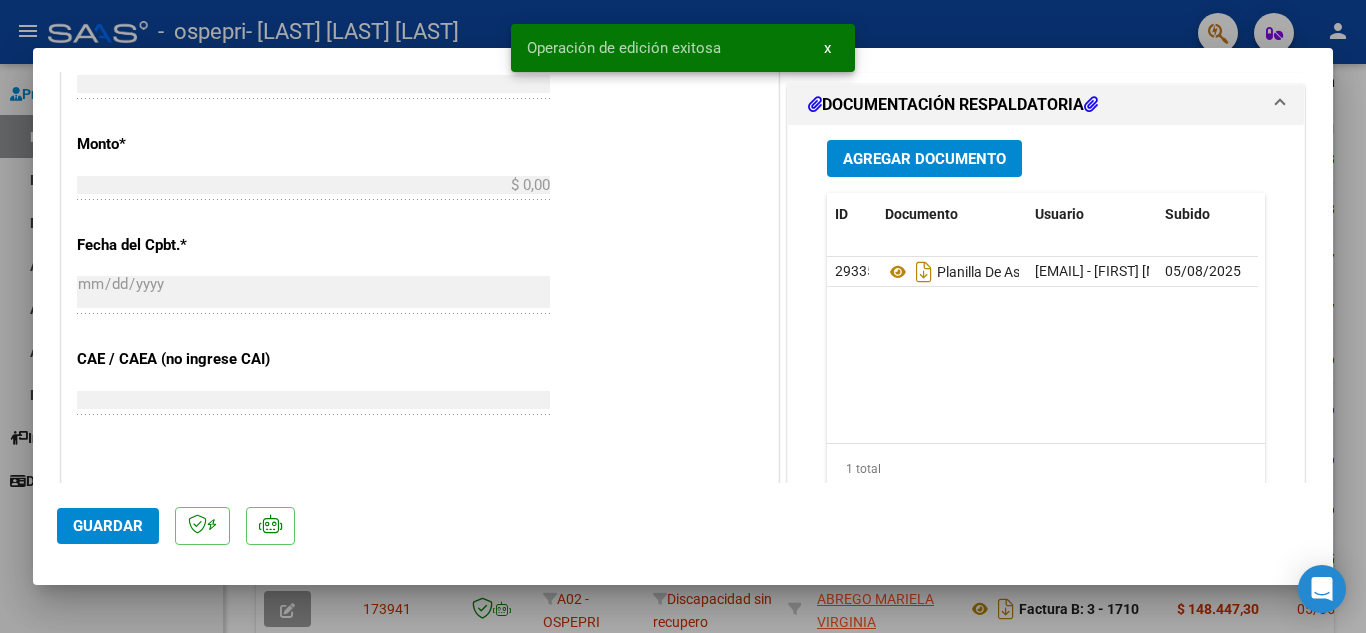 scroll, scrollTop: 0, scrollLeft: 0, axis: both 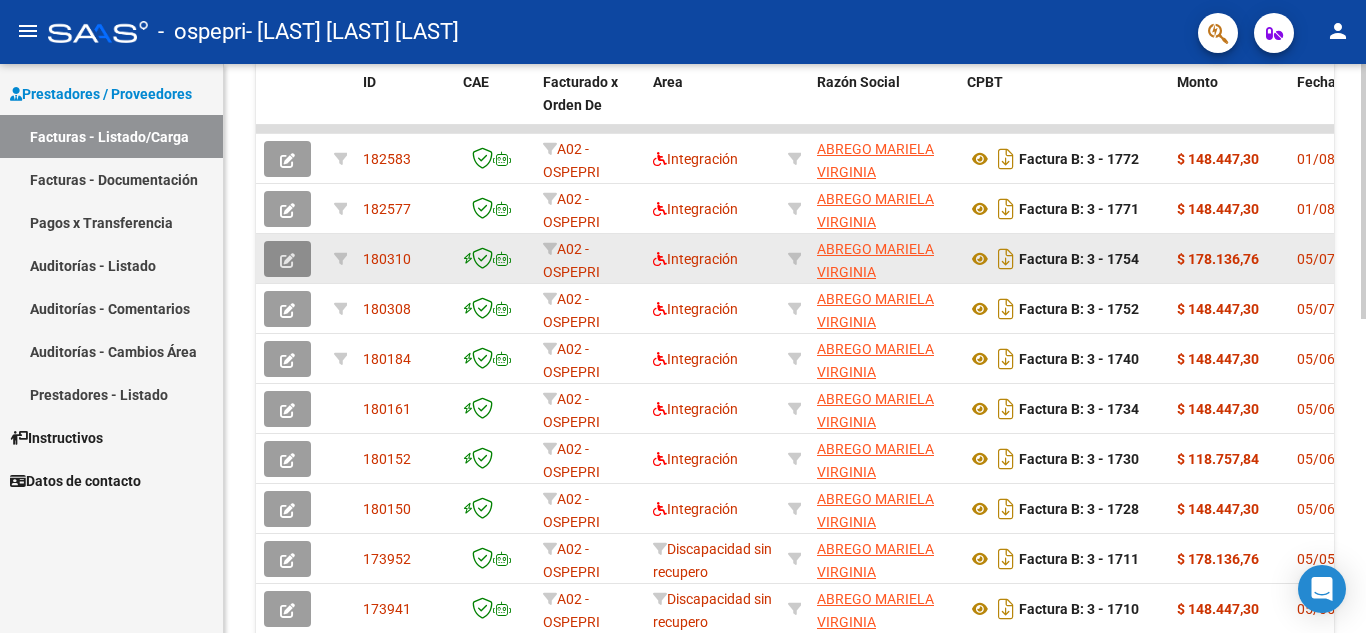 click 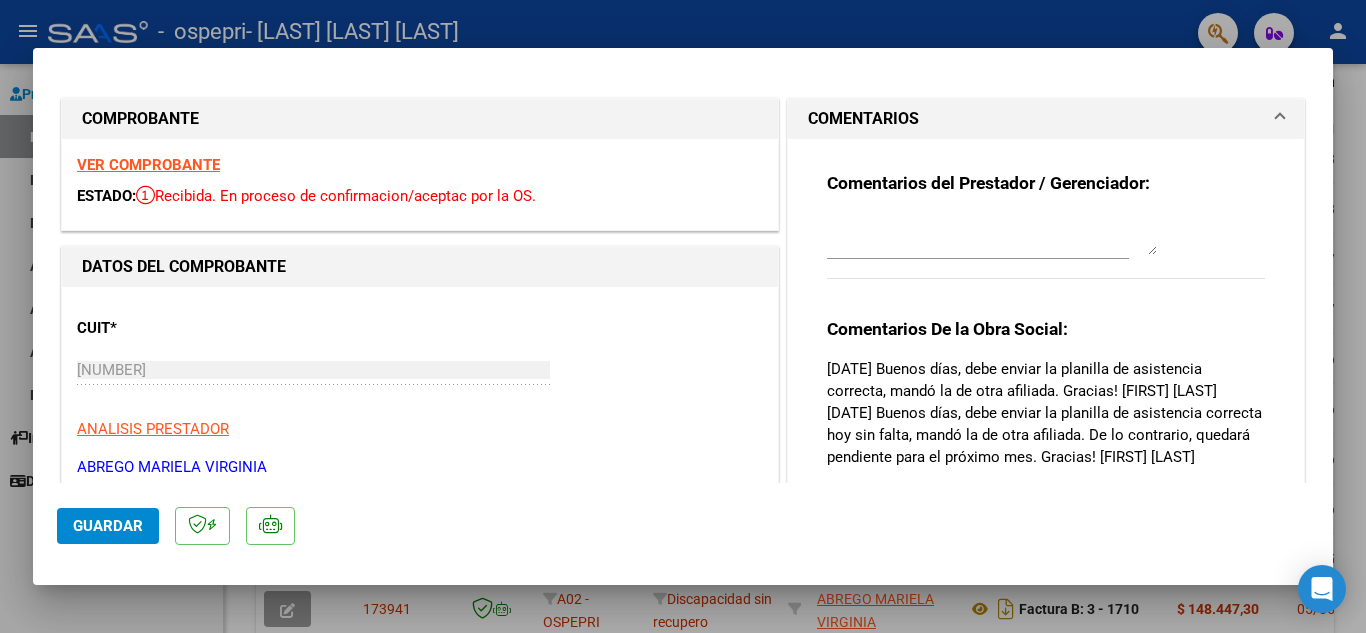 type 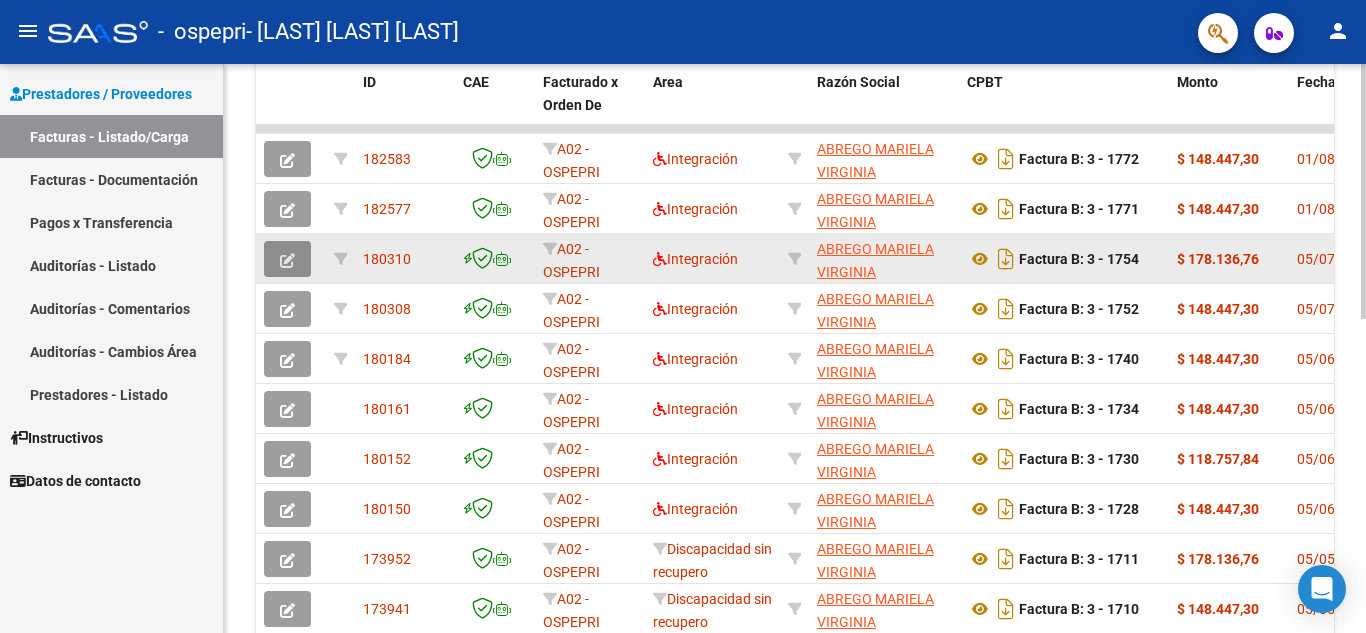 click 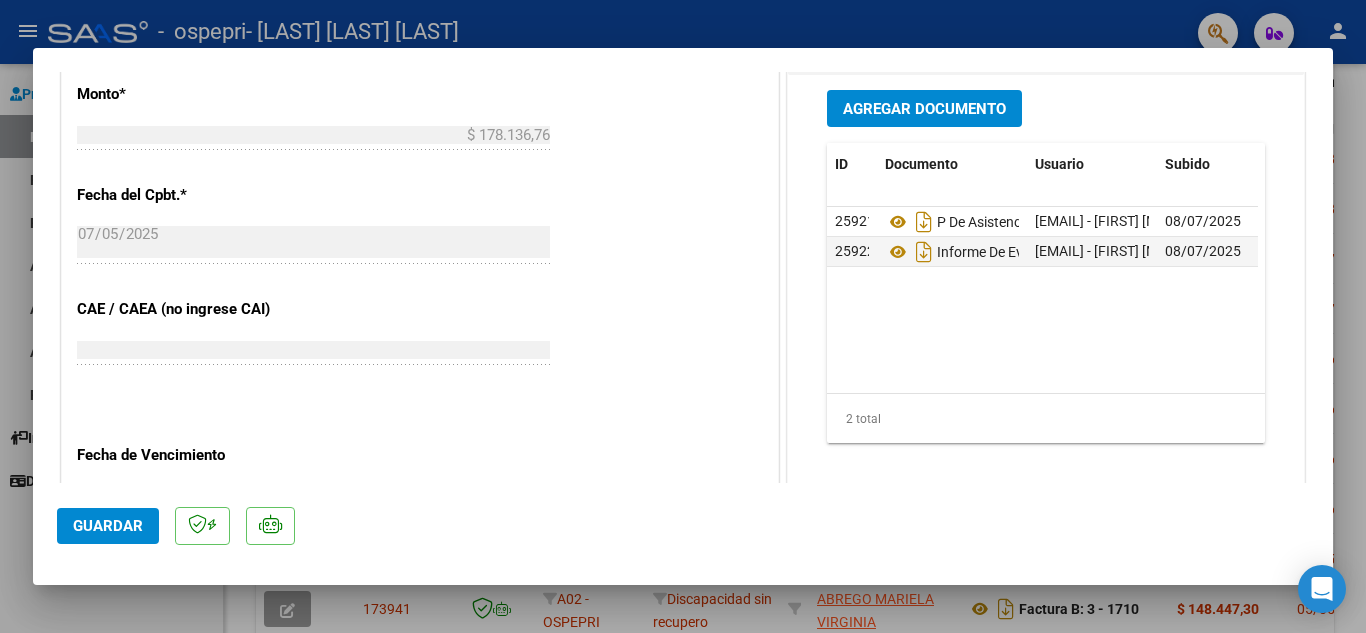 scroll, scrollTop: 1040, scrollLeft: 0, axis: vertical 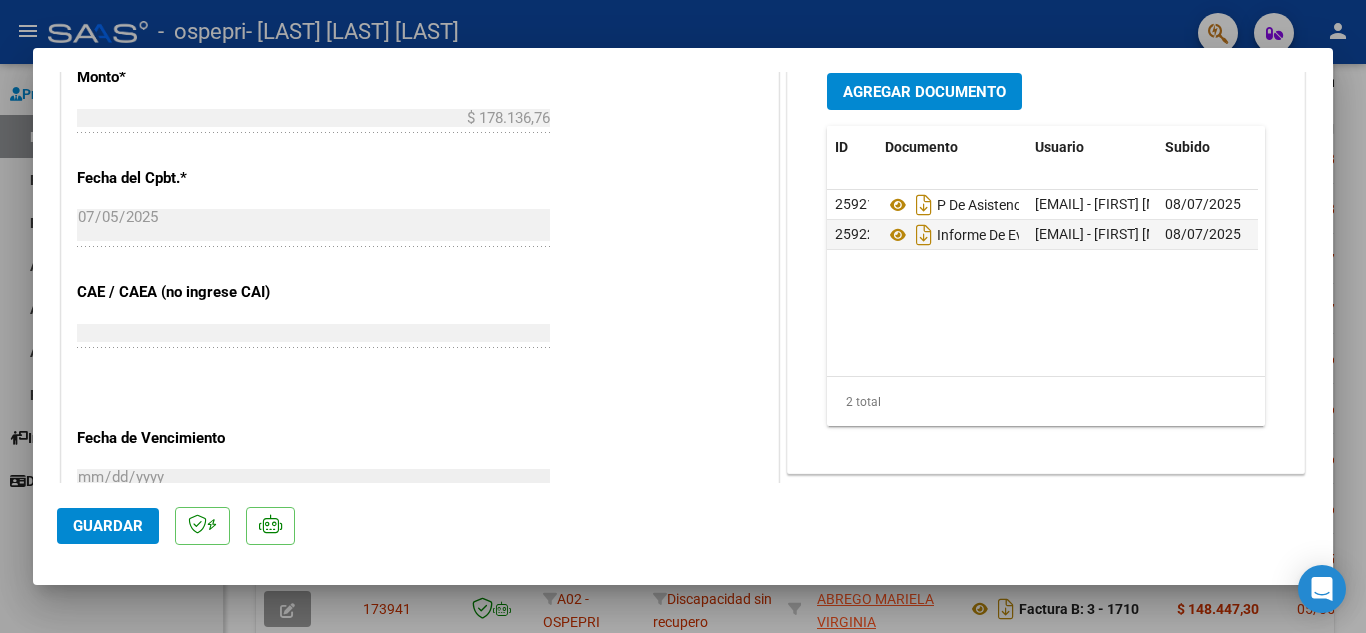 click on "Agregar Documento" at bounding box center [924, 92] 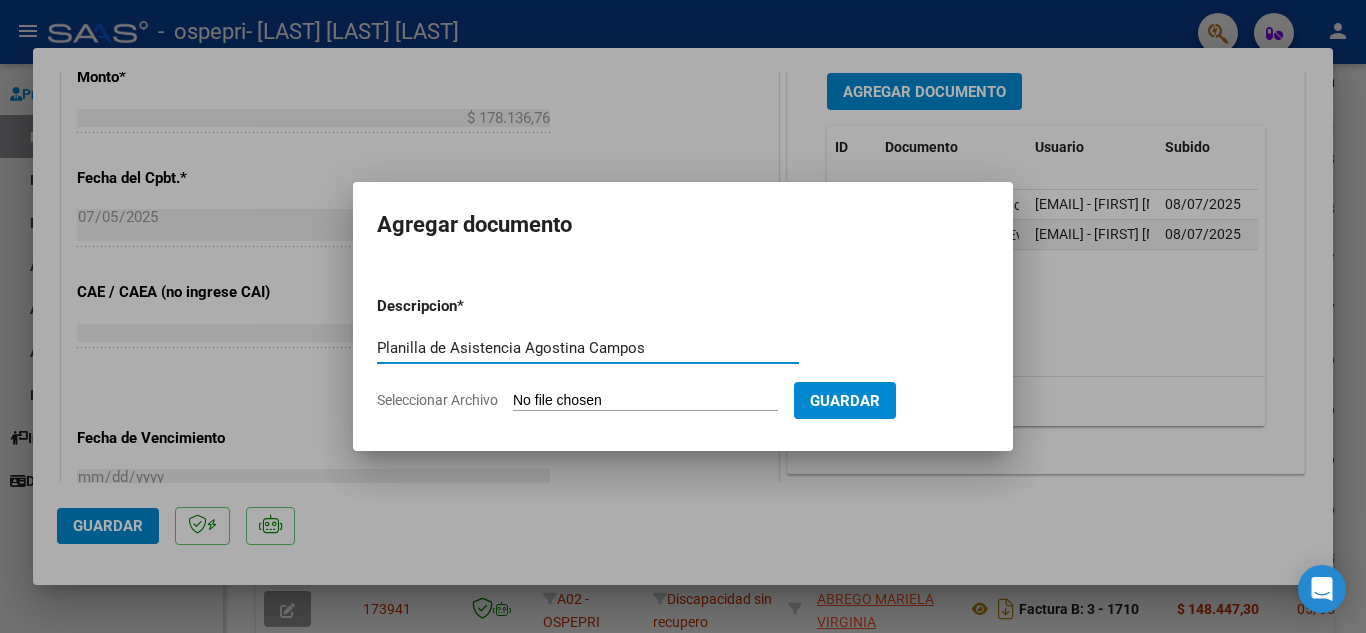 click on "Planilla de Asistencia Agostina Campos" at bounding box center [588, 348] 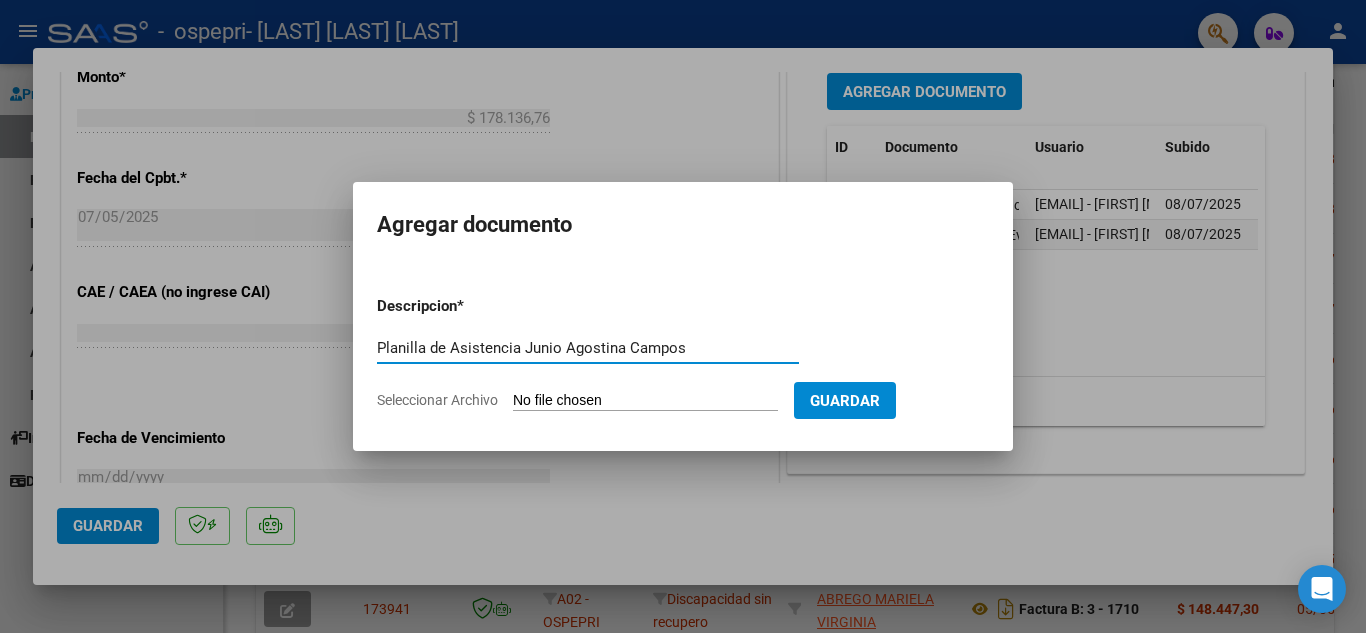 type on "Planilla de Asistencia Junio Agostina Campos" 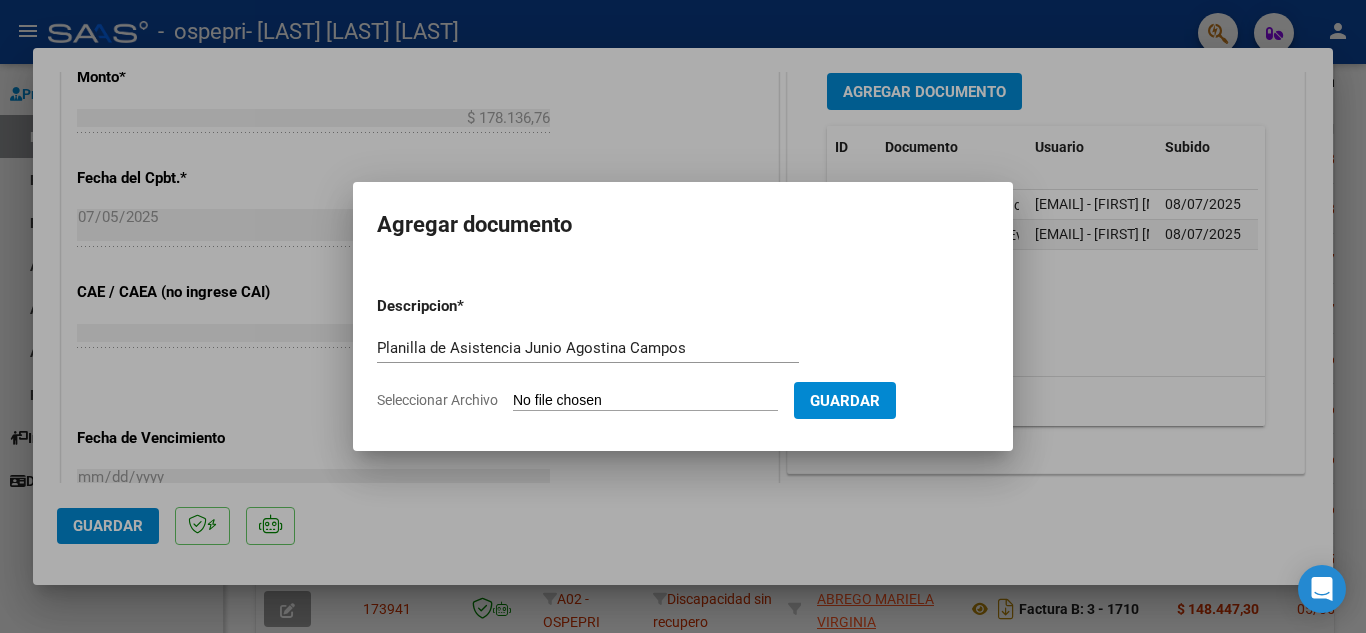 click on "Seleccionar Archivo" at bounding box center (645, 401) 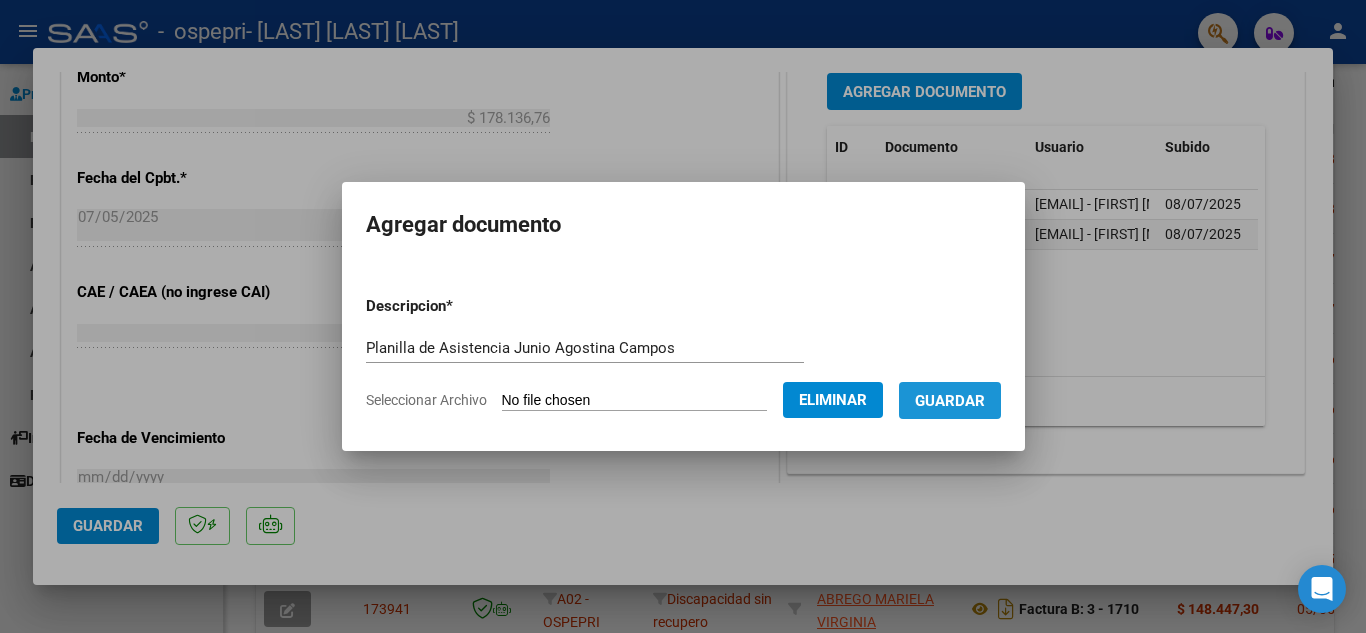 click on "Guardar" at bounding box center [950, 401] 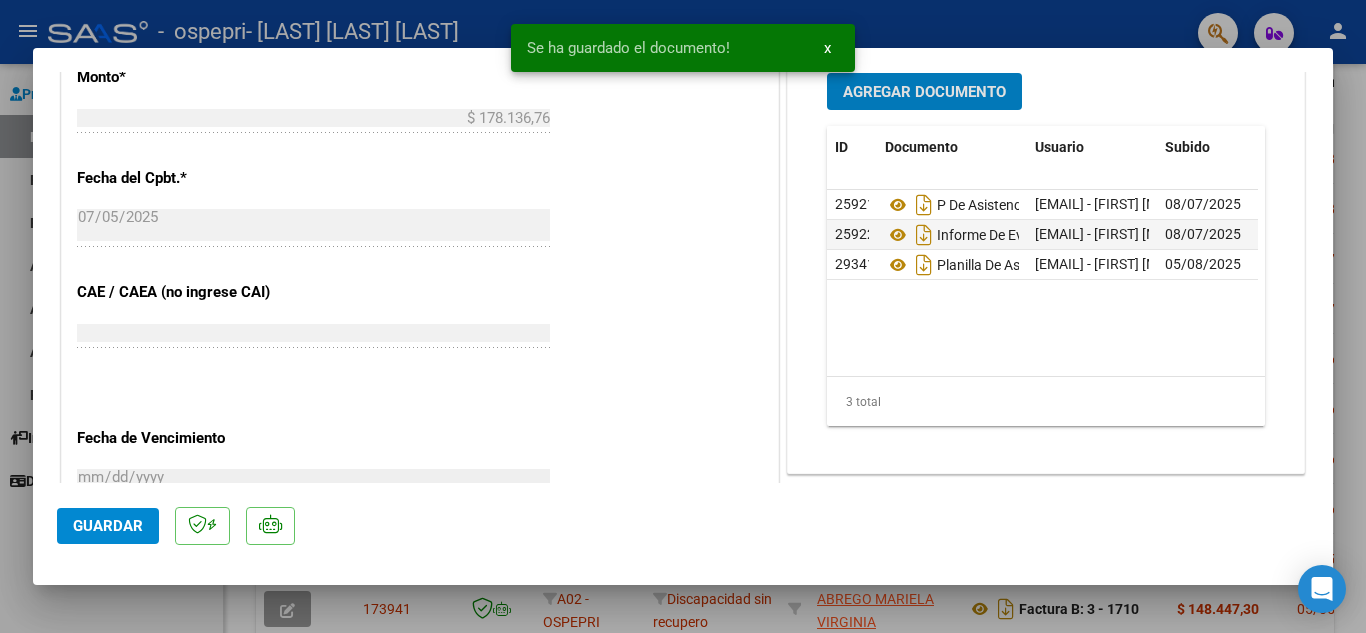 click on "Guardar" 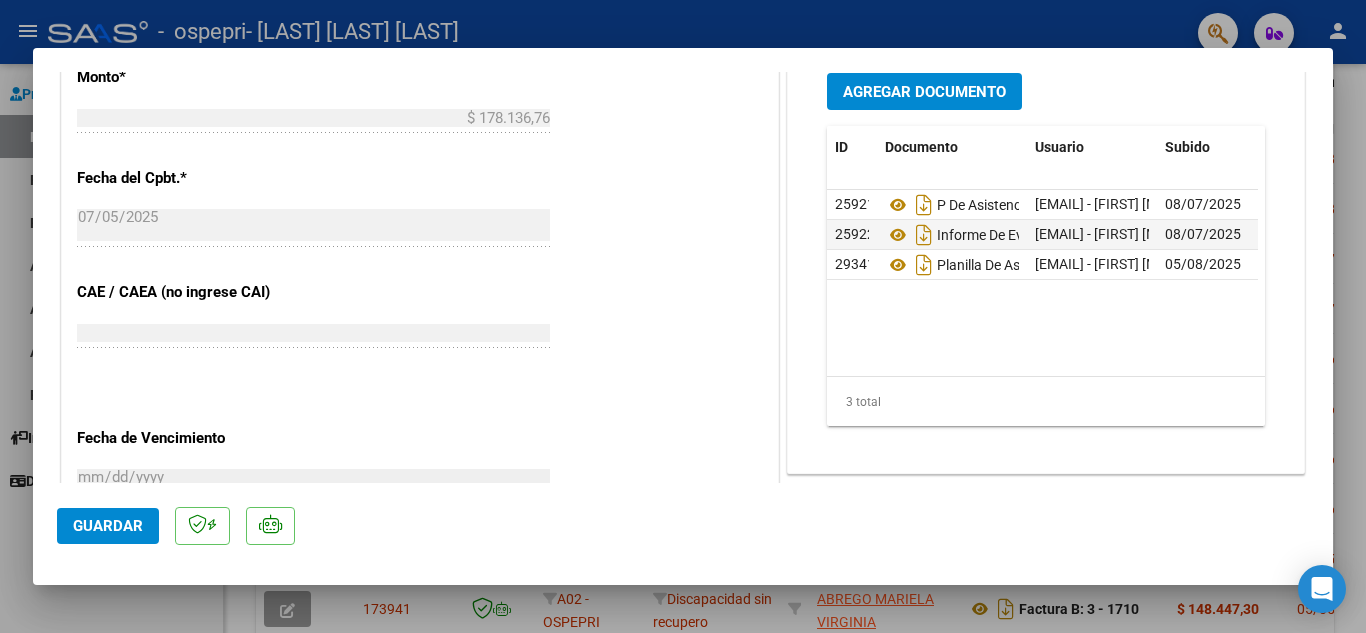 type 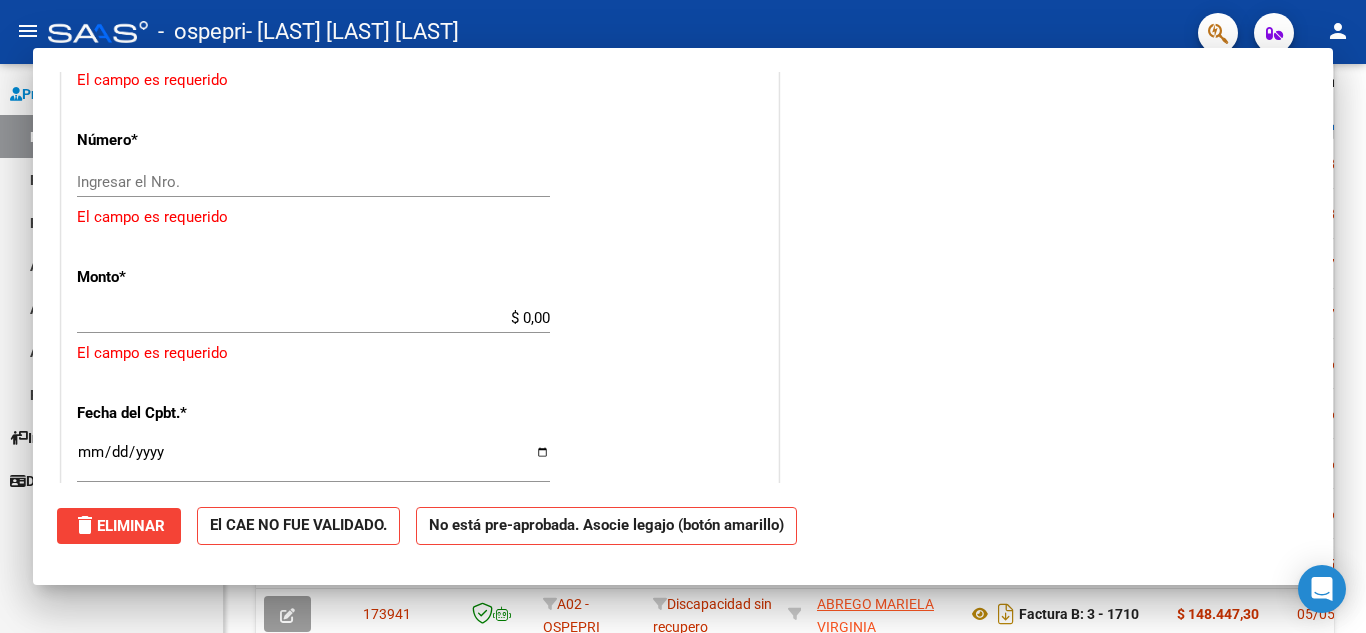 scroll, scrollTop: 1240, scrollLeft: 0, axis: vertical 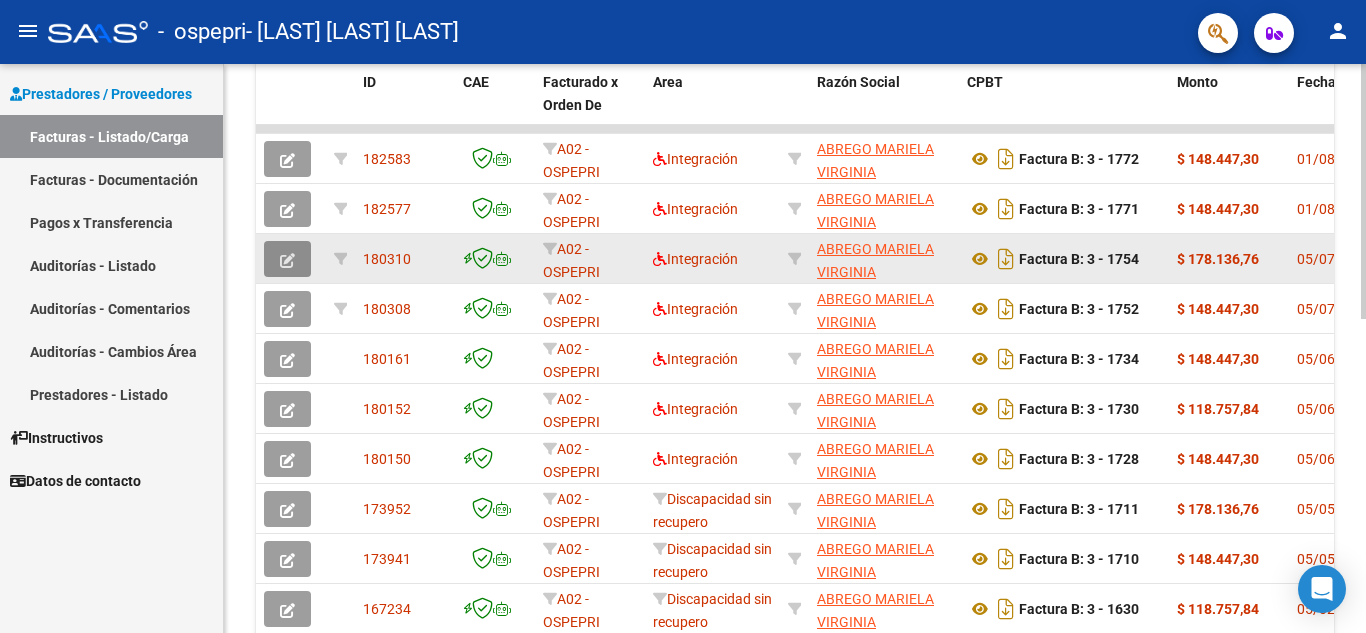 click 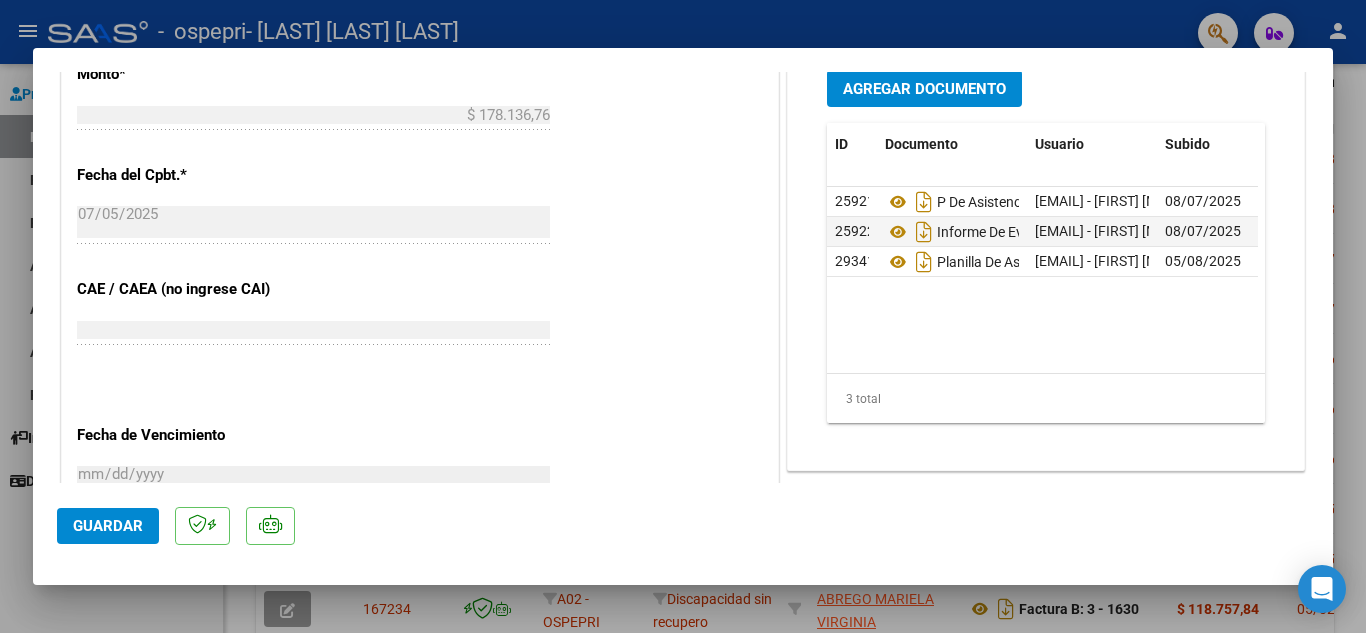 scroll, scrollTop: 1080, scrollLeft: 0, axis: vertical 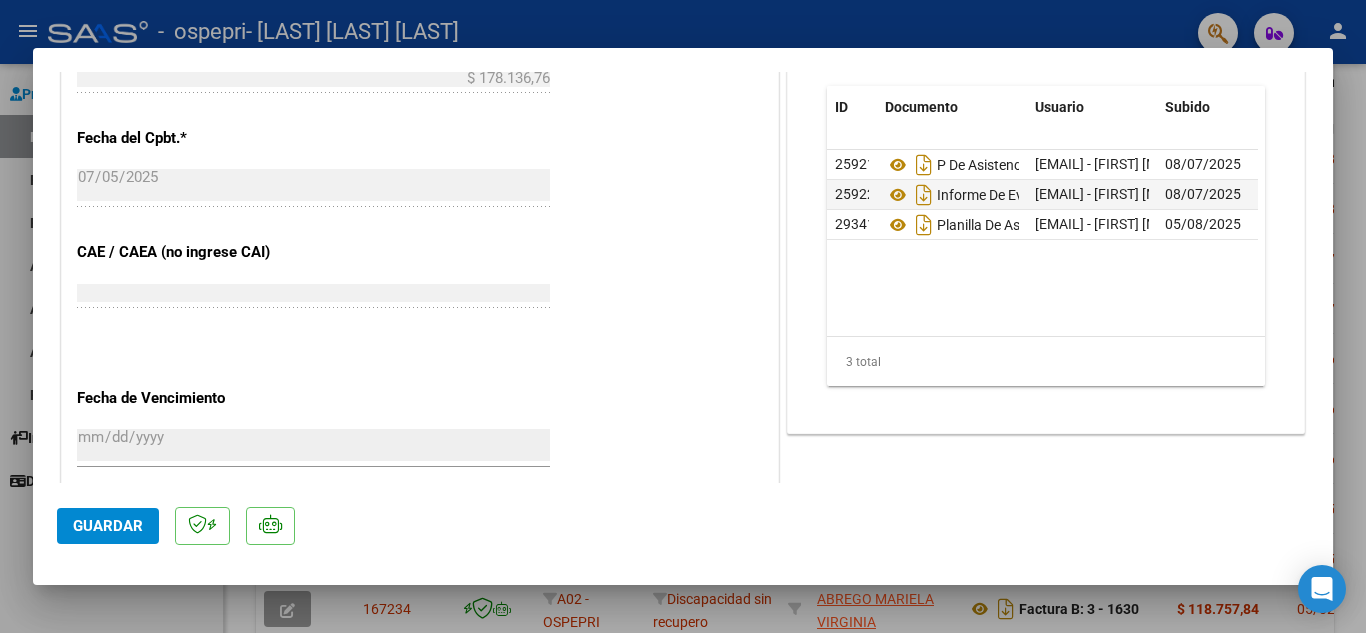 type 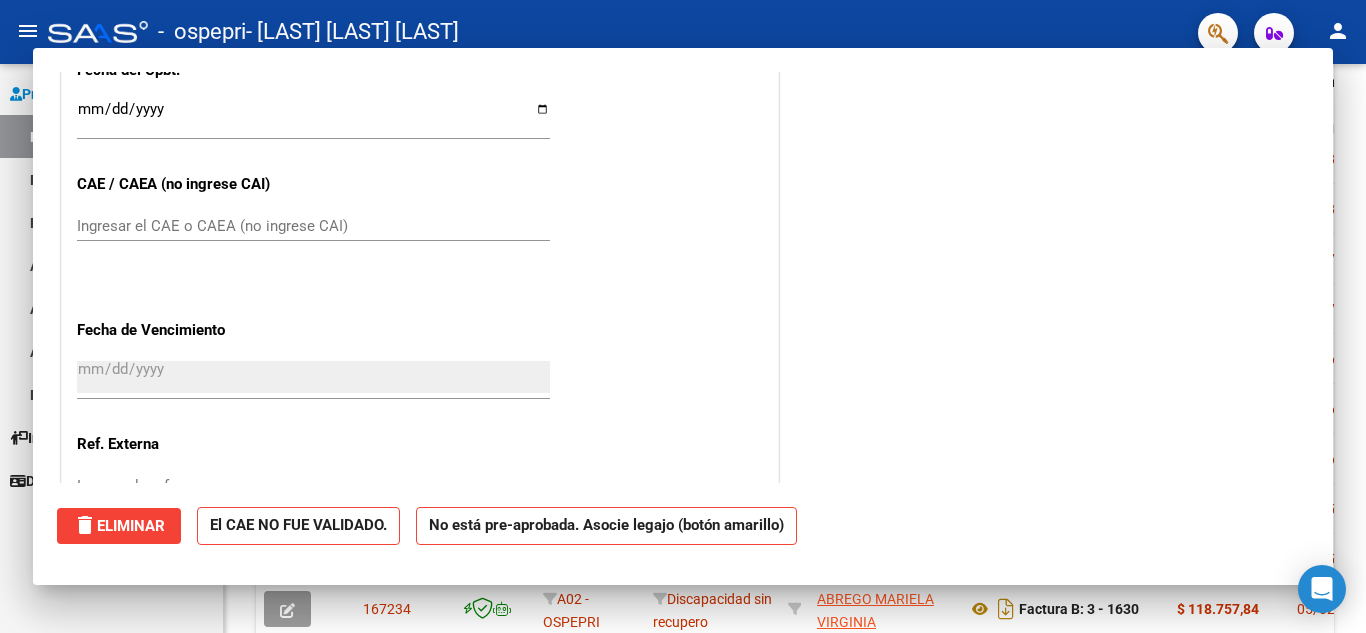scroll, scrollTop: 0, scrollLeft: 0, axis: both 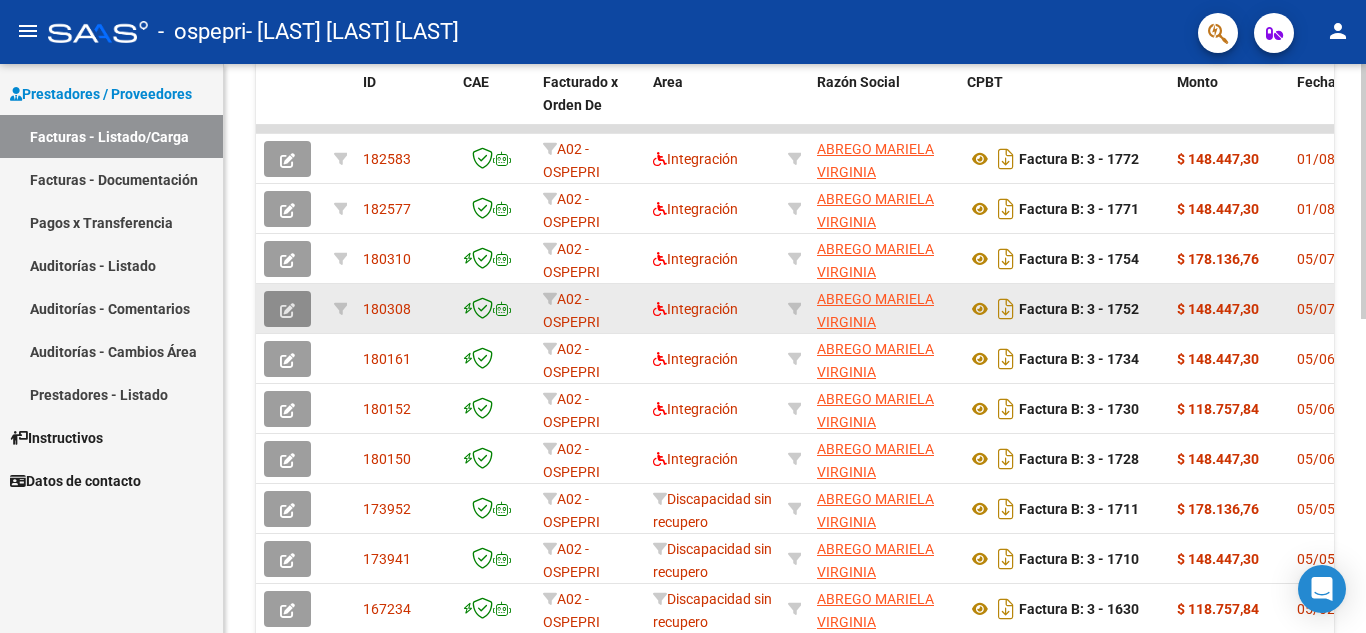 click 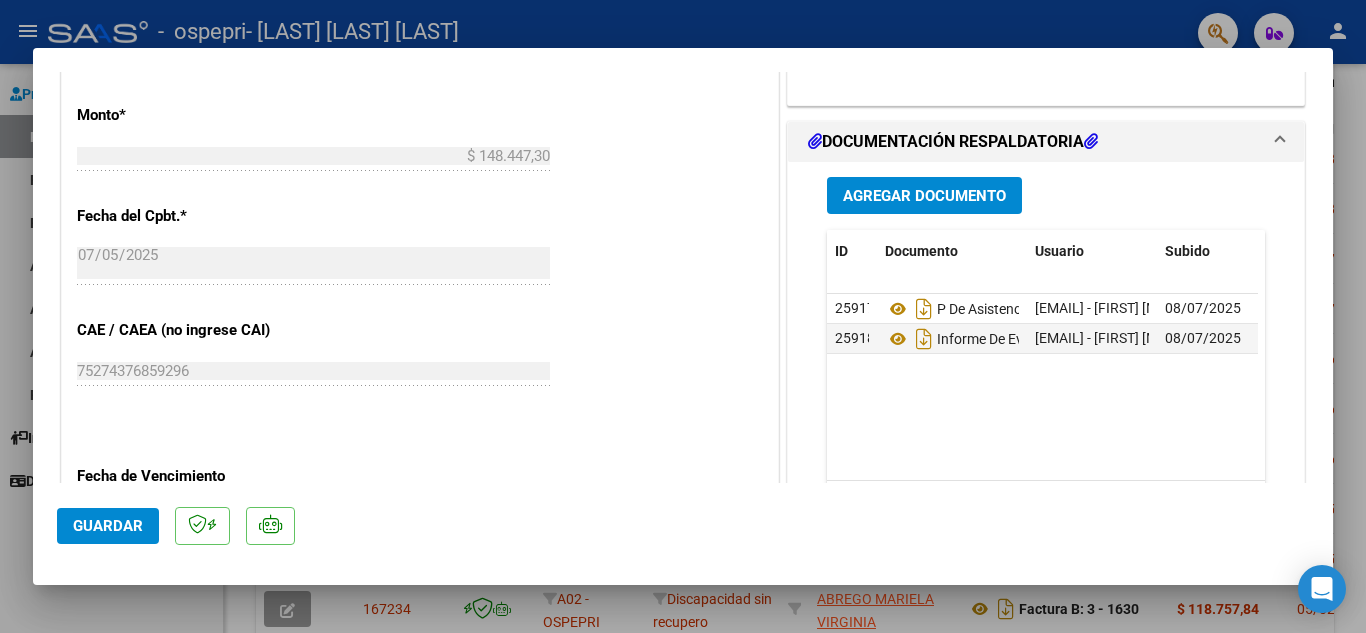 scroll, scrollTop: 1000, scrollLeft: 0, axis: vertical 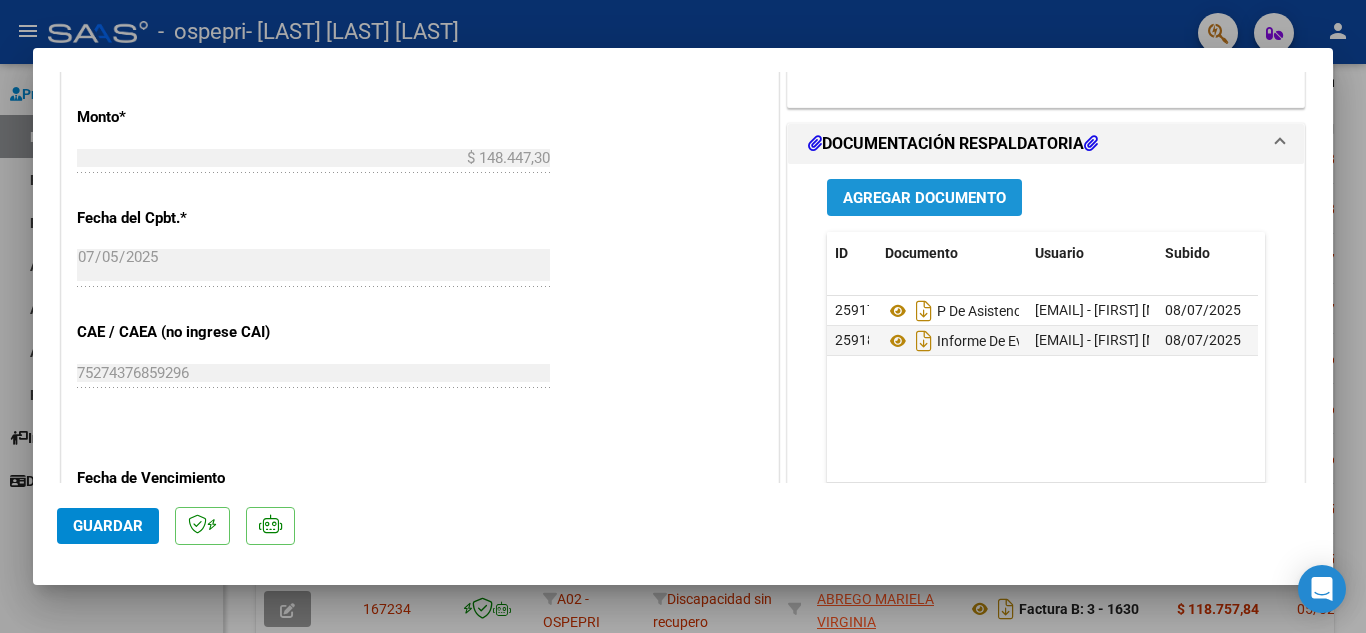 click on "Agregar Documento" at bounding box center (924, 198) 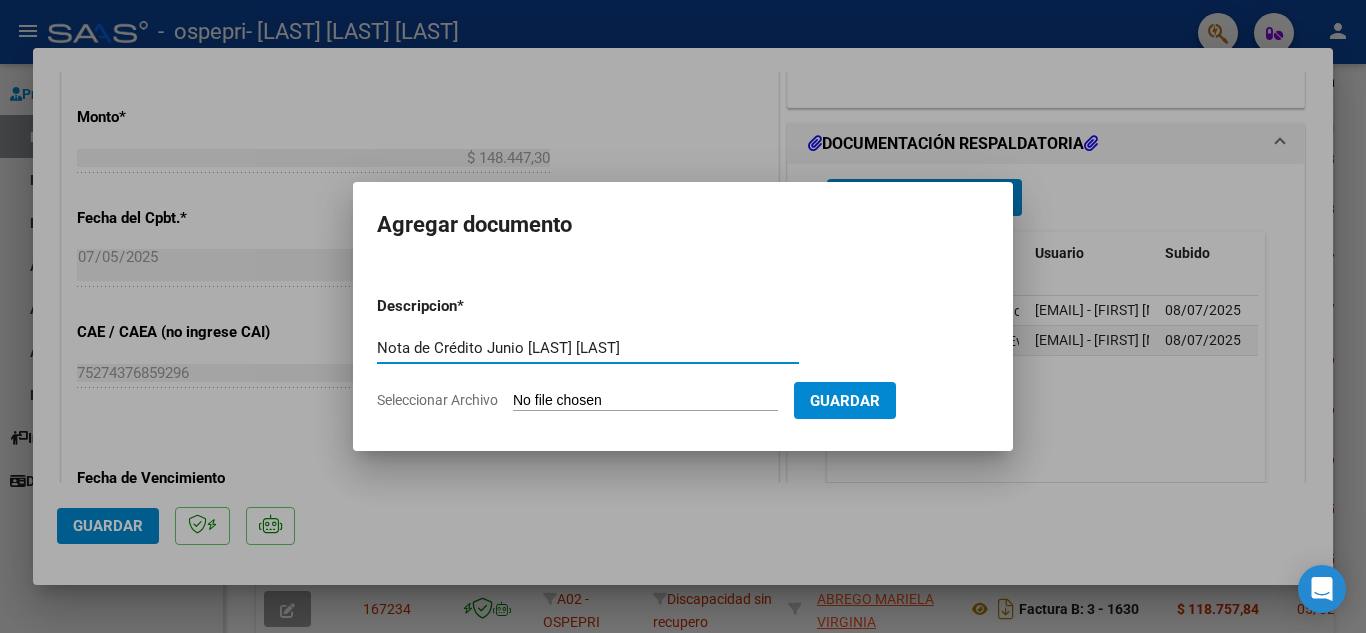 type on "Nota de Crédito Junio [LAST] [LAST]" 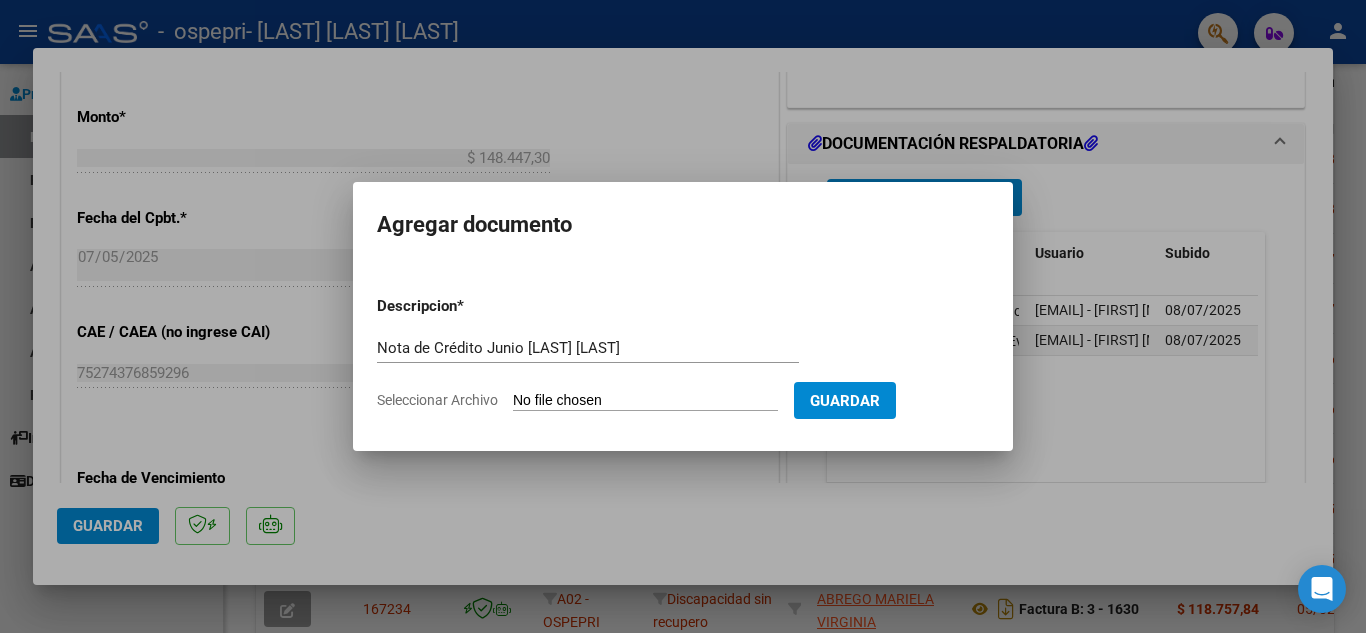 click on "Seleccionar Archivo" at bounding box center [645, 401] 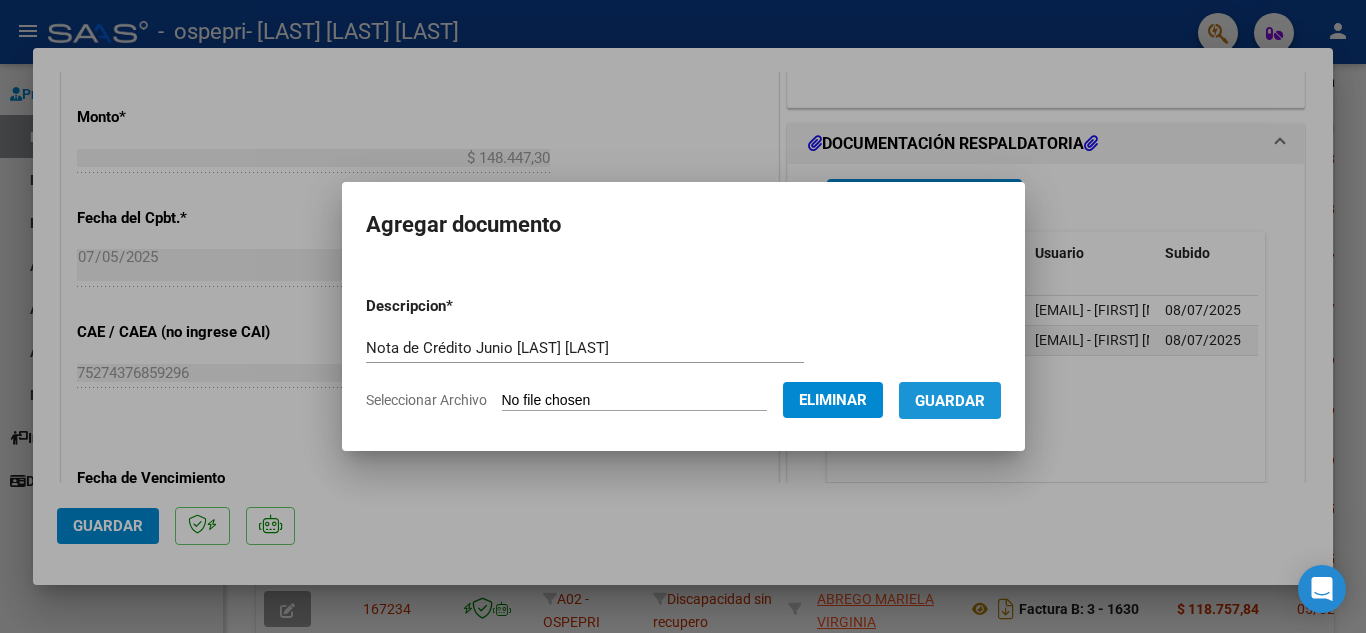 click on "Guardar" at bounding box center (950, 401) 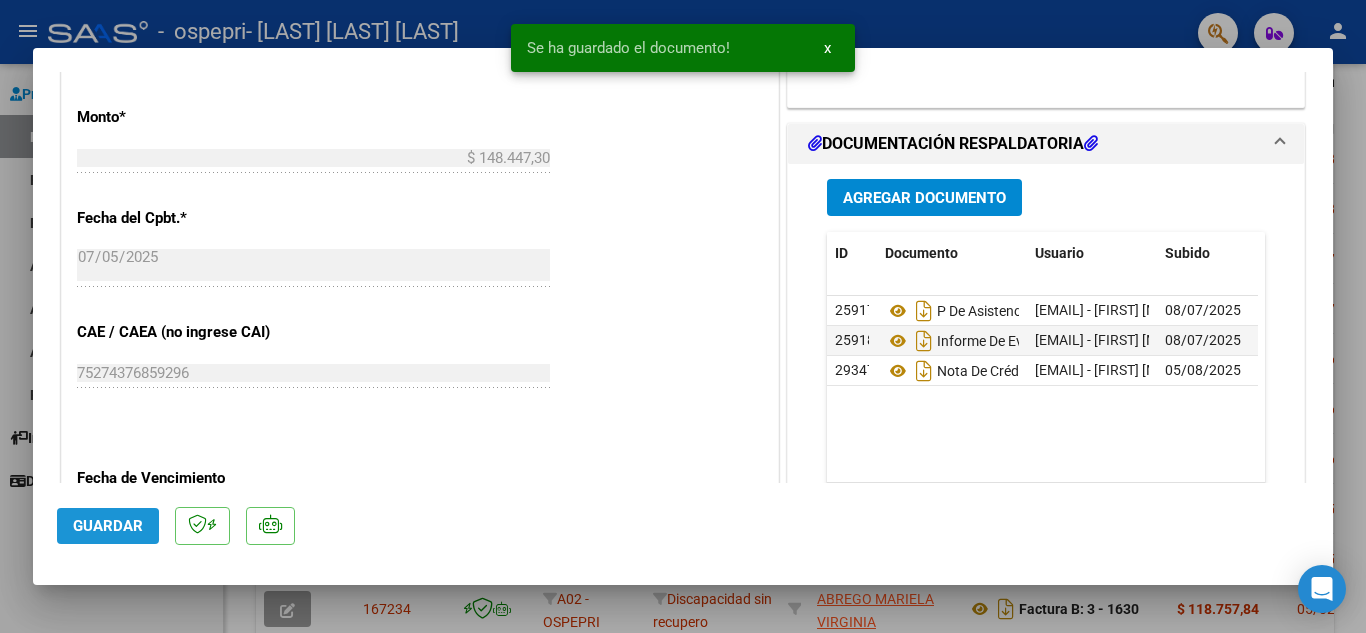 click on "Guardar" 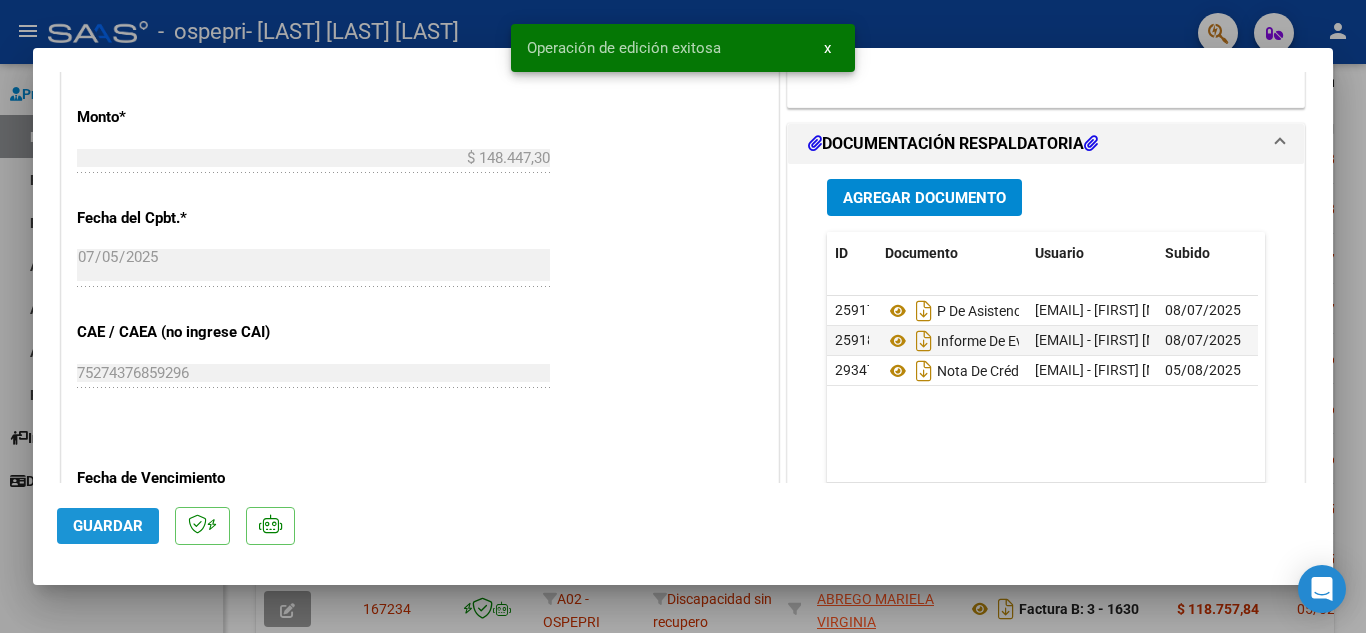click on "Guardar" 